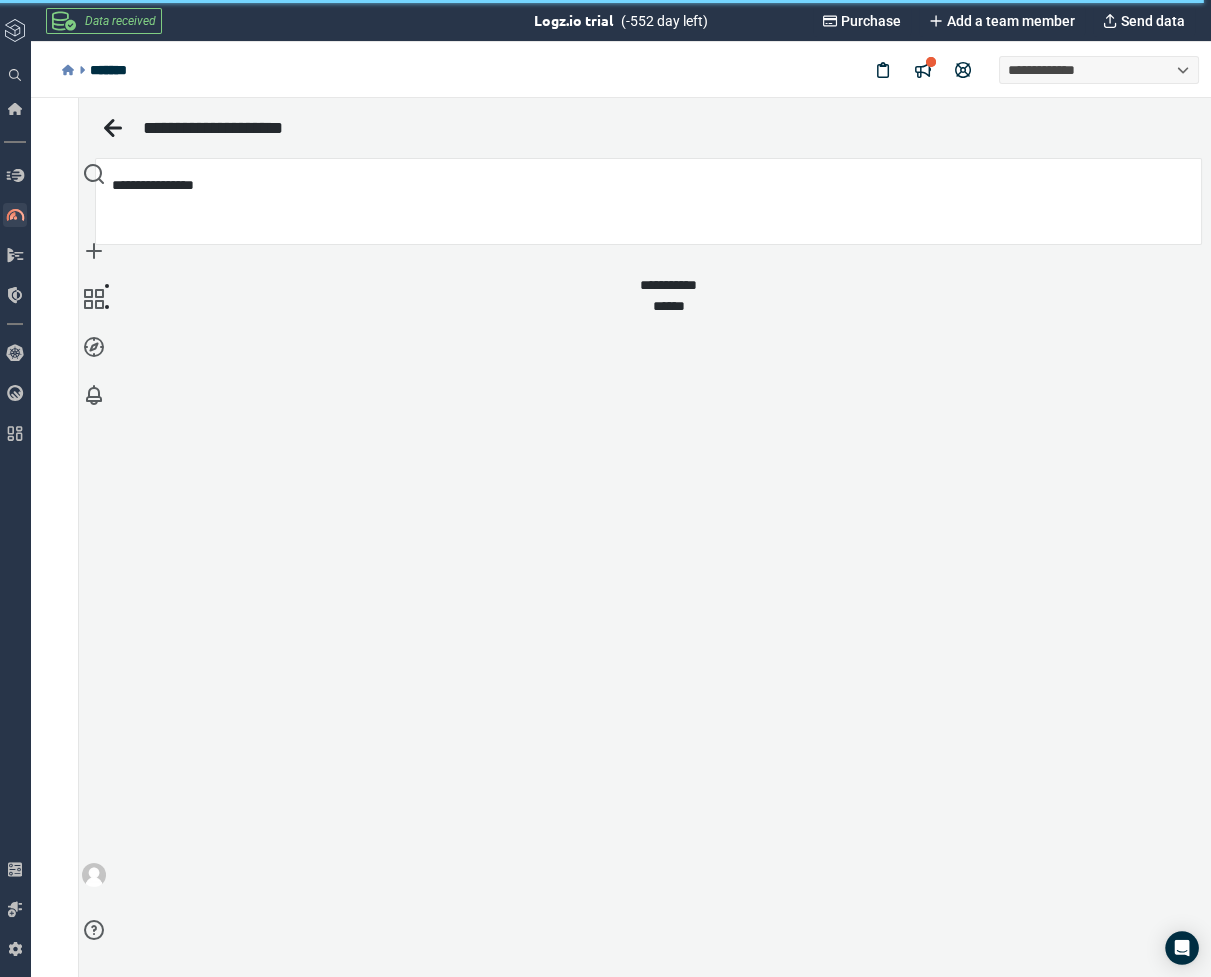 scroll, scrollTop: 0, scrollLeft: 0, axis: both 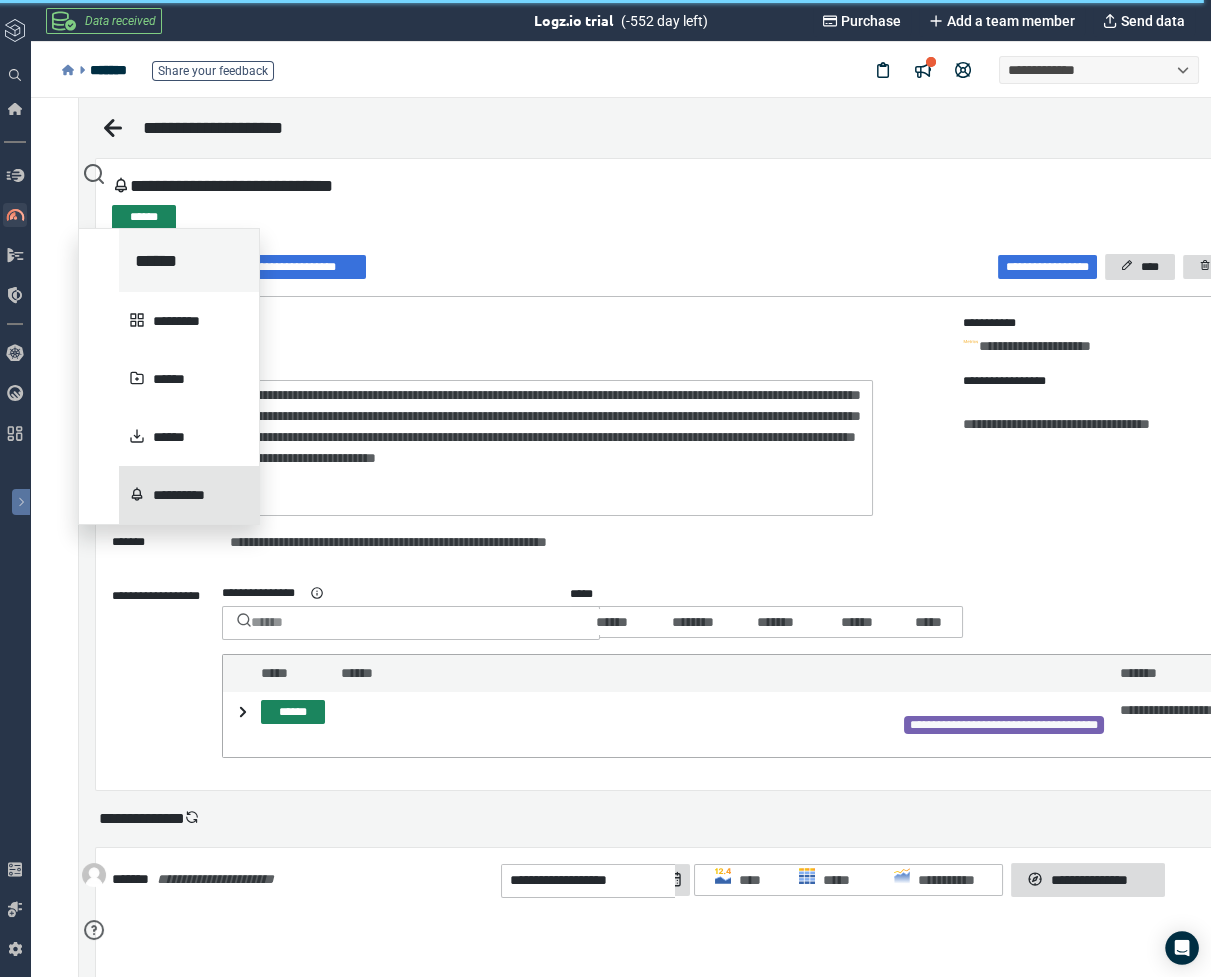 type on "**********" 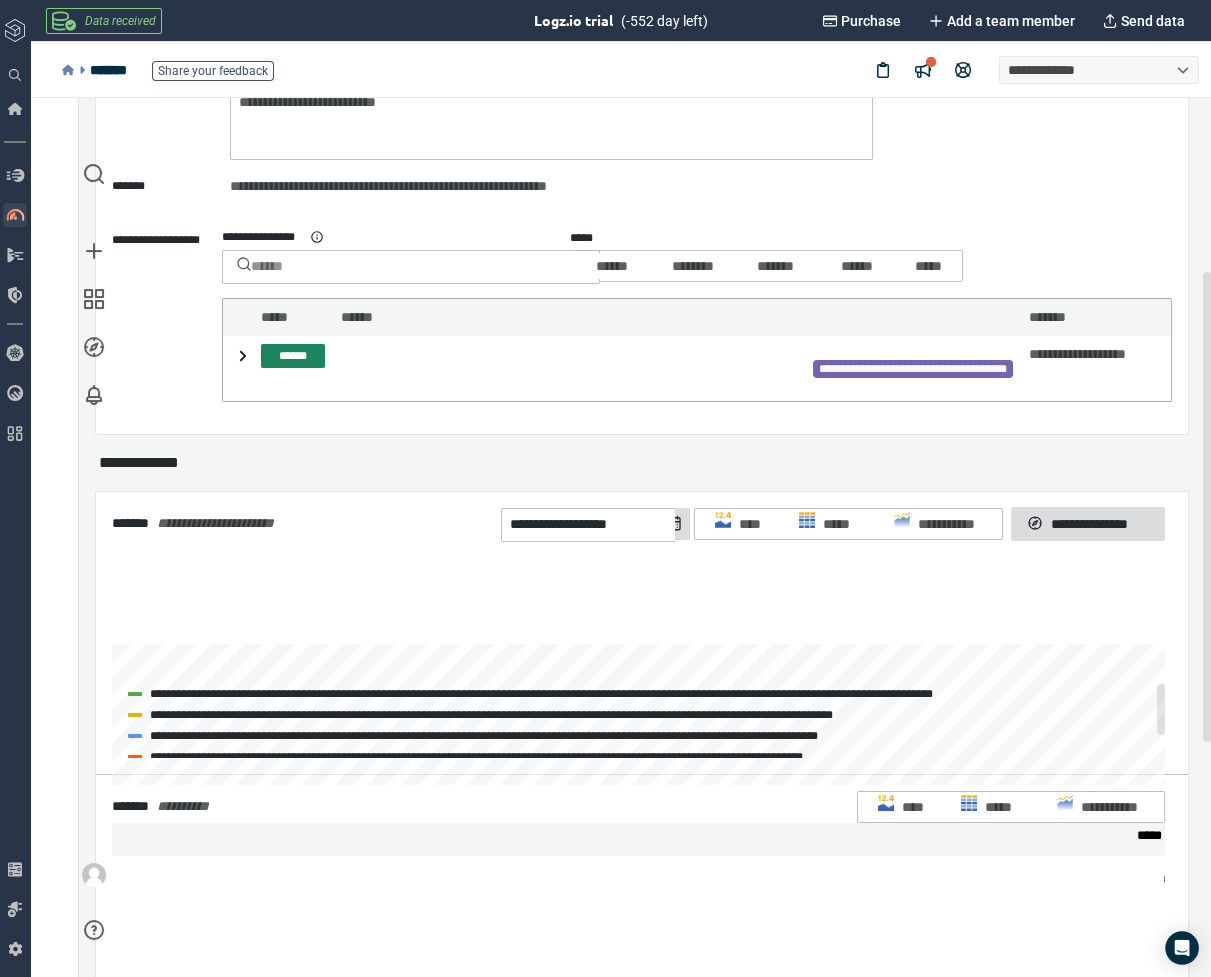 scroll, scrollTop: 370, scrollLeft: 0, axis: vertical 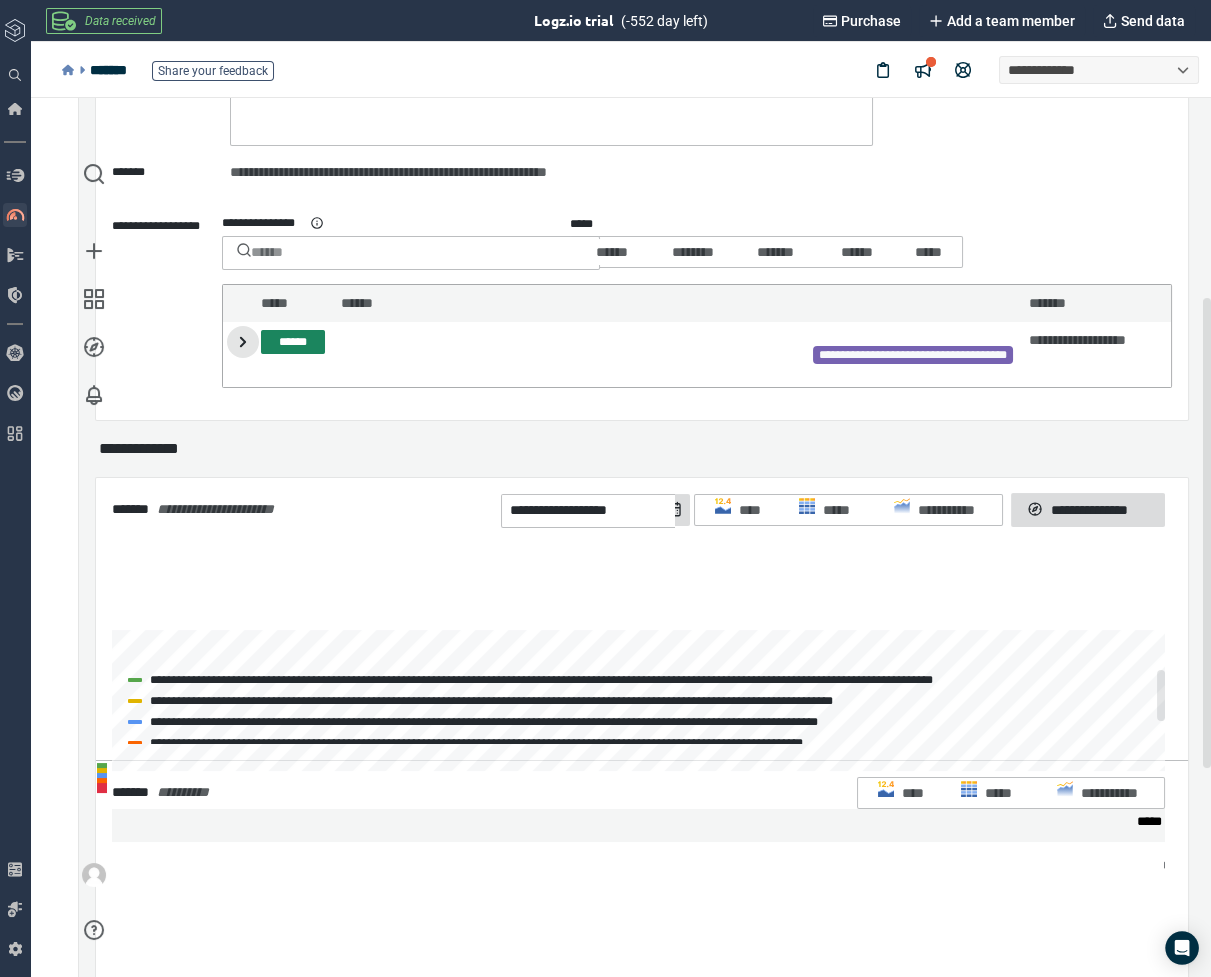click 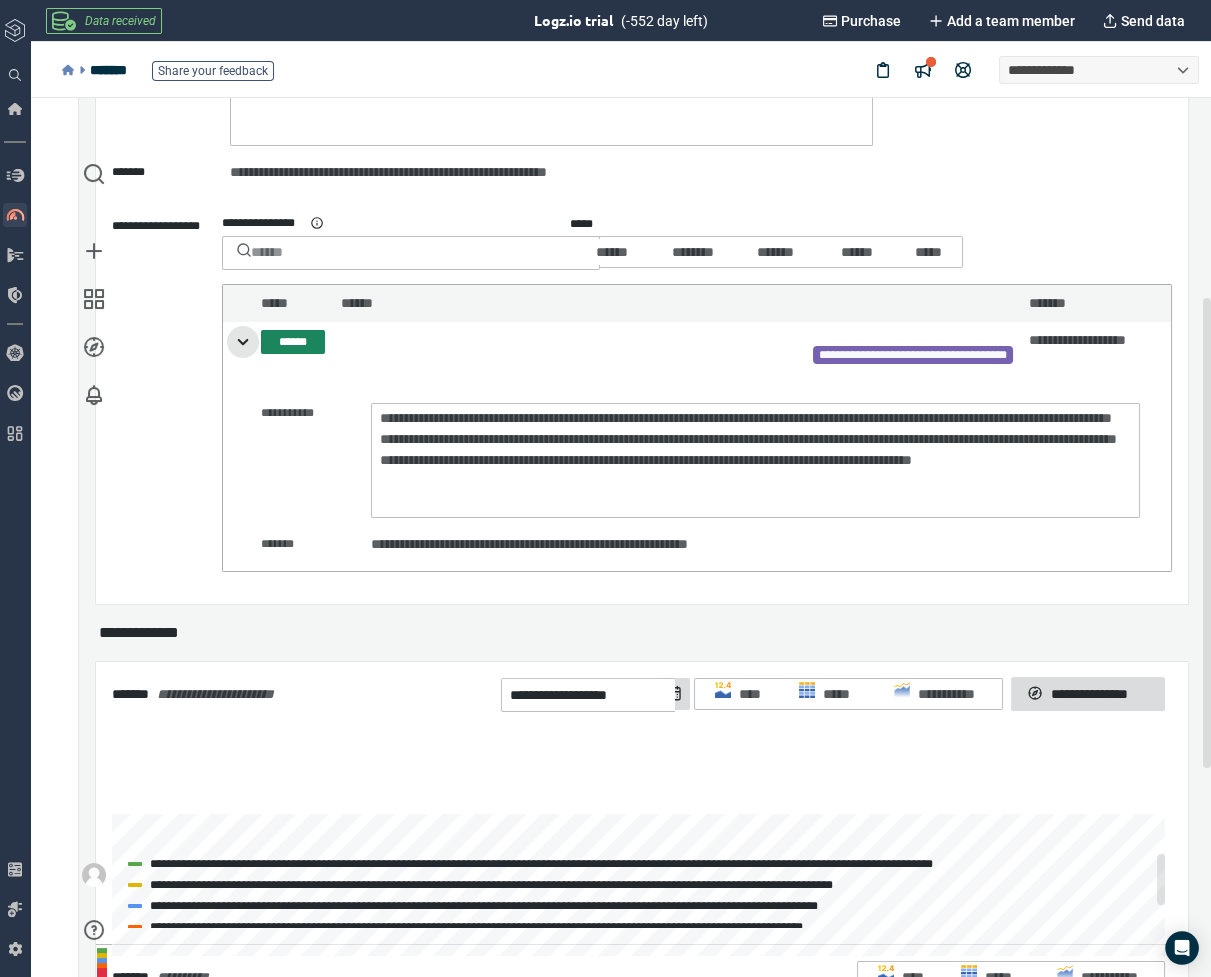 click 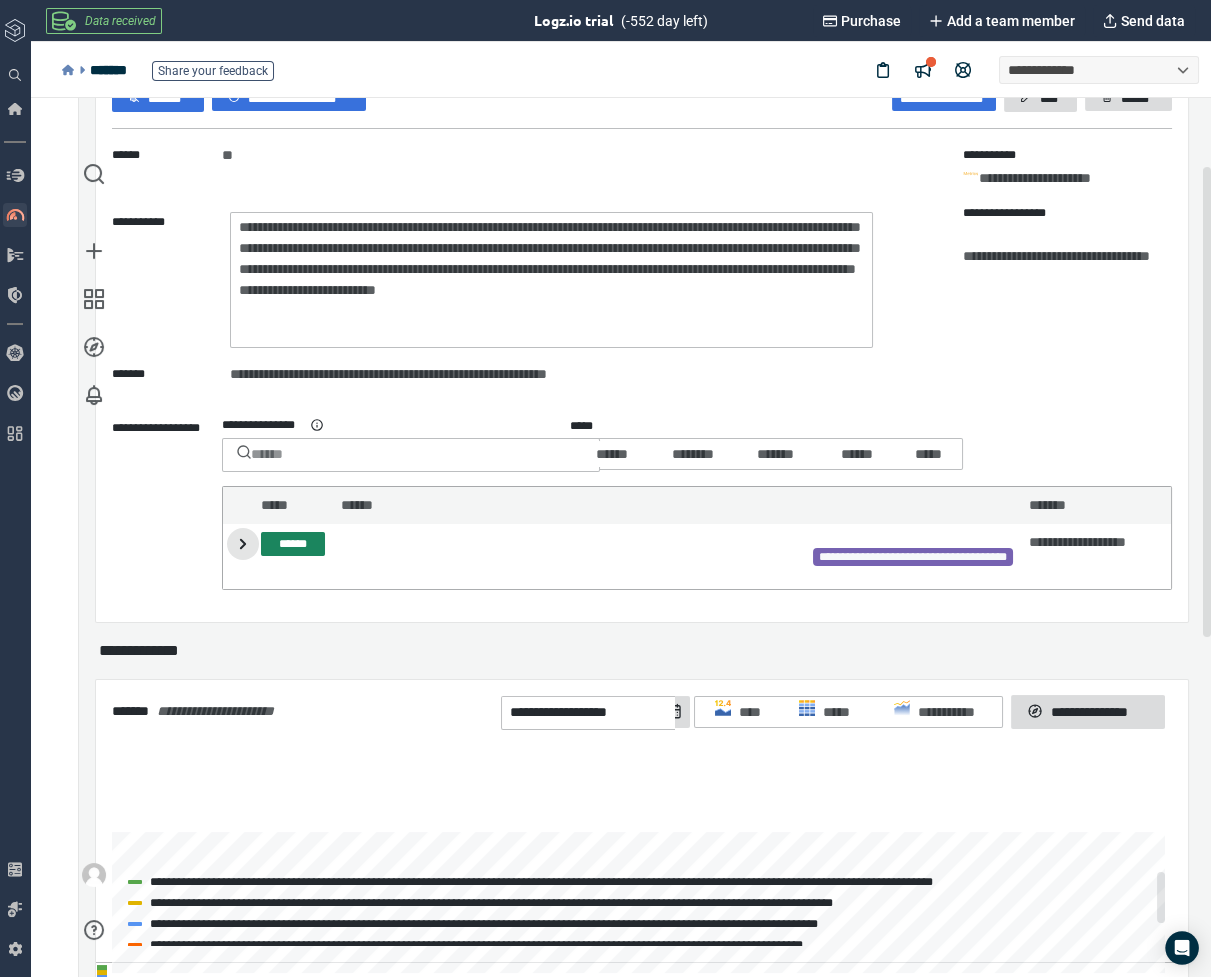 scroll, scrollTop: 125, scrollLeft: 0, axis: vertical 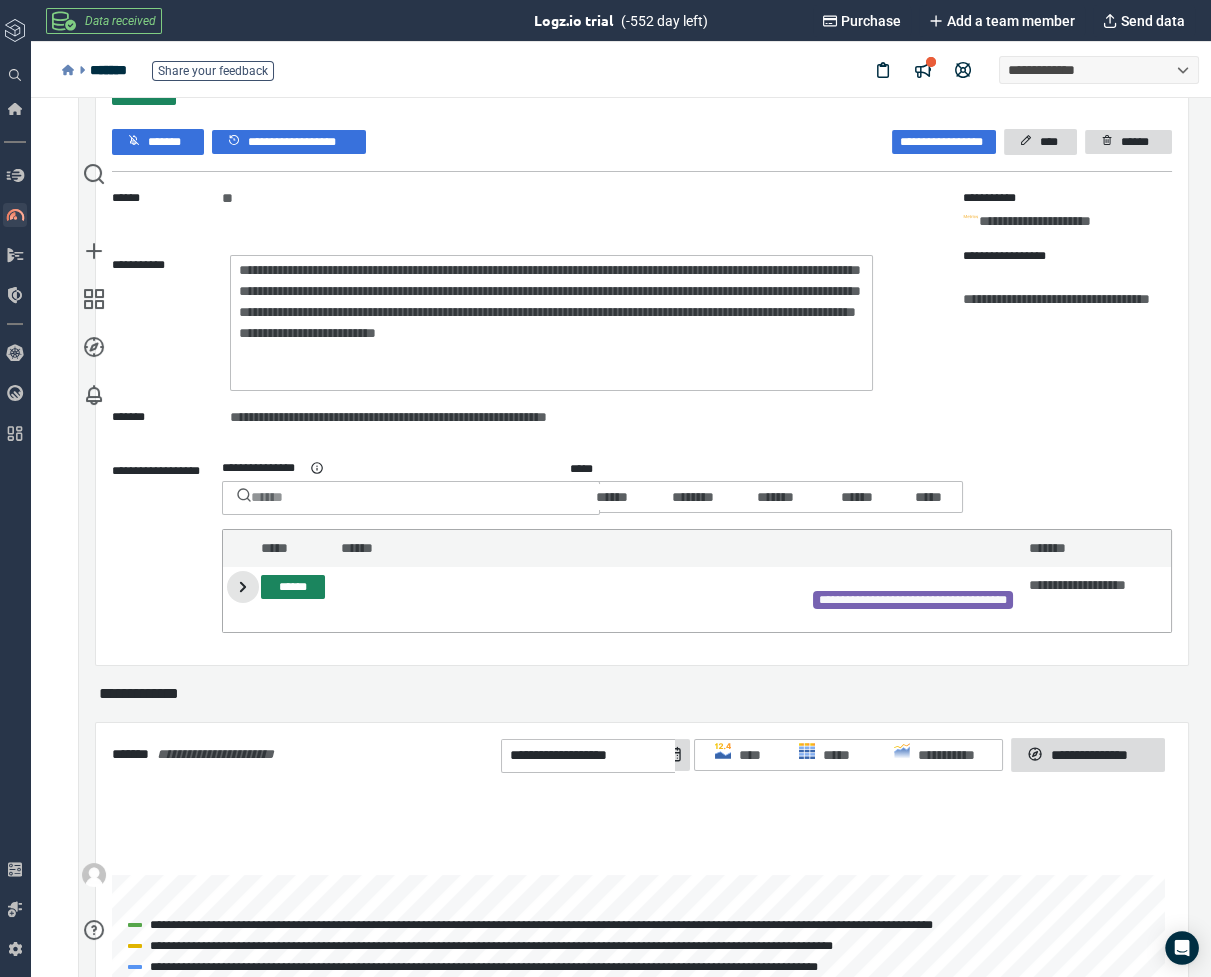 click 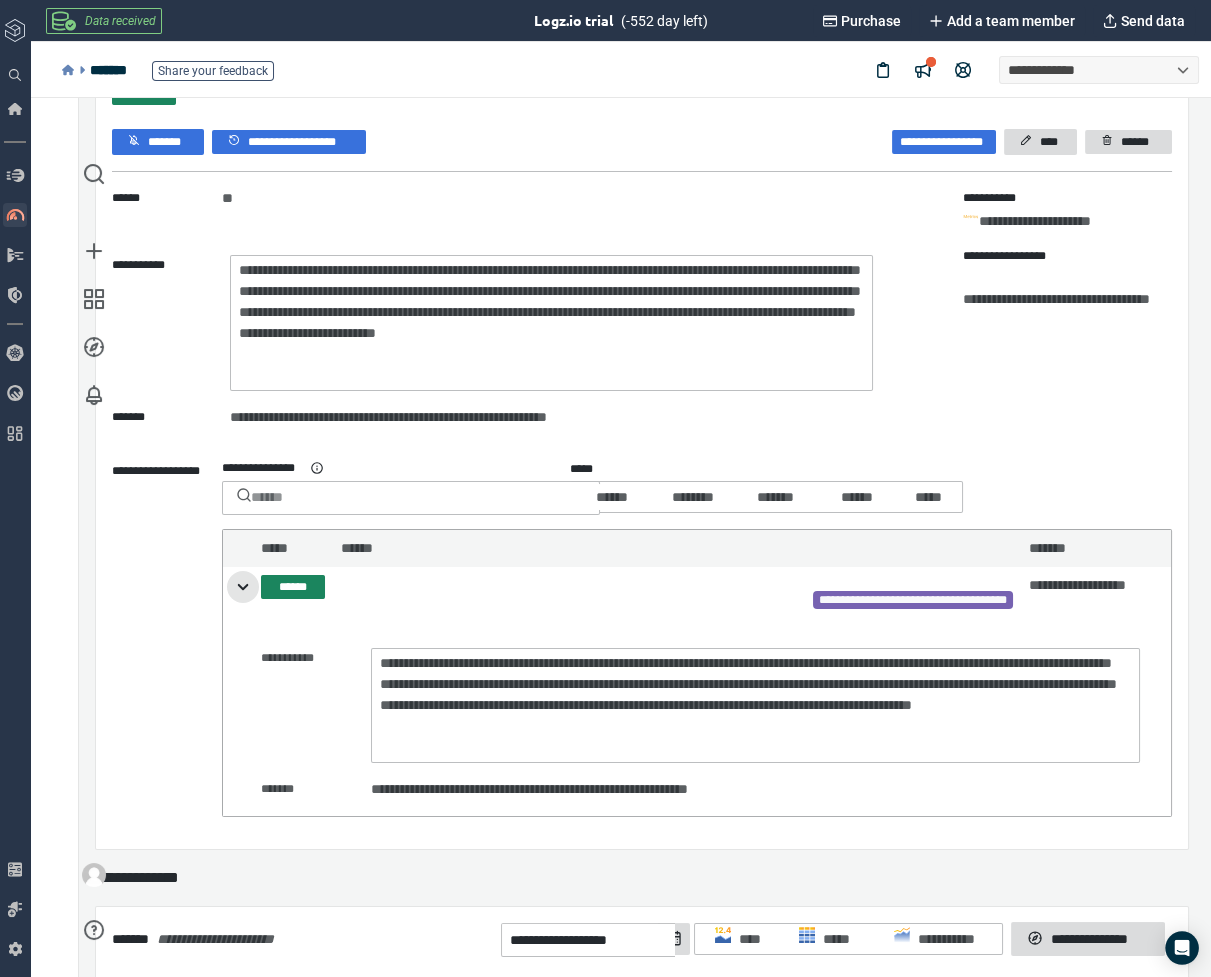 click 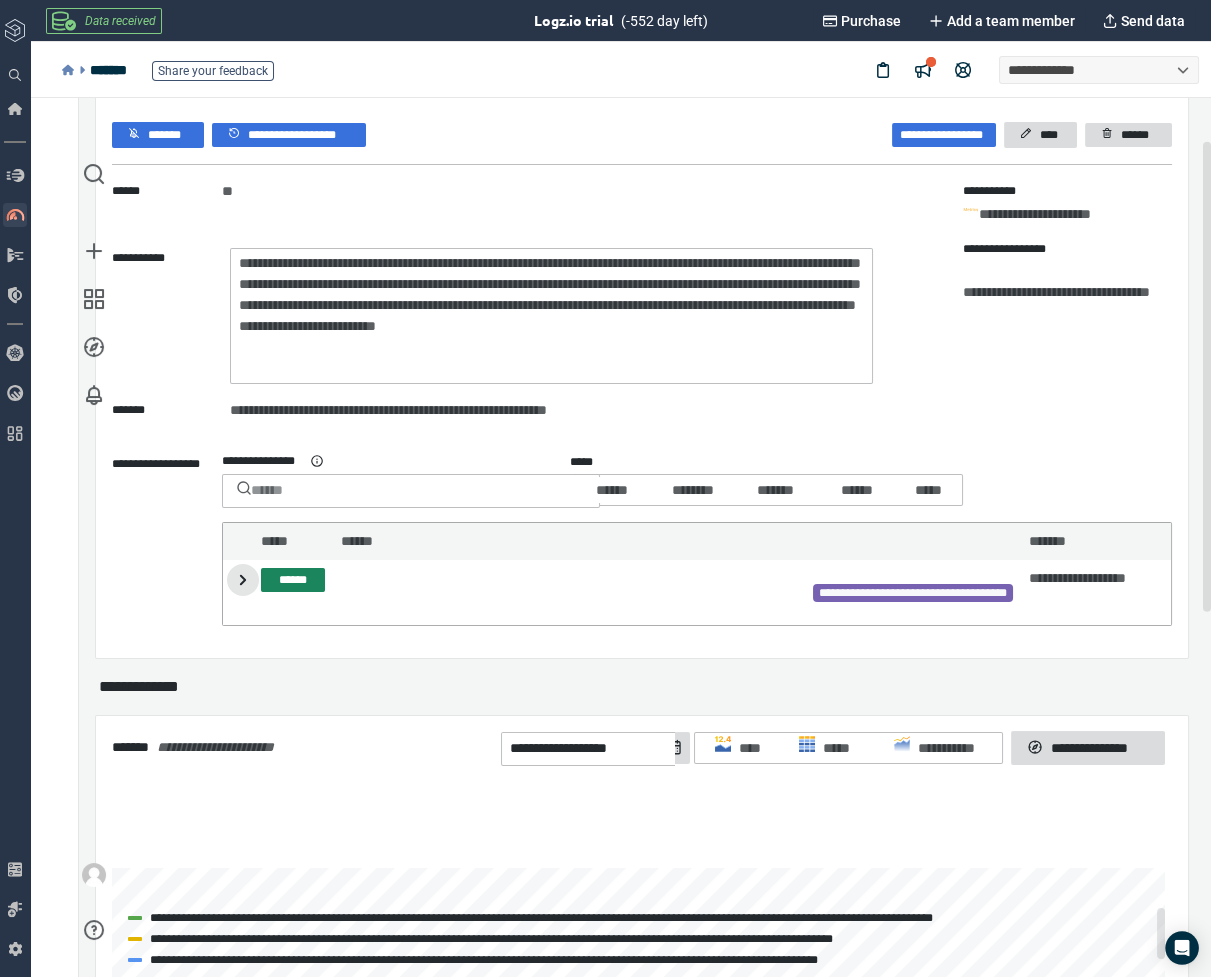 scroll, scrollTop: 0, scrollLeft: 0, axis: both 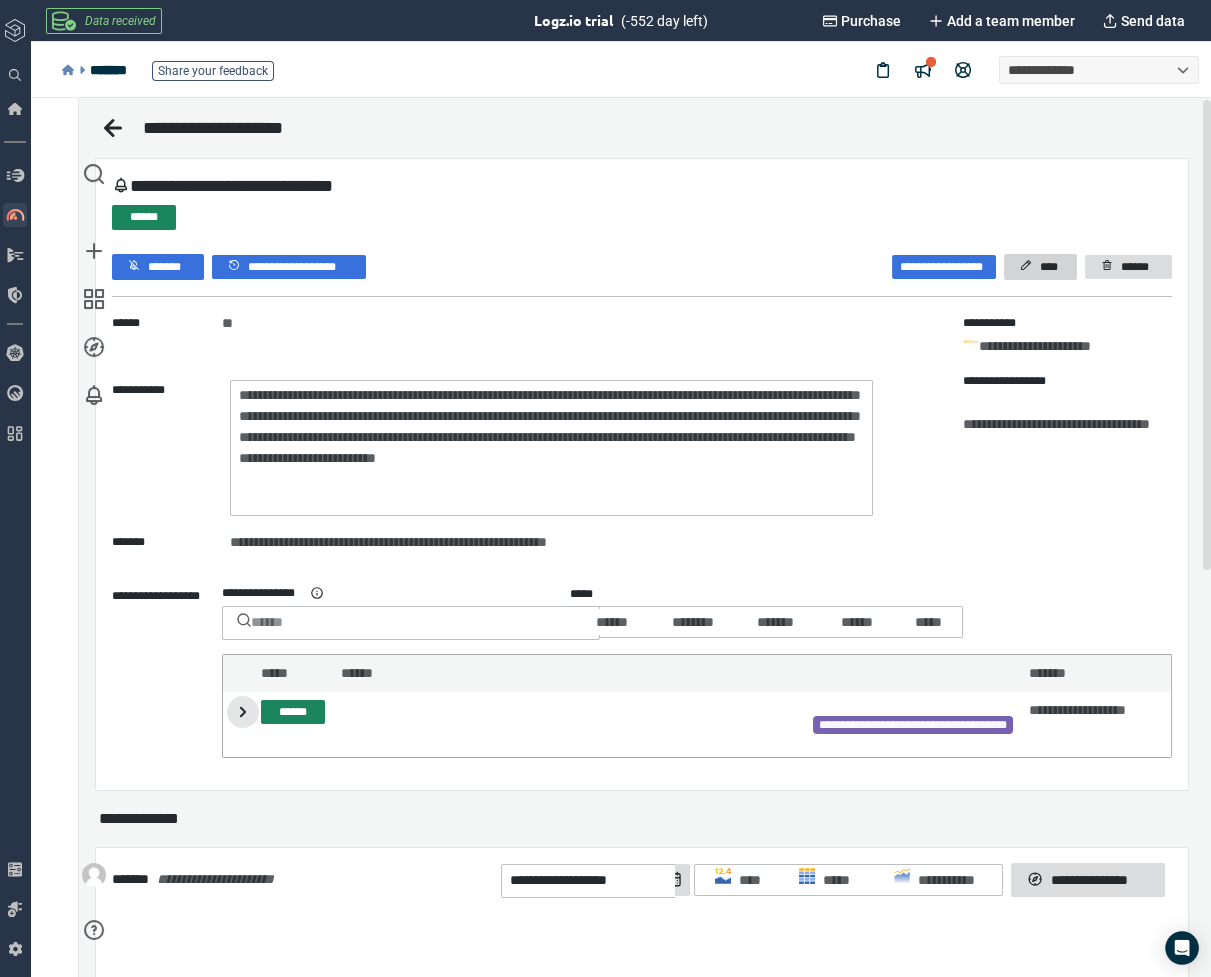 click on "****" at bounding box center (1050, 266) 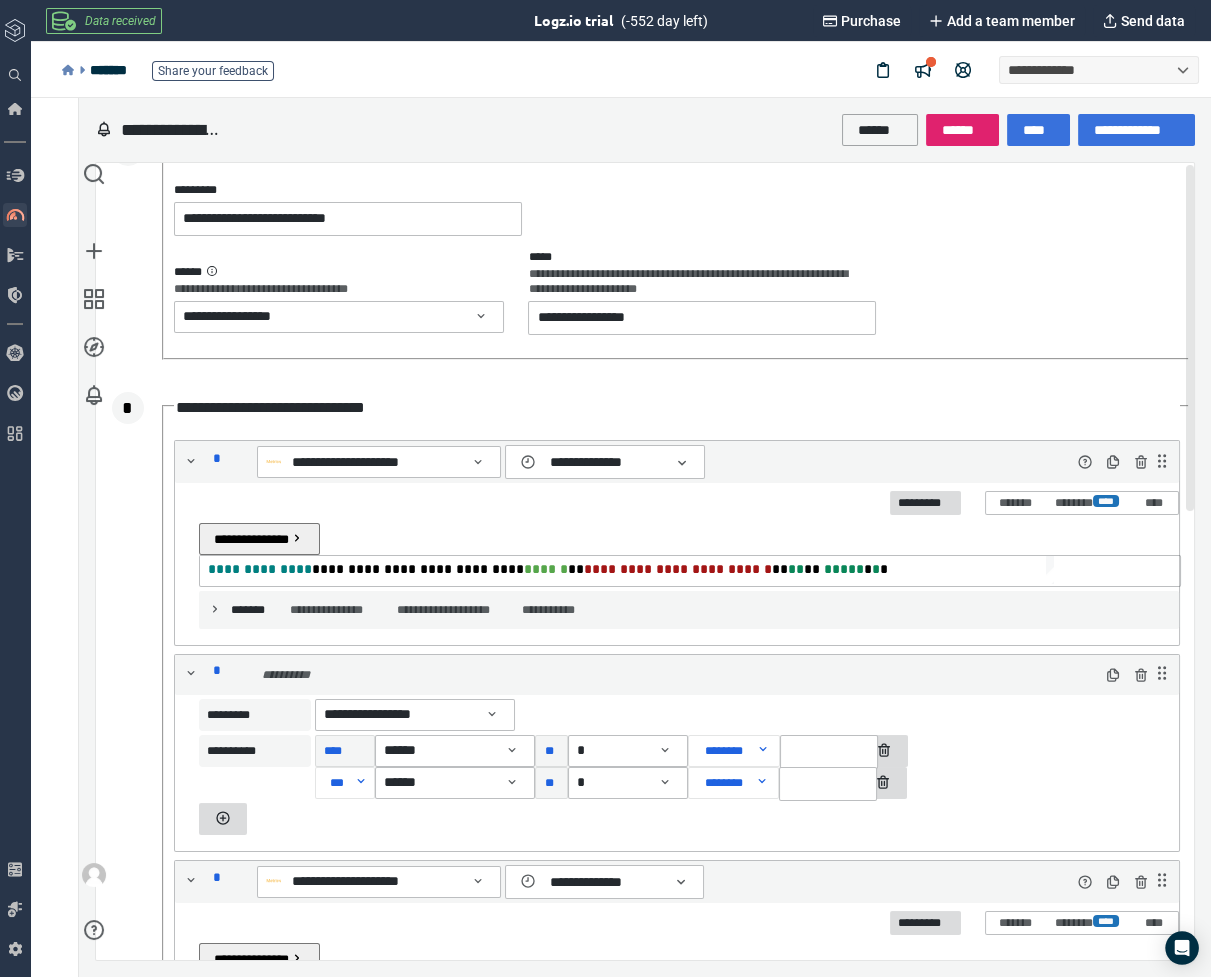 scroll, scrollTop: 0, scrollLeft: 0, axis: both 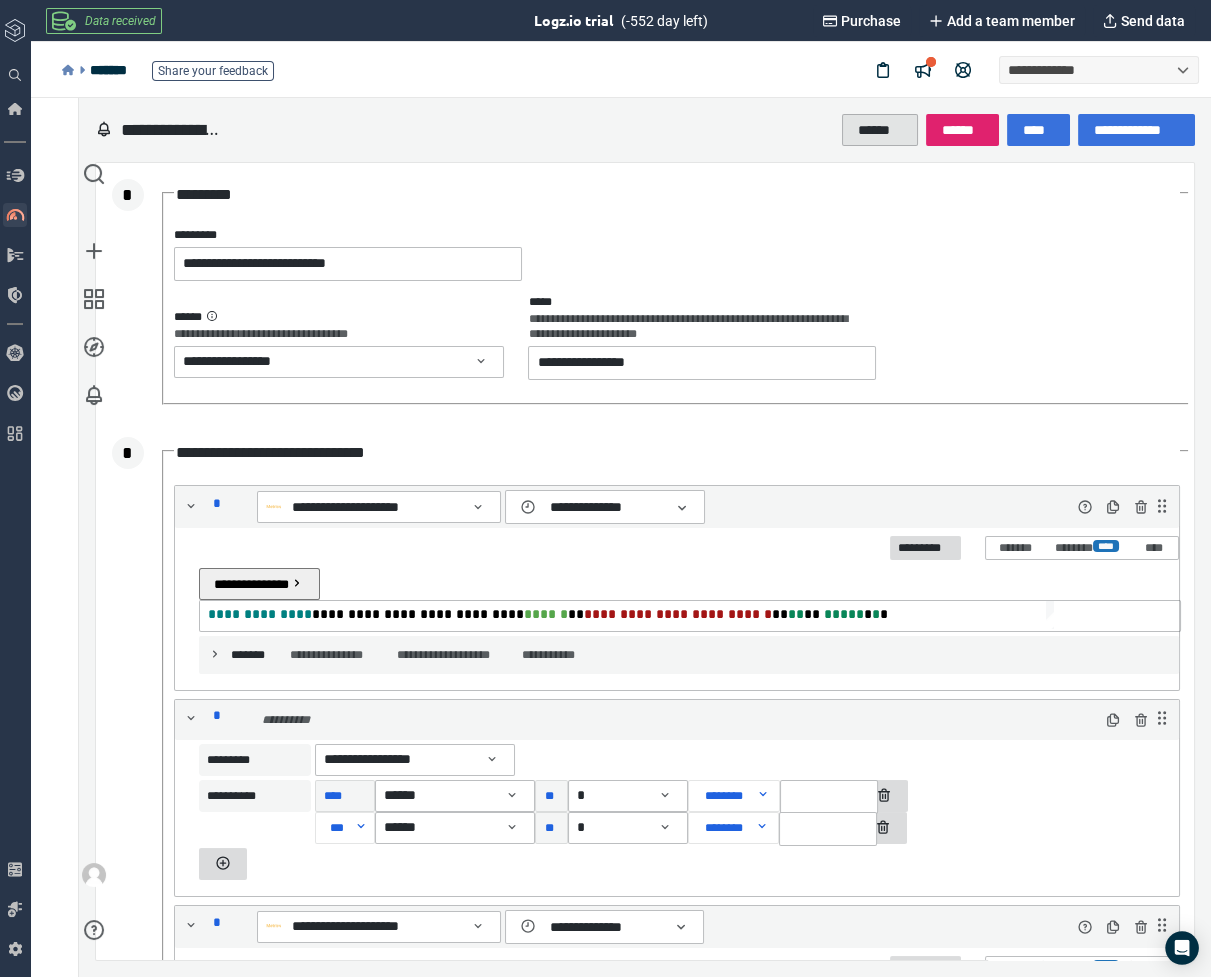 click on "******" at bounding box center (880, 130) 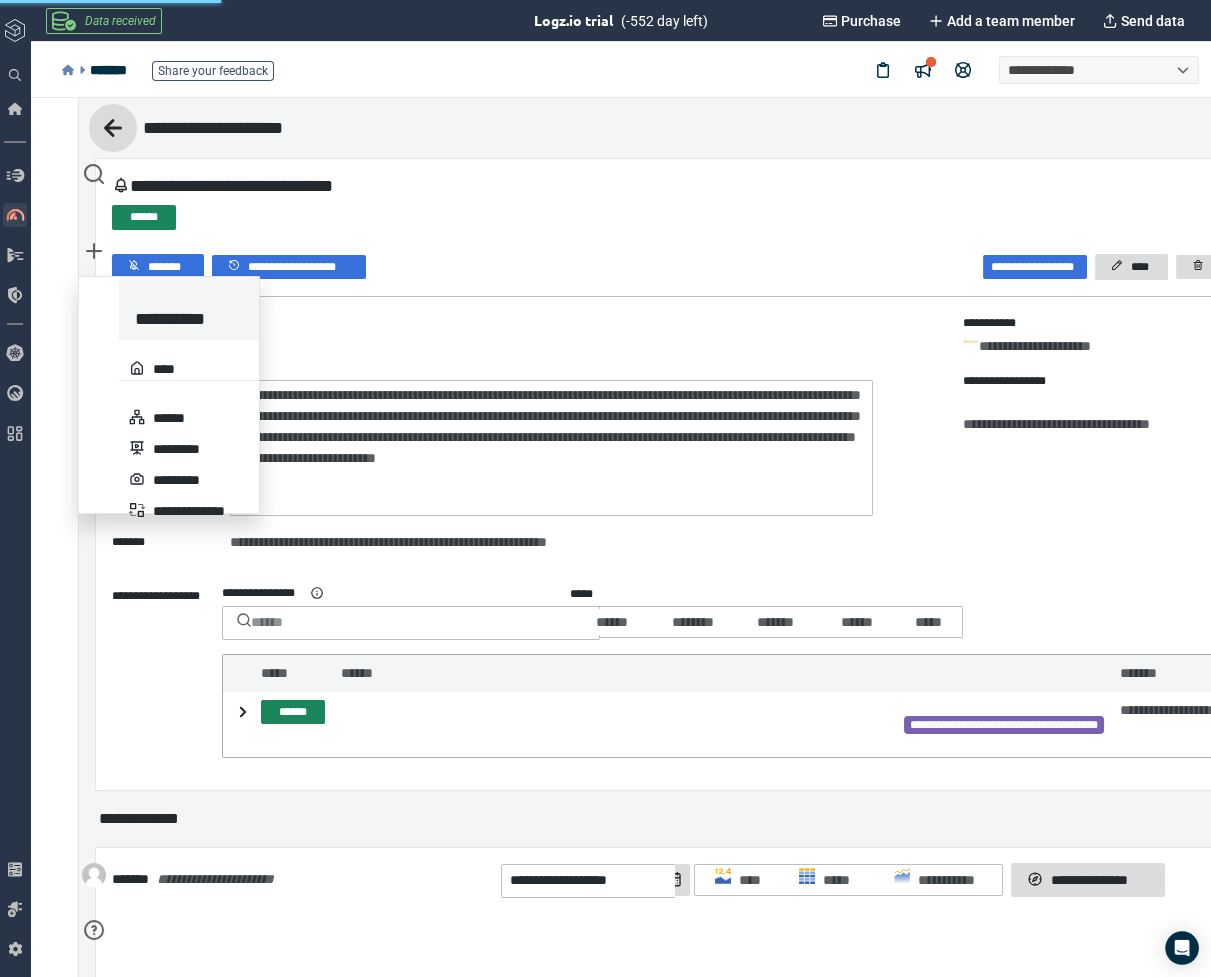 scroll, scrollTop: 8, scrollLeft: 7, axis: both 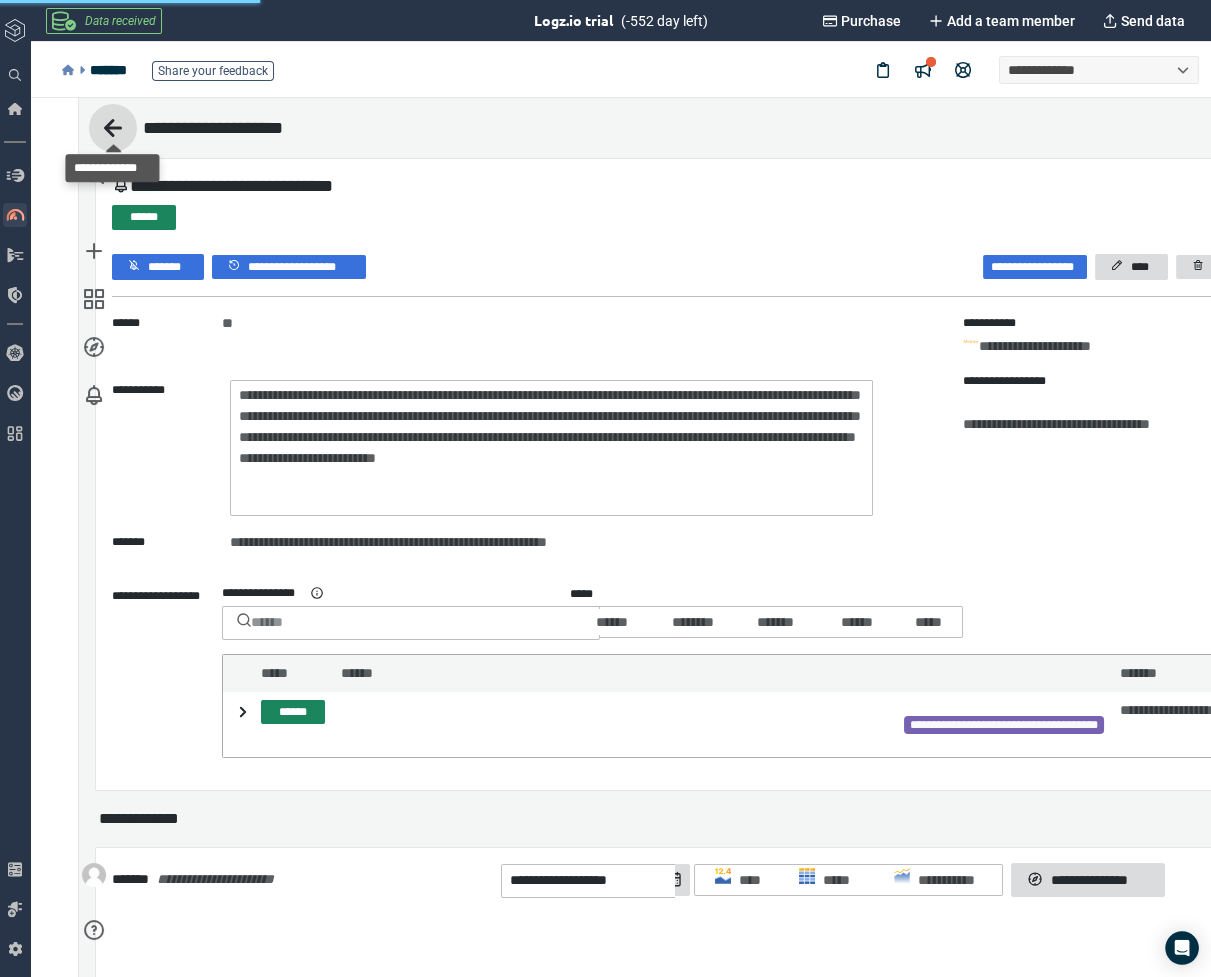 click 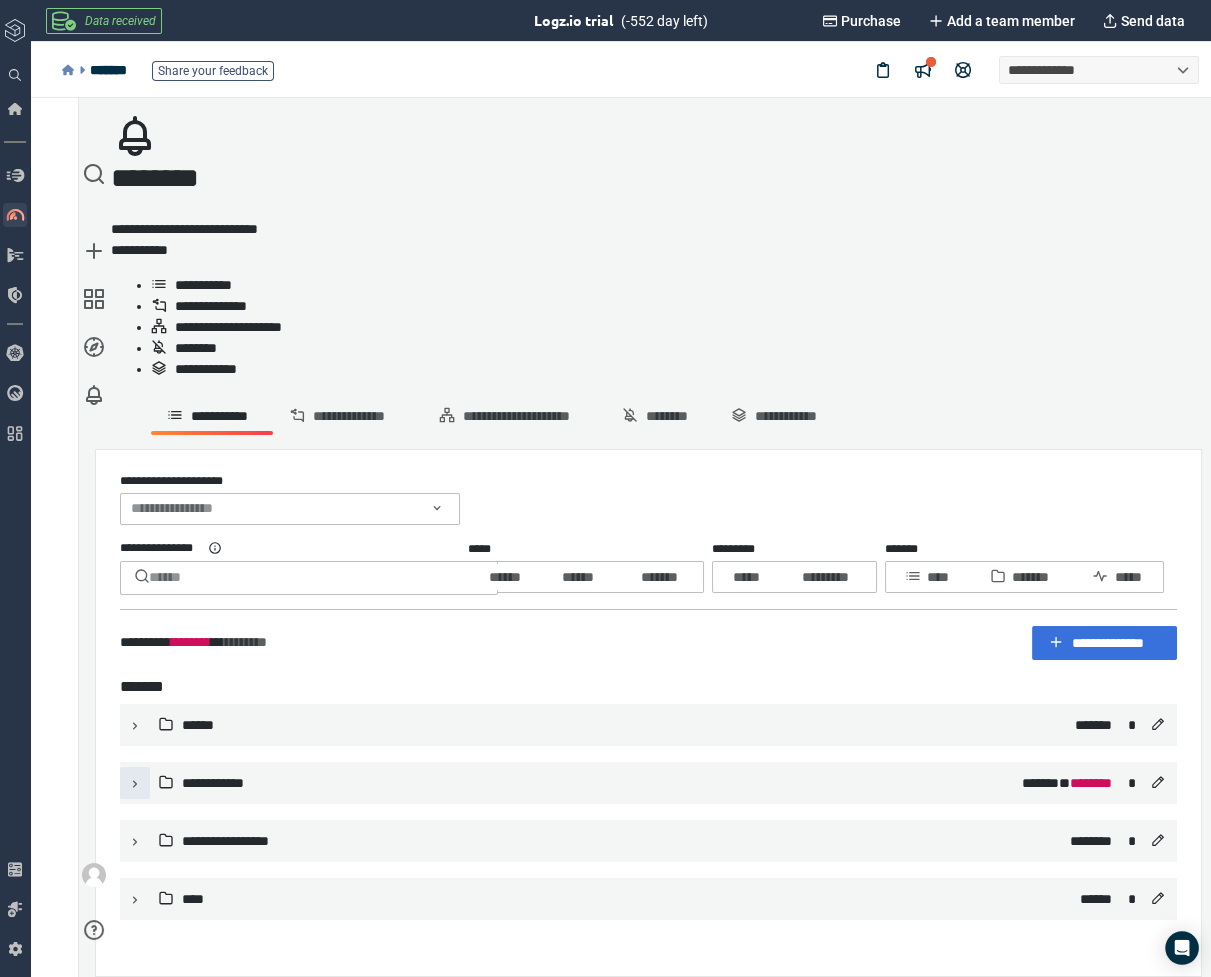 click at bounding box center [135, 783] 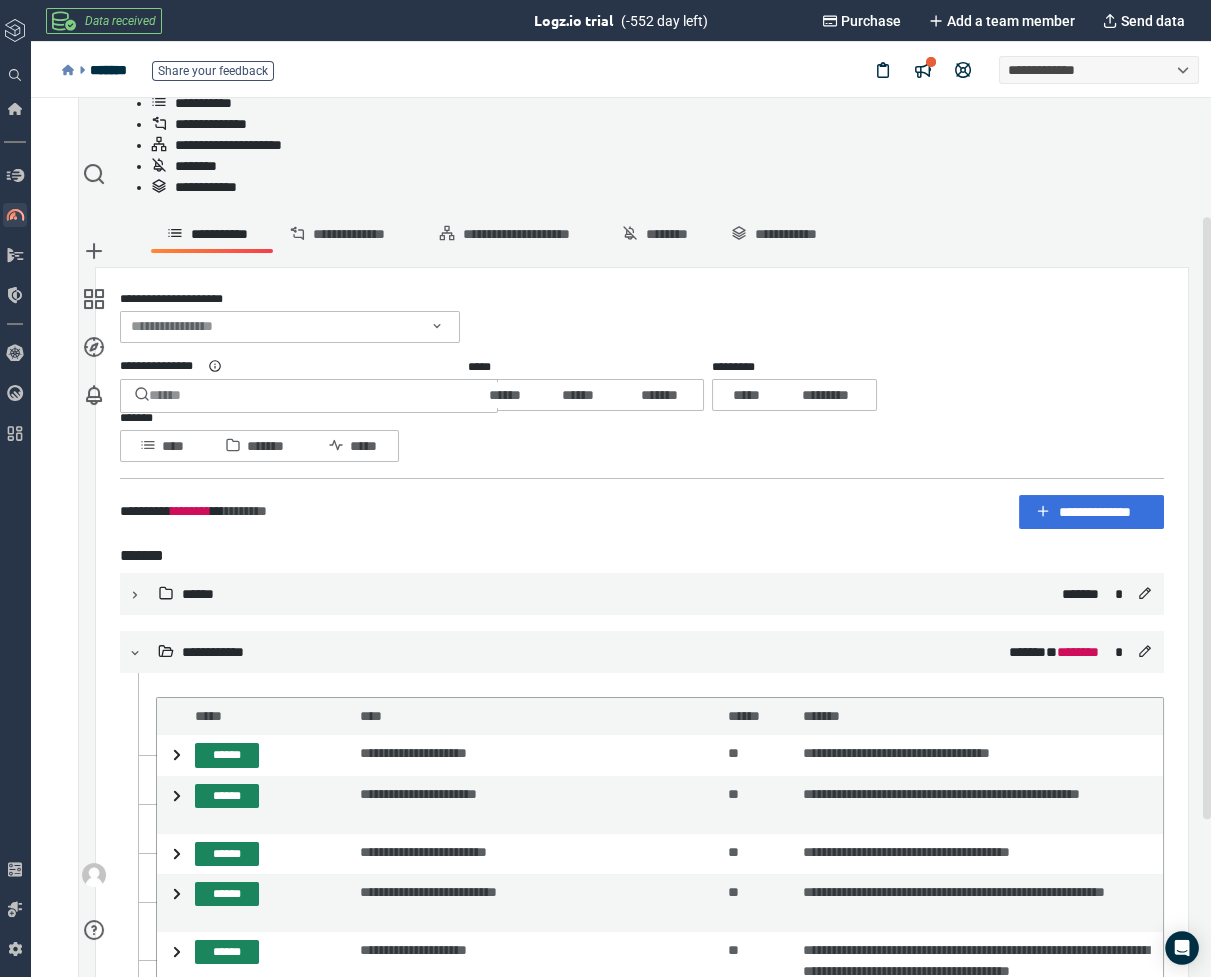 scroll, scrollTop: 189, scrollLeft: 0, axis: vertical 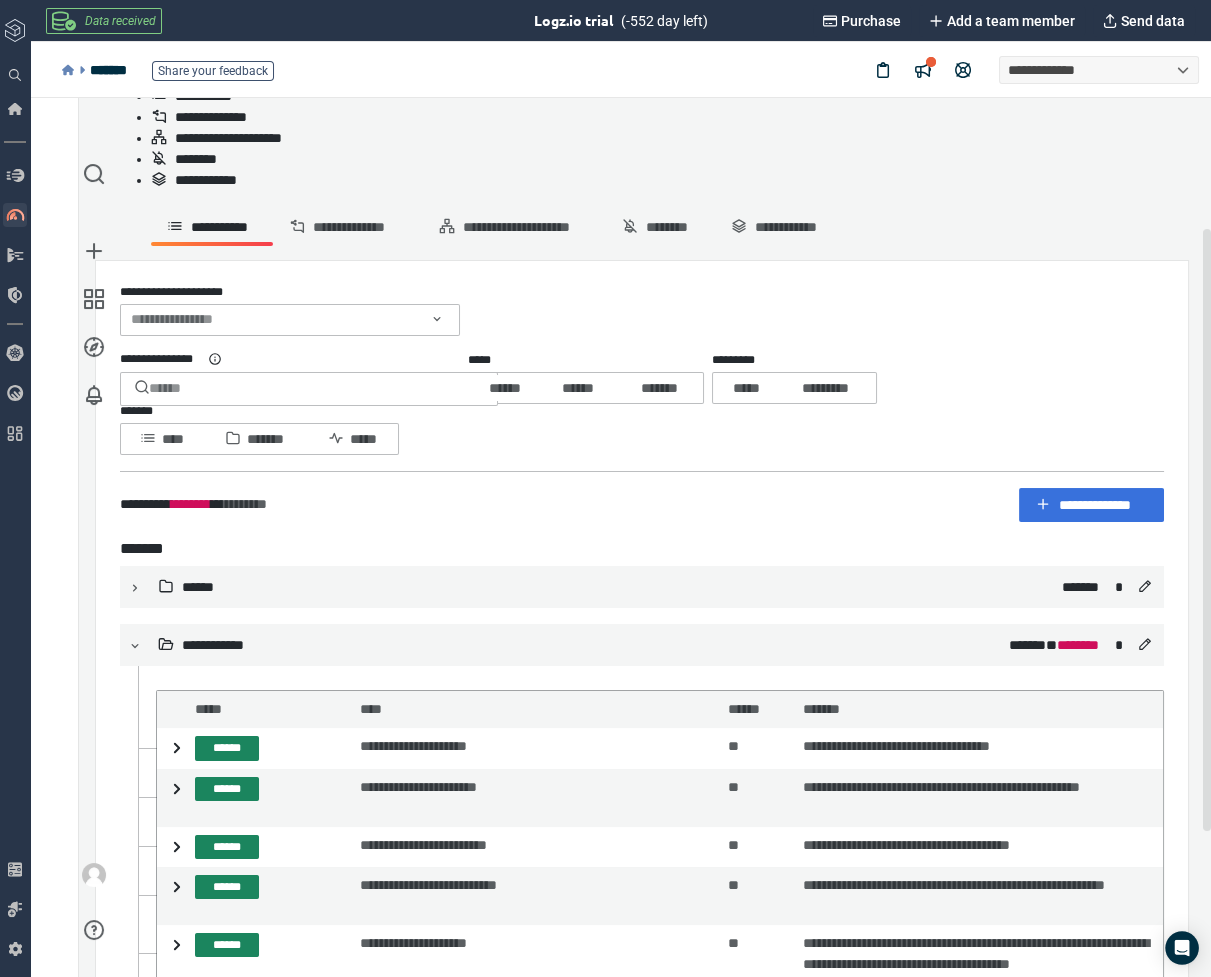 click 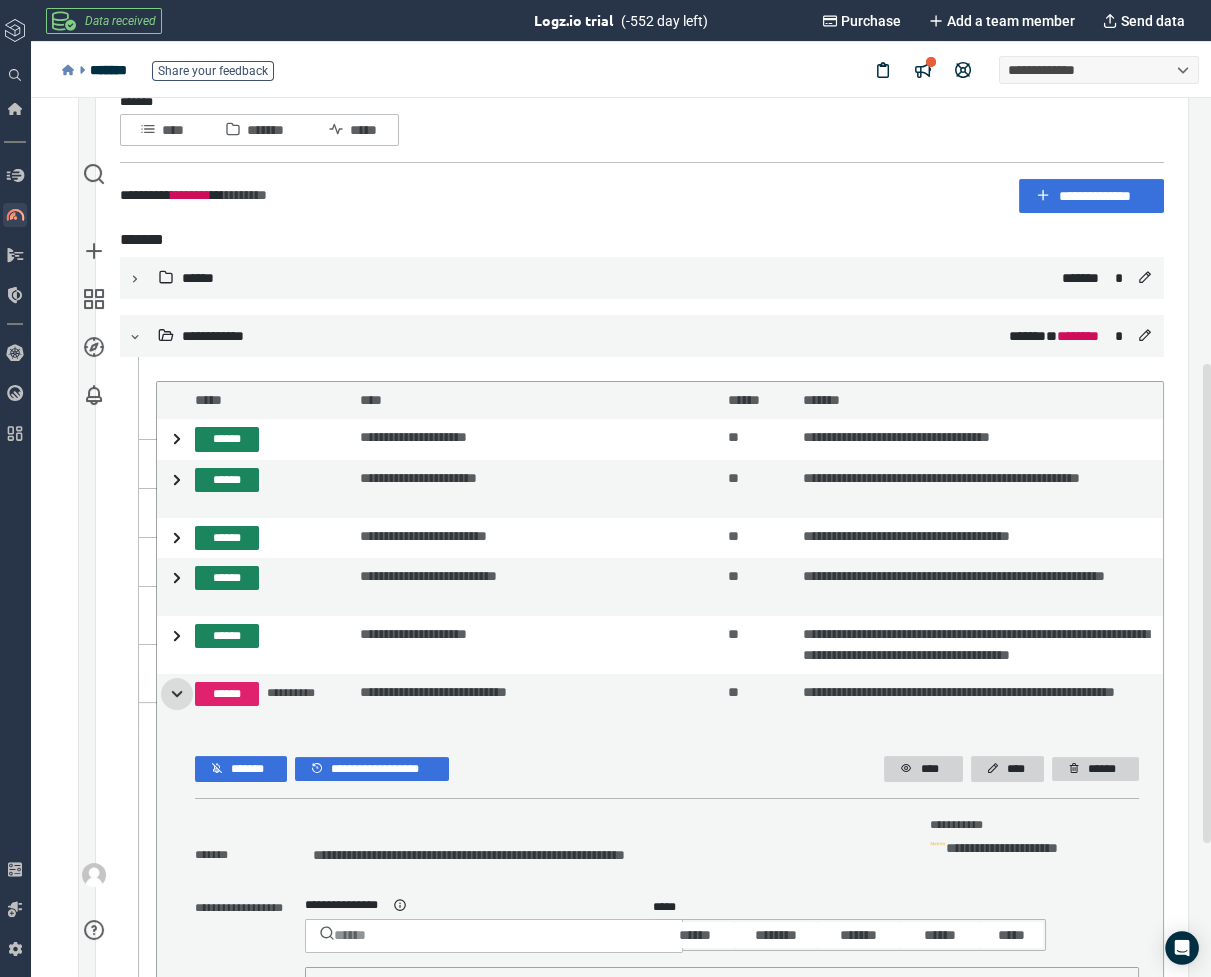 scroll, scrollTop: 501, scrollLeft: 0, axis: vertical 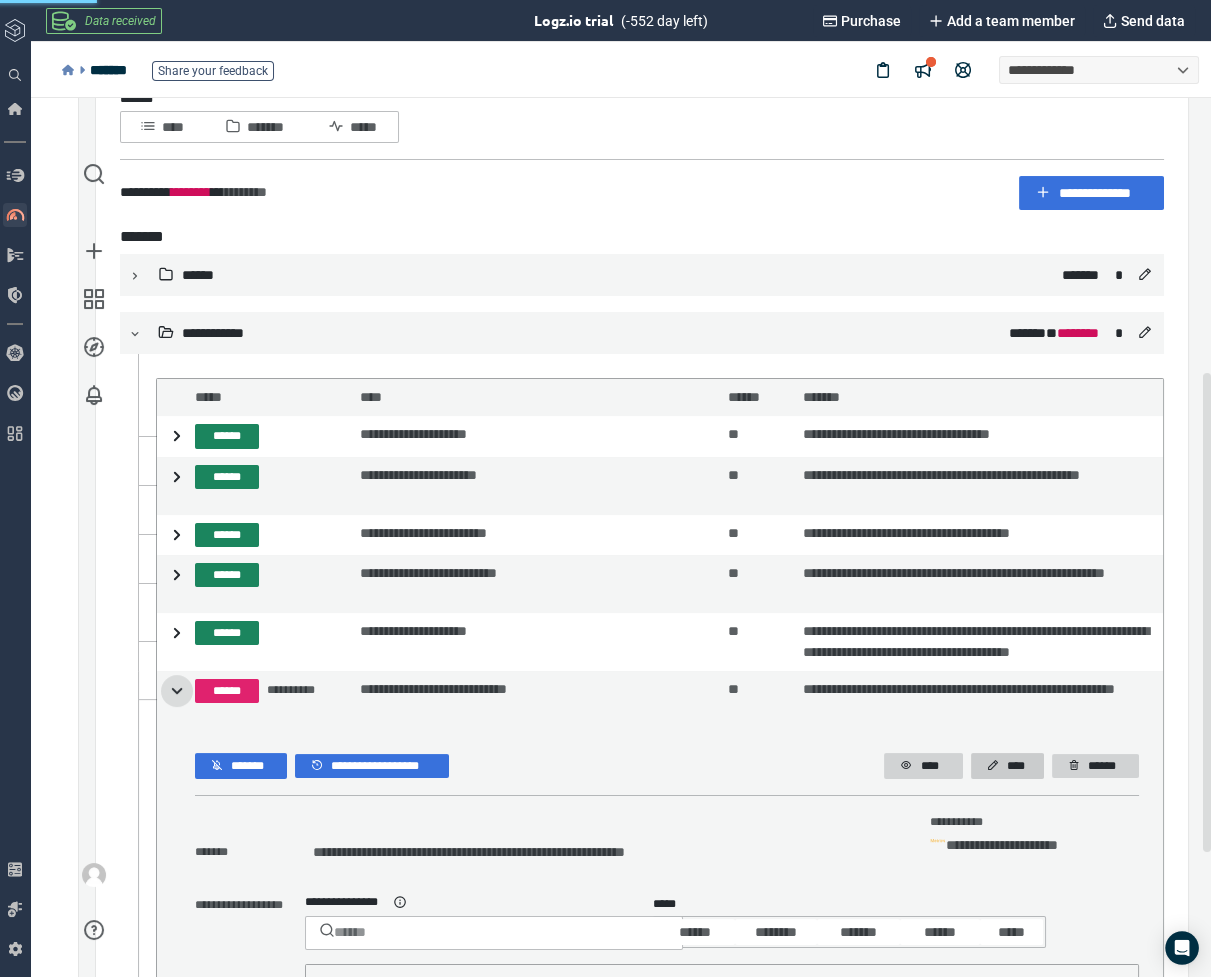 click on "****" at bounding box center (1017, 766) 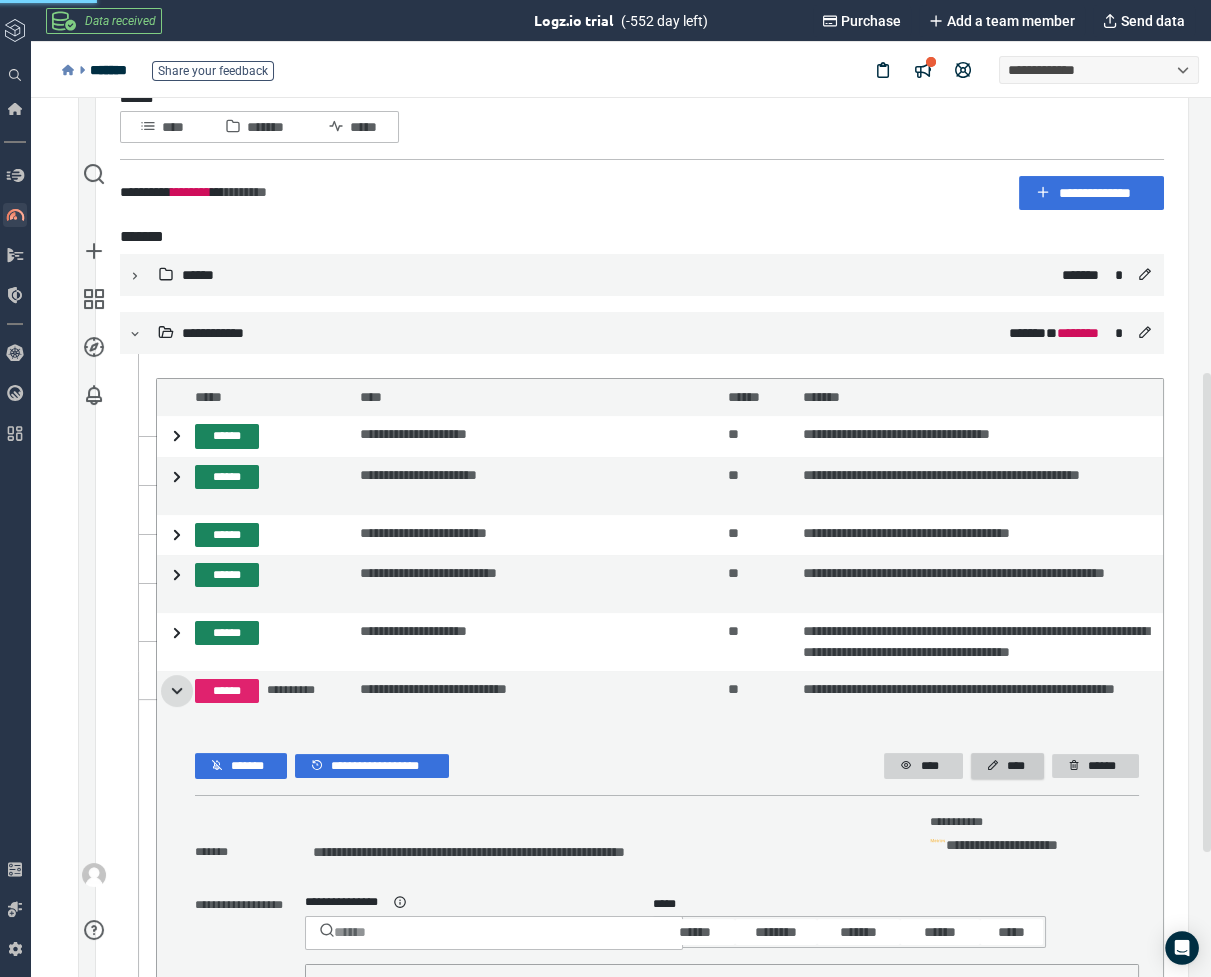 type on "*" 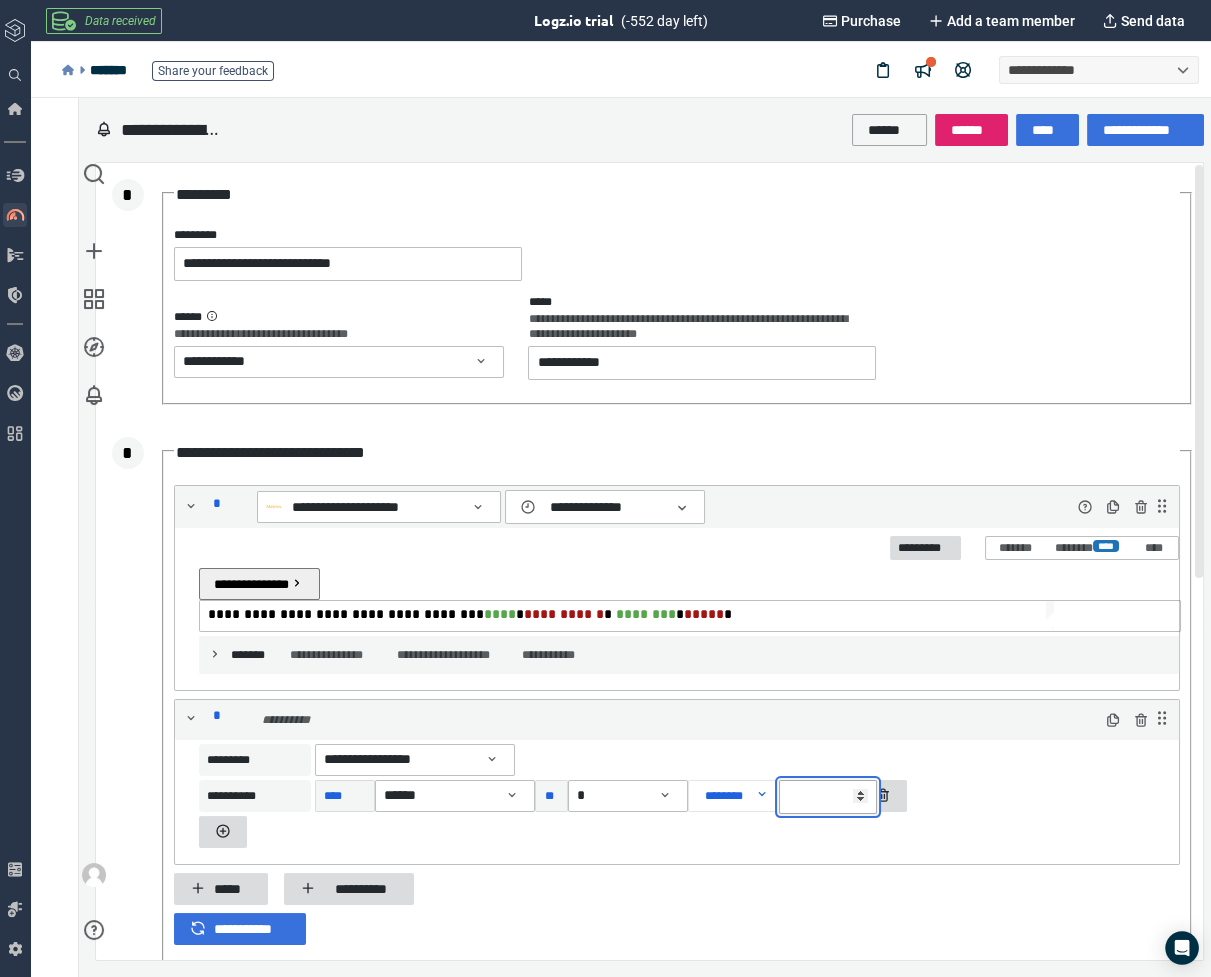 drag, startPoint x: 793, startPoint y: 731, endPoint x: 780, endPoint y: 732, distance: 13.038404 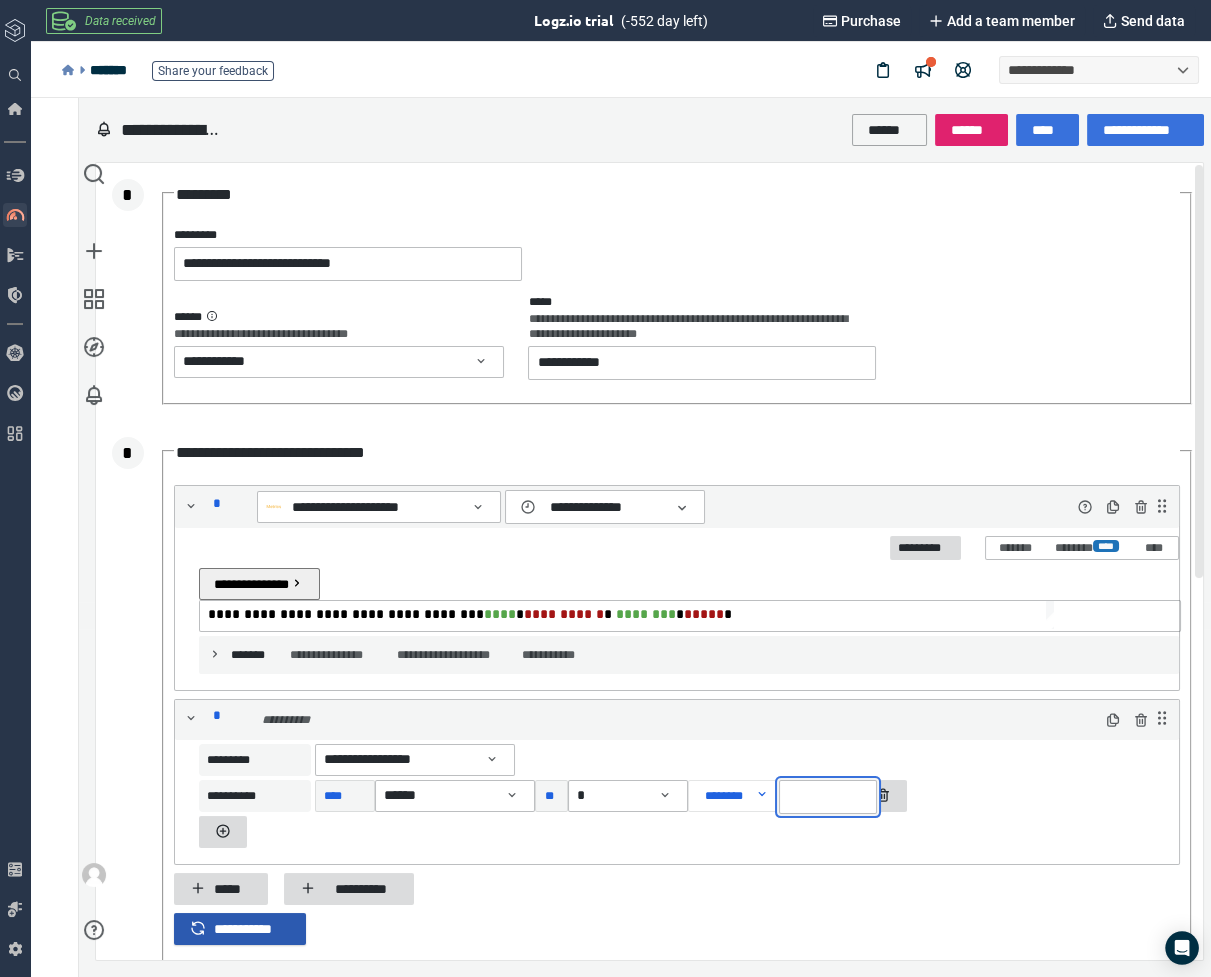 type on "**" 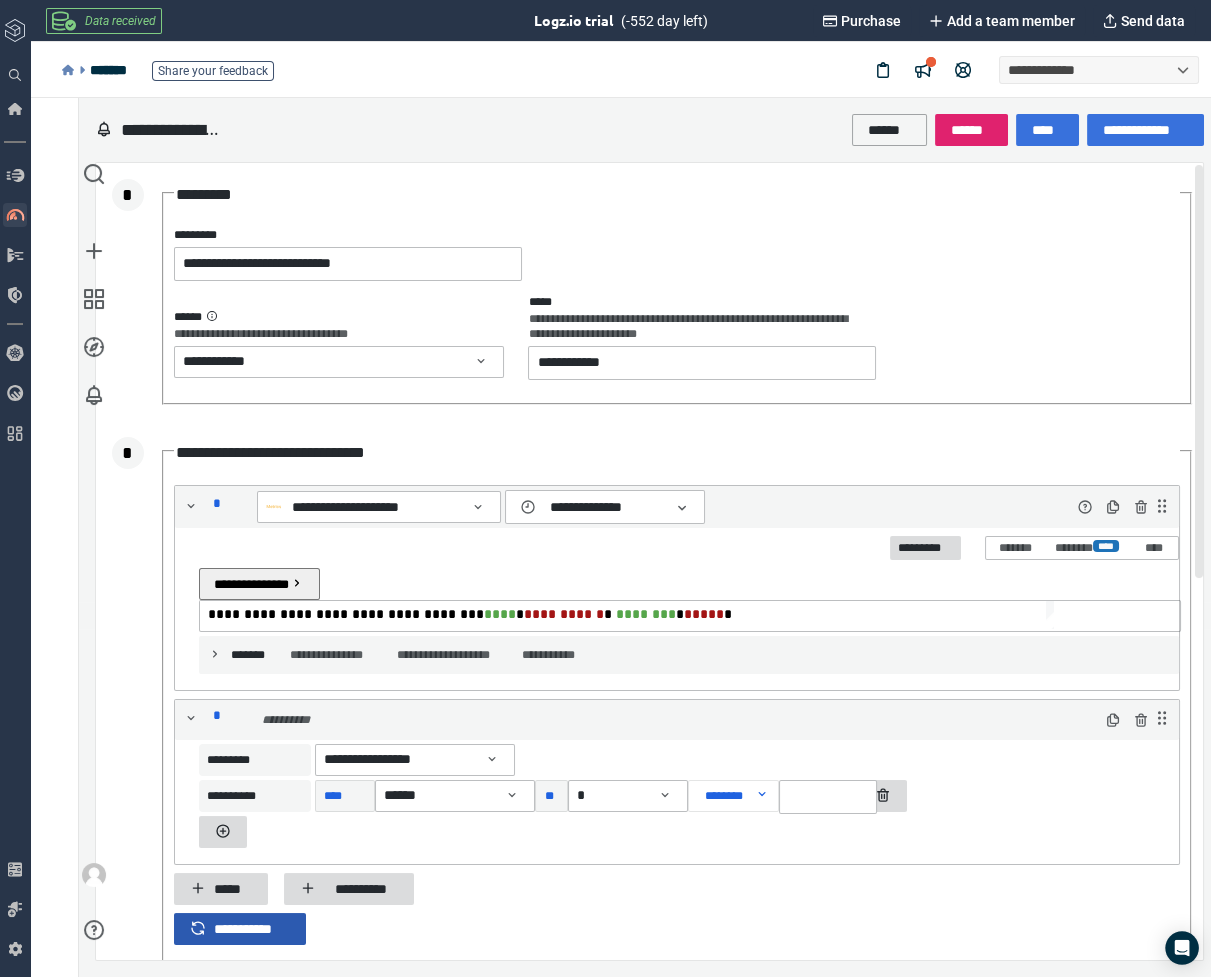 click on "**********" at bounding box center (252, 929) 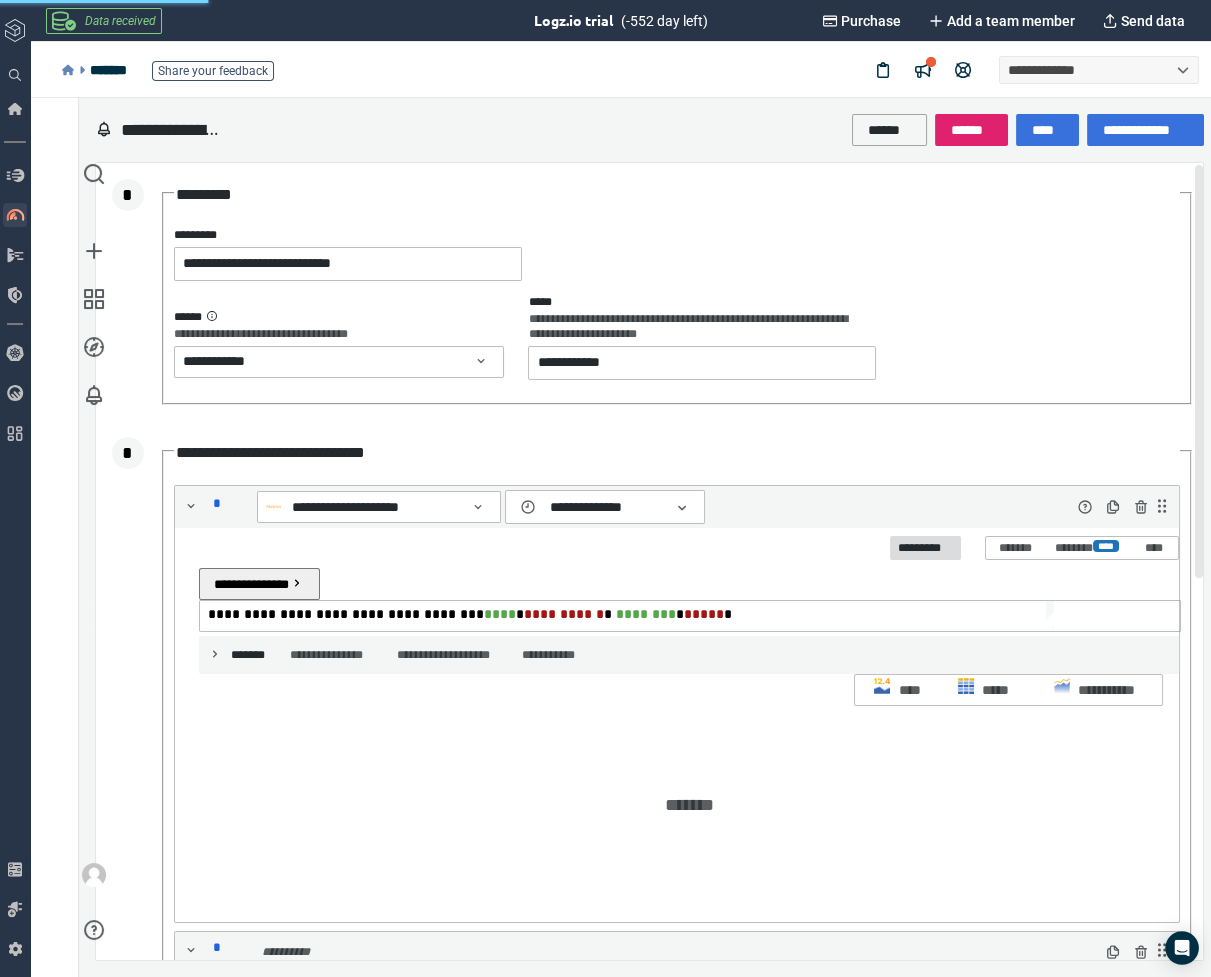 scroll, scrollTop: 8, scrollLeft: 8, axis: both 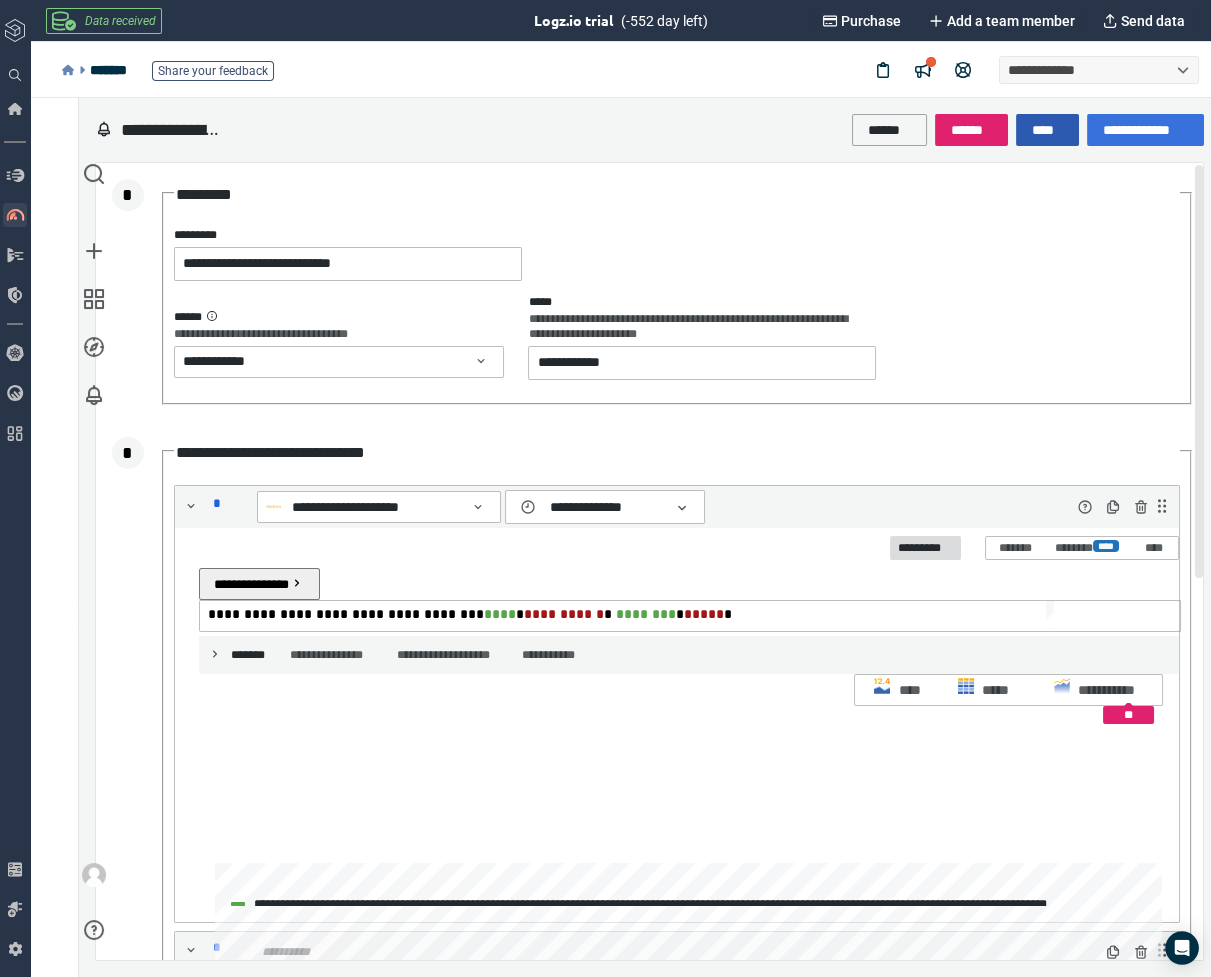 click on "****" at bounding box center [1047, 130] 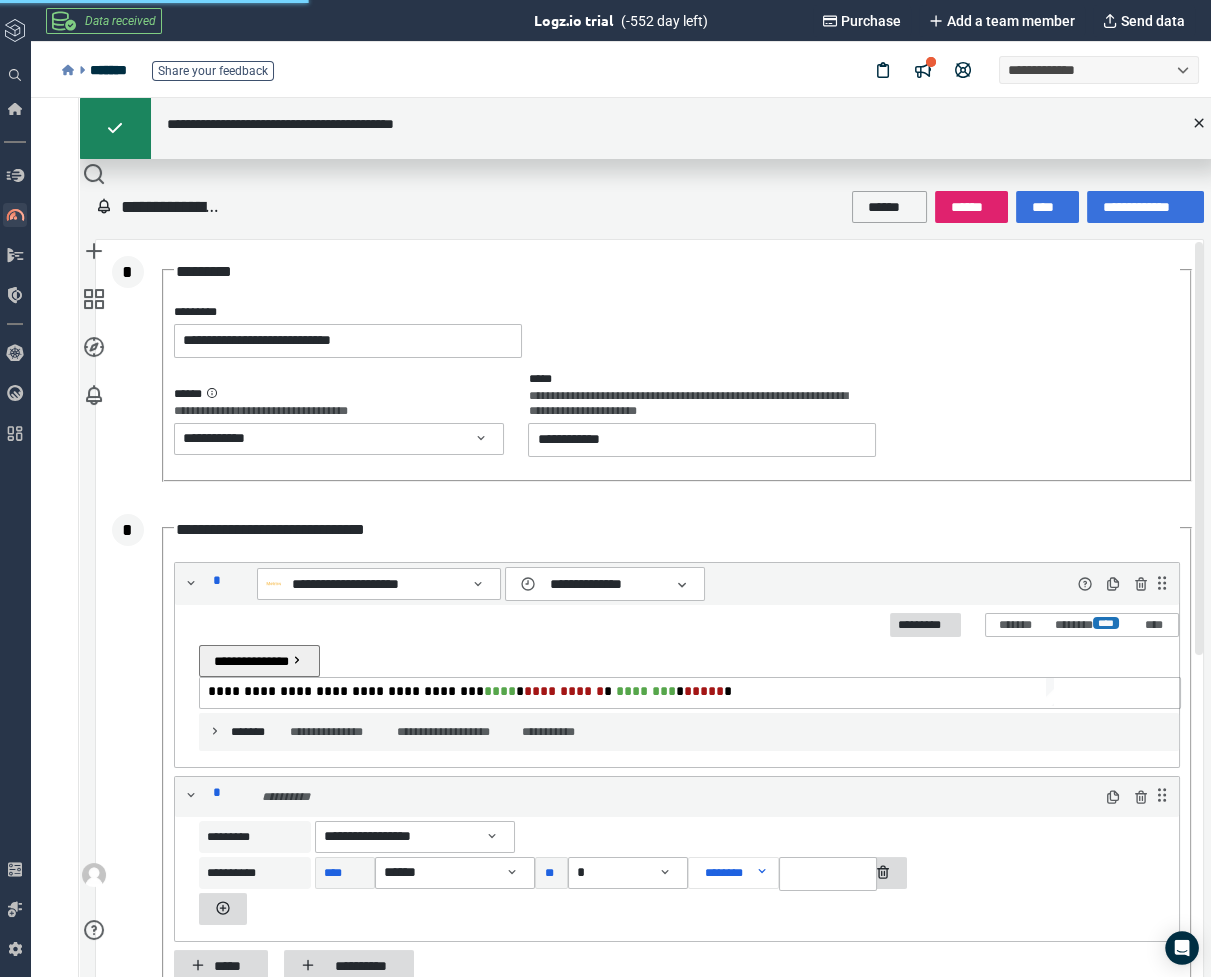 click 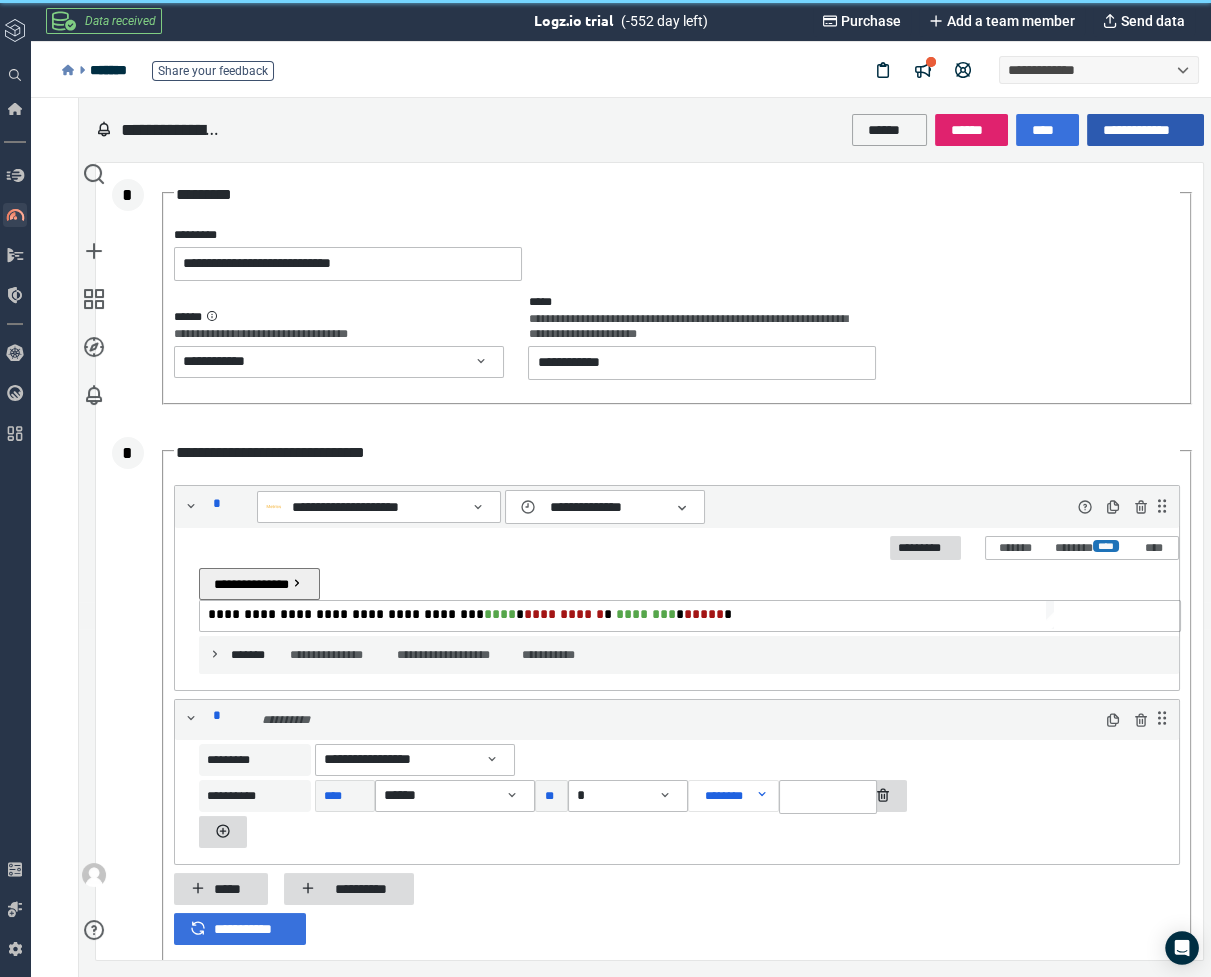click on "**********" at bounding box center (1145, 130) 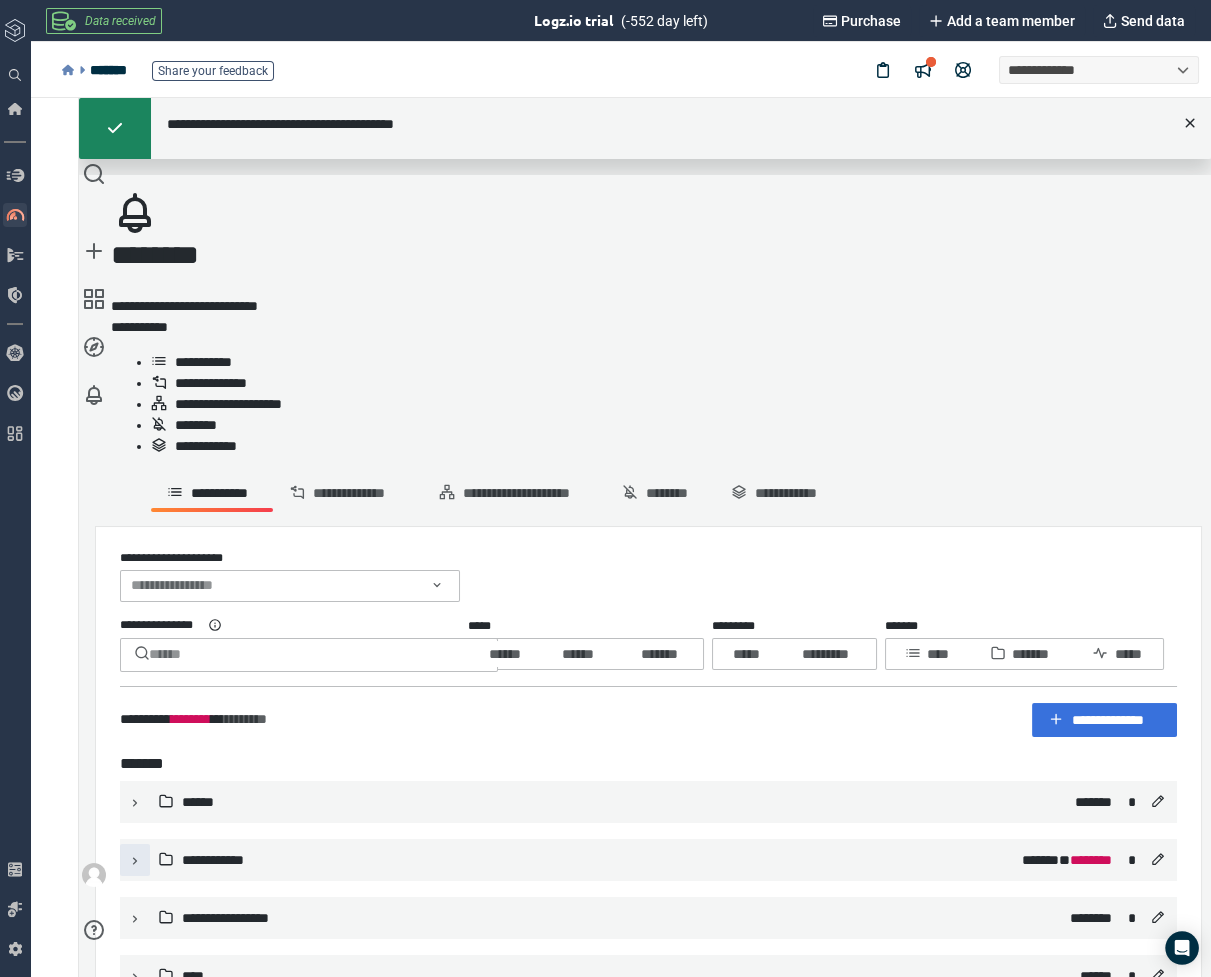 click 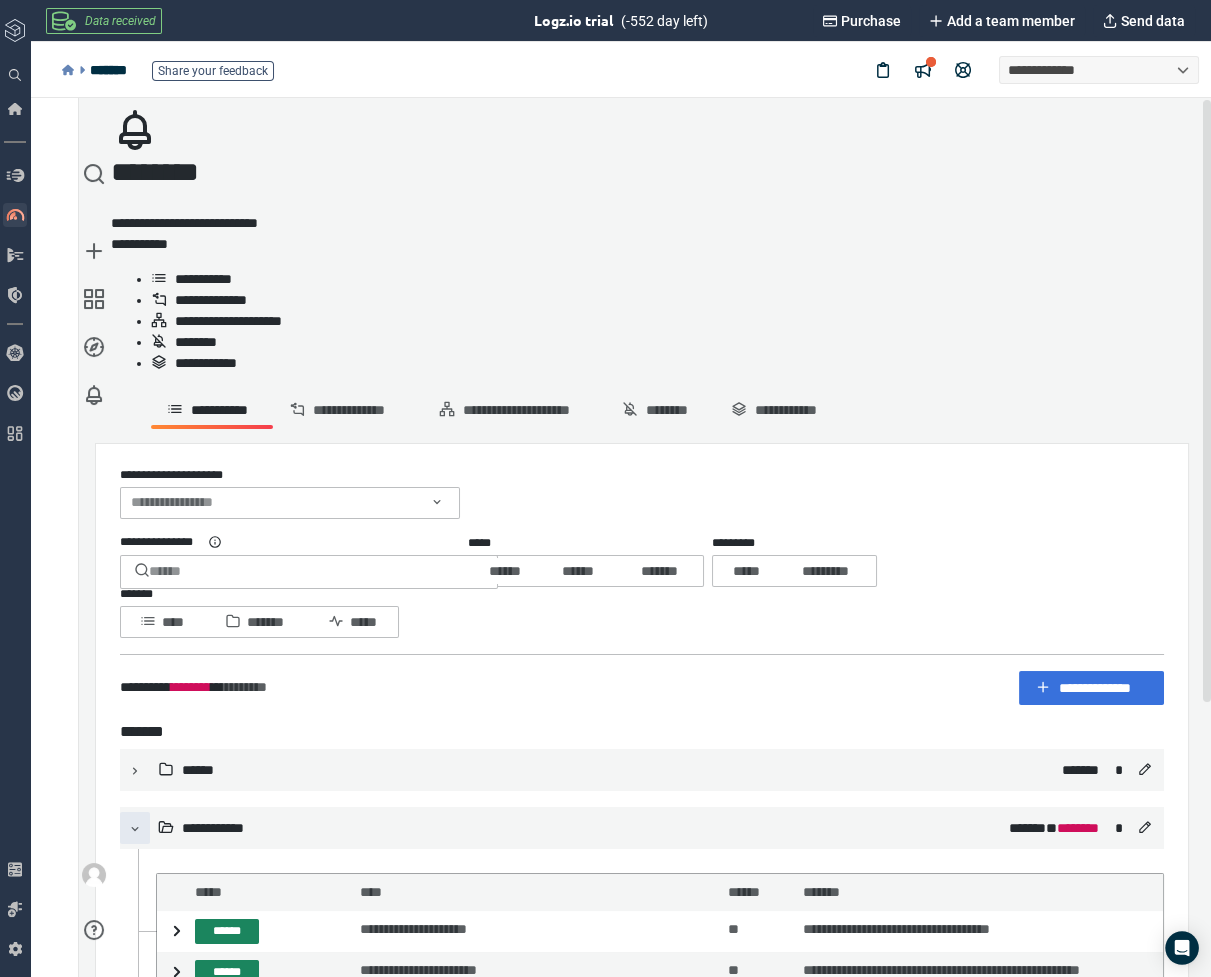 scroll, scrollTop: 0, scrollLeft: 0, axis: both 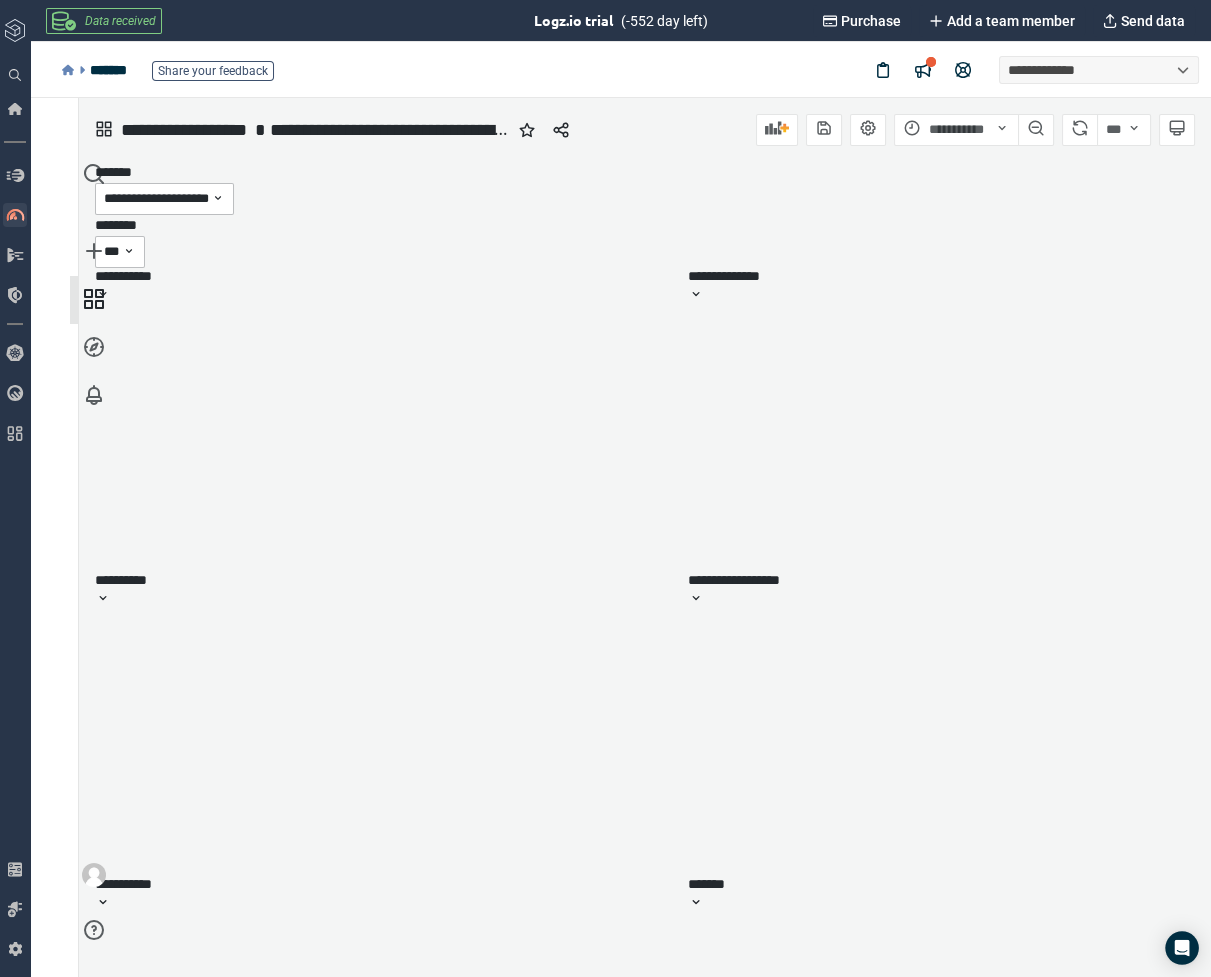 type on "*" 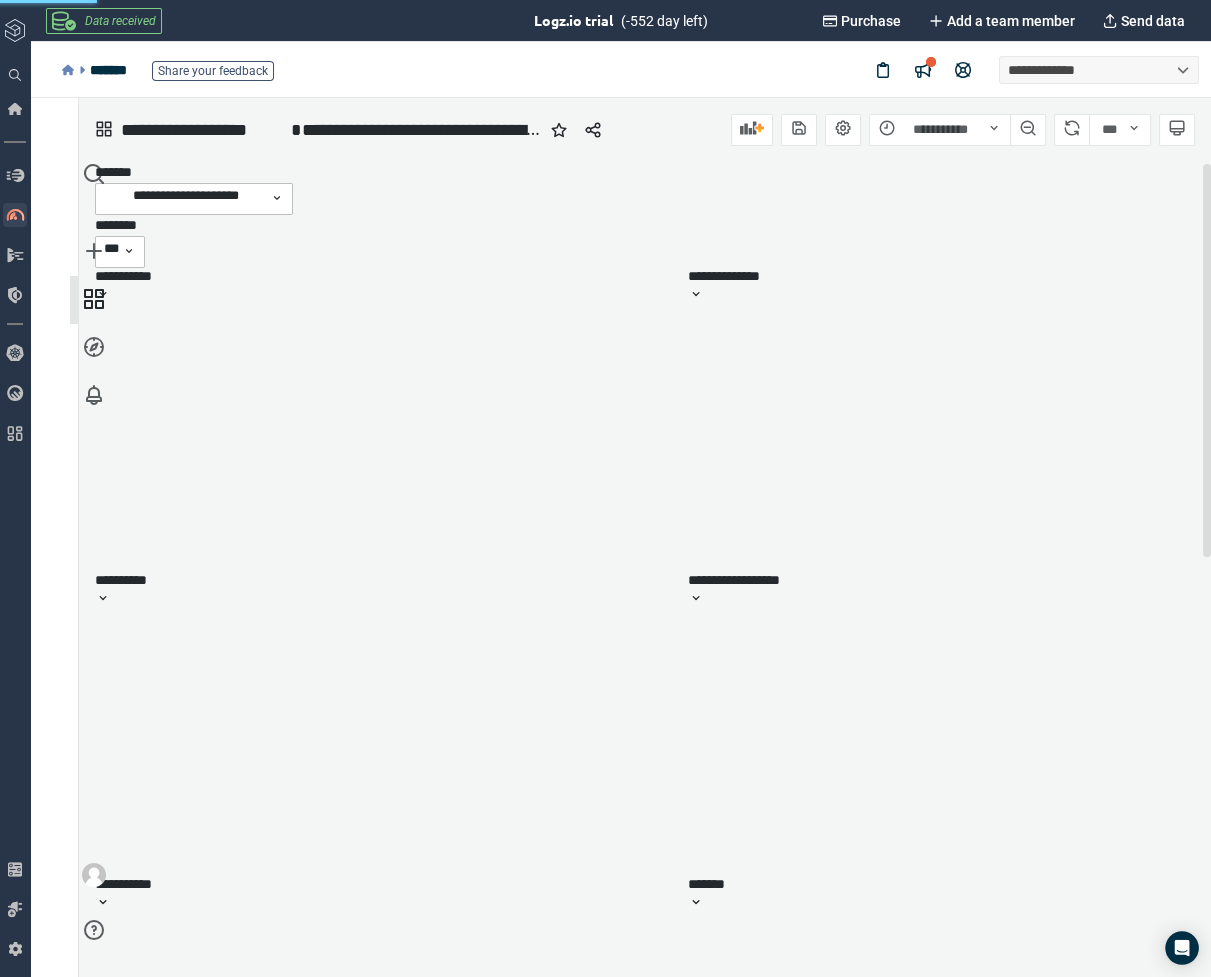 scroll, scrollTop: 8, scrollLeft: 8, axis: both 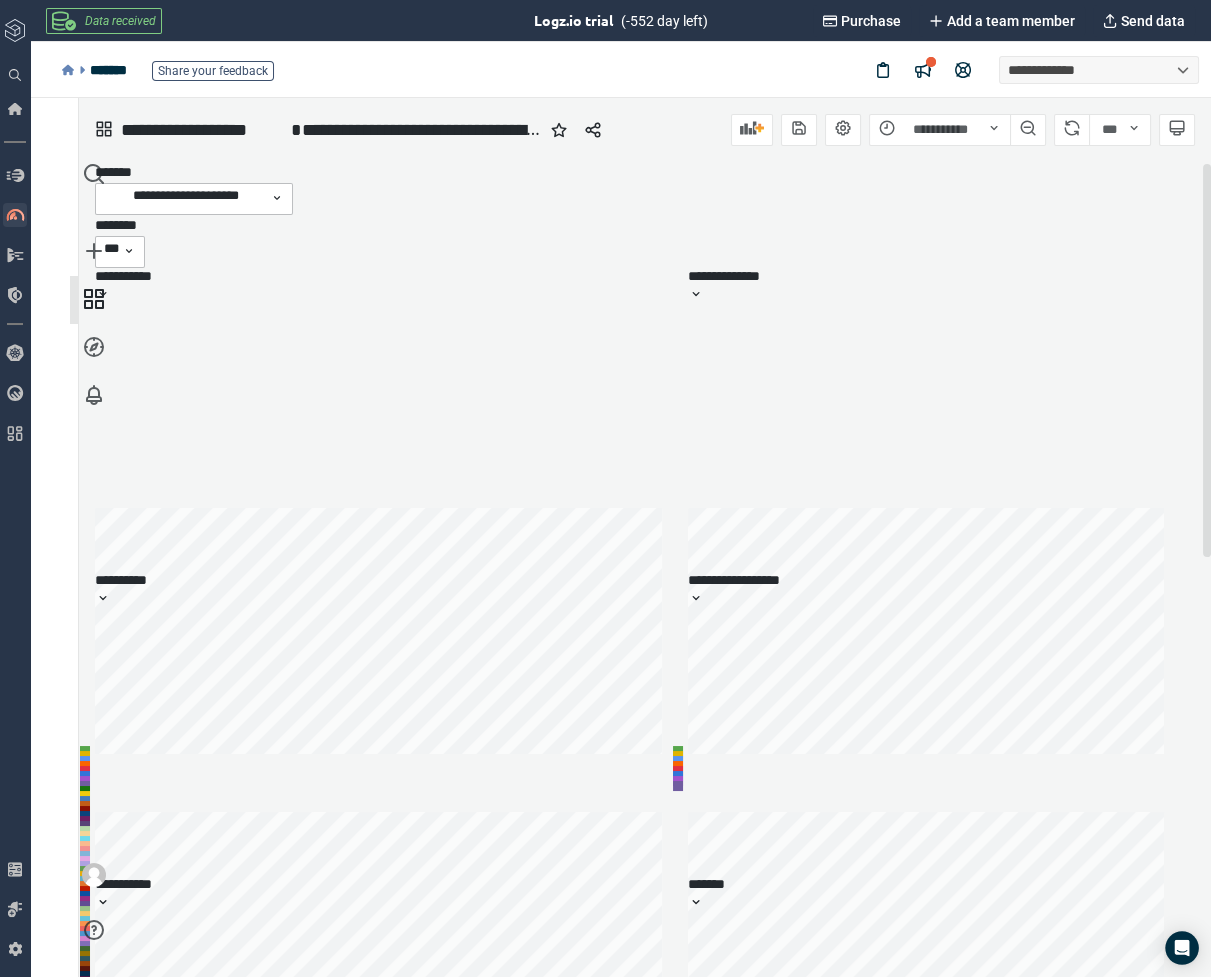 click on "**********" at bounding box center (642, 215) 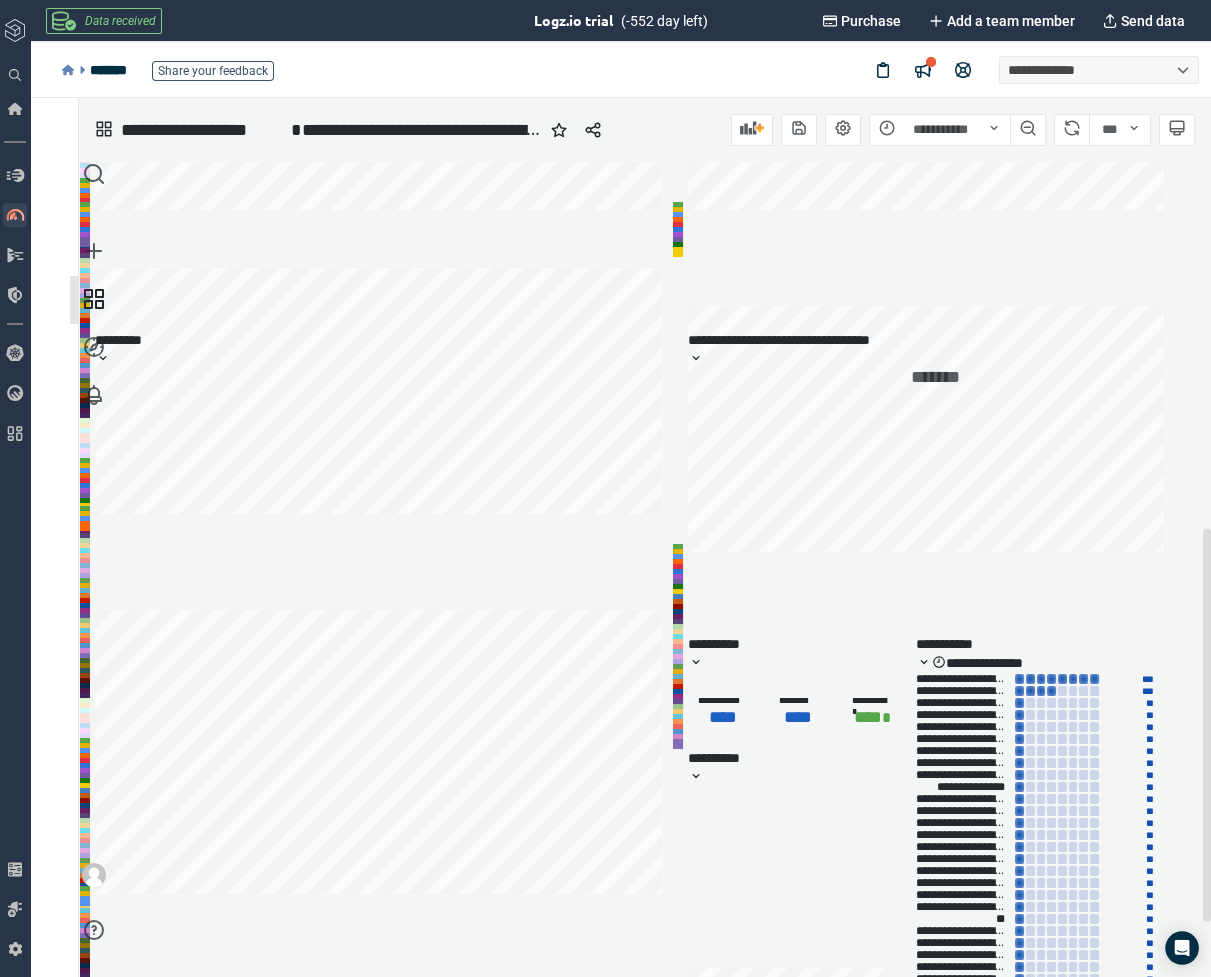 scroll, scrollTop: 867, scrollLeft: 0, axis: vertical 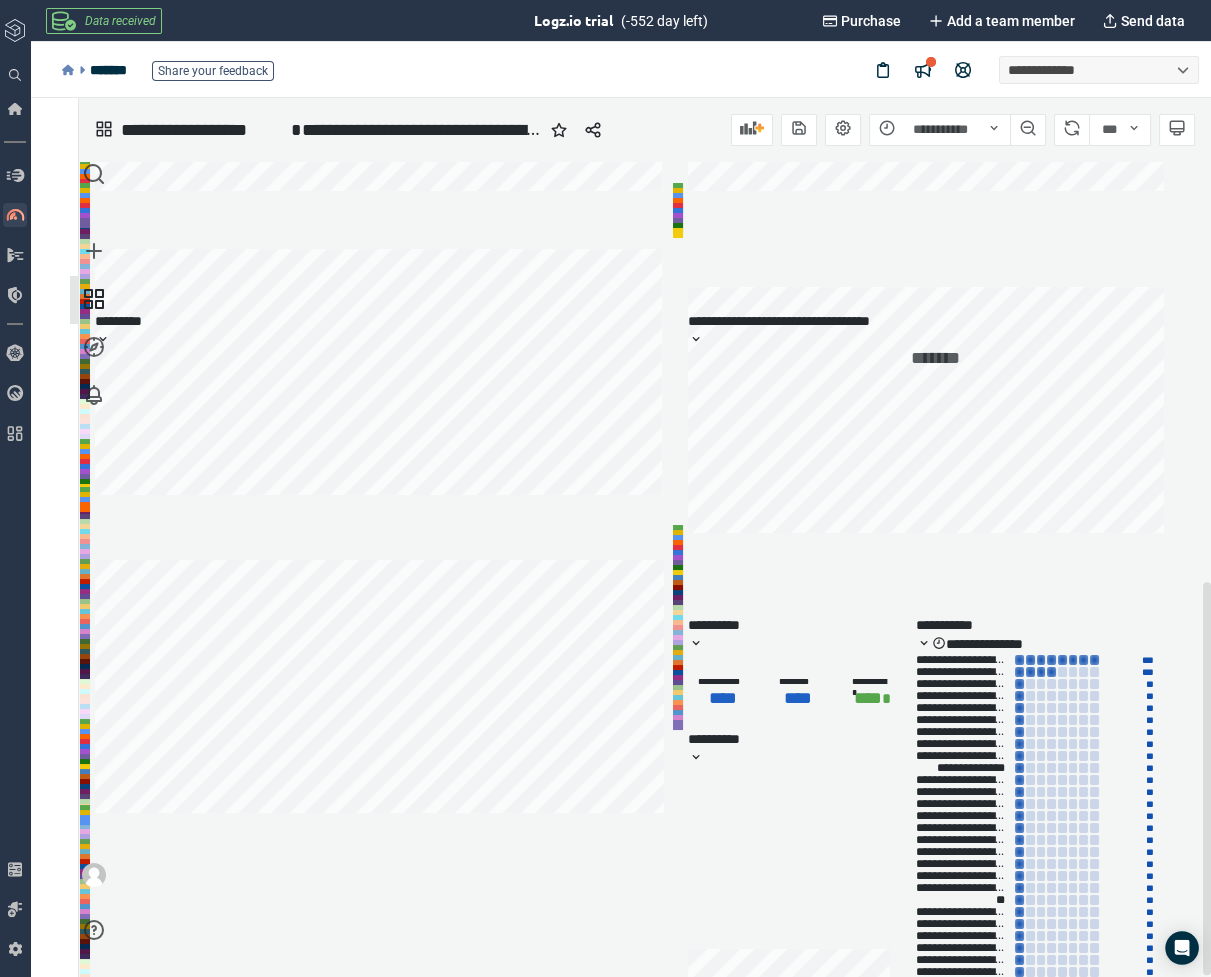 drag, startPoint x: 668, startPoint y: 572, endPoint x: 670, endPoint y: 541, distance: 31.06445 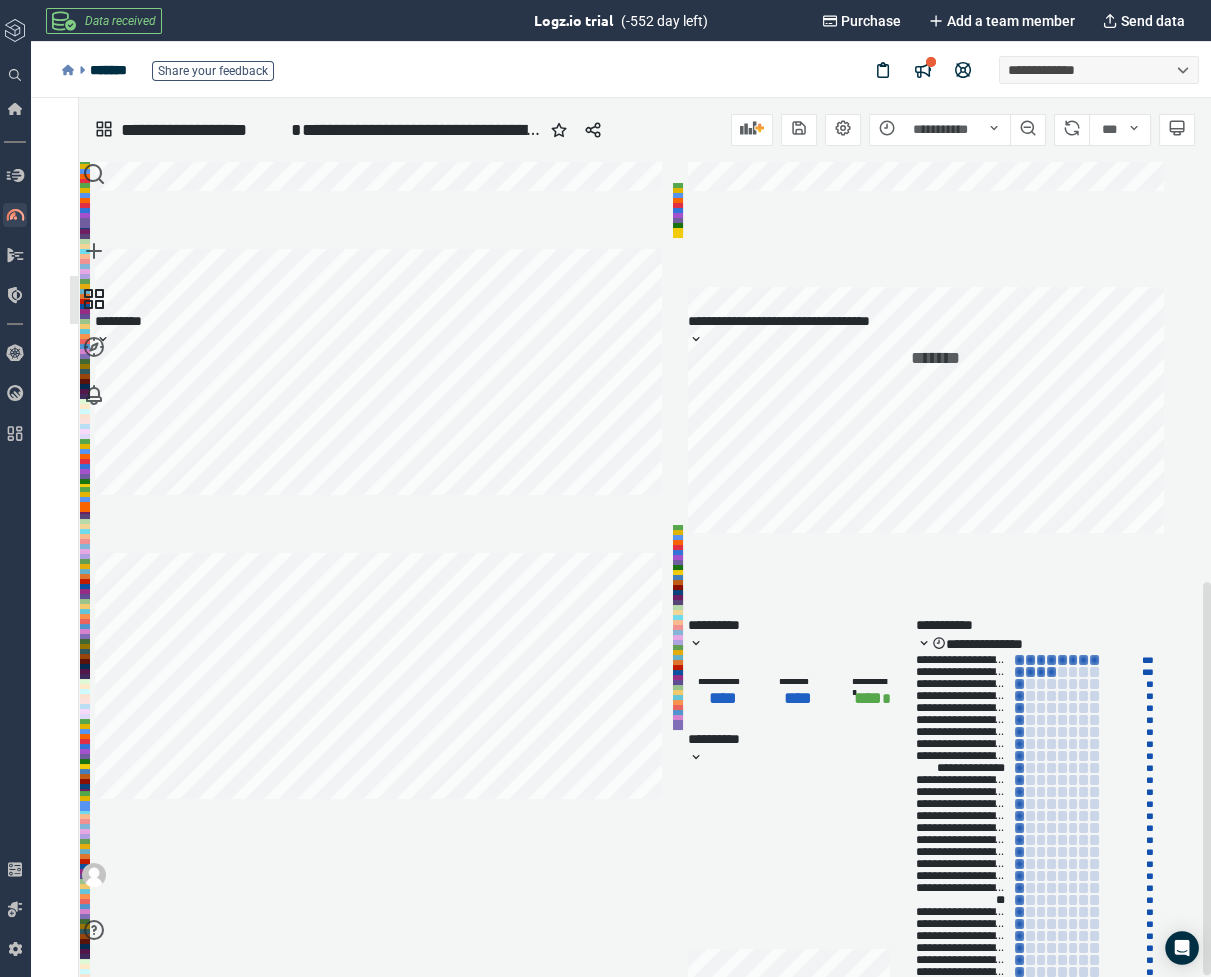 click on "**********" at bounding box center [638, 214] 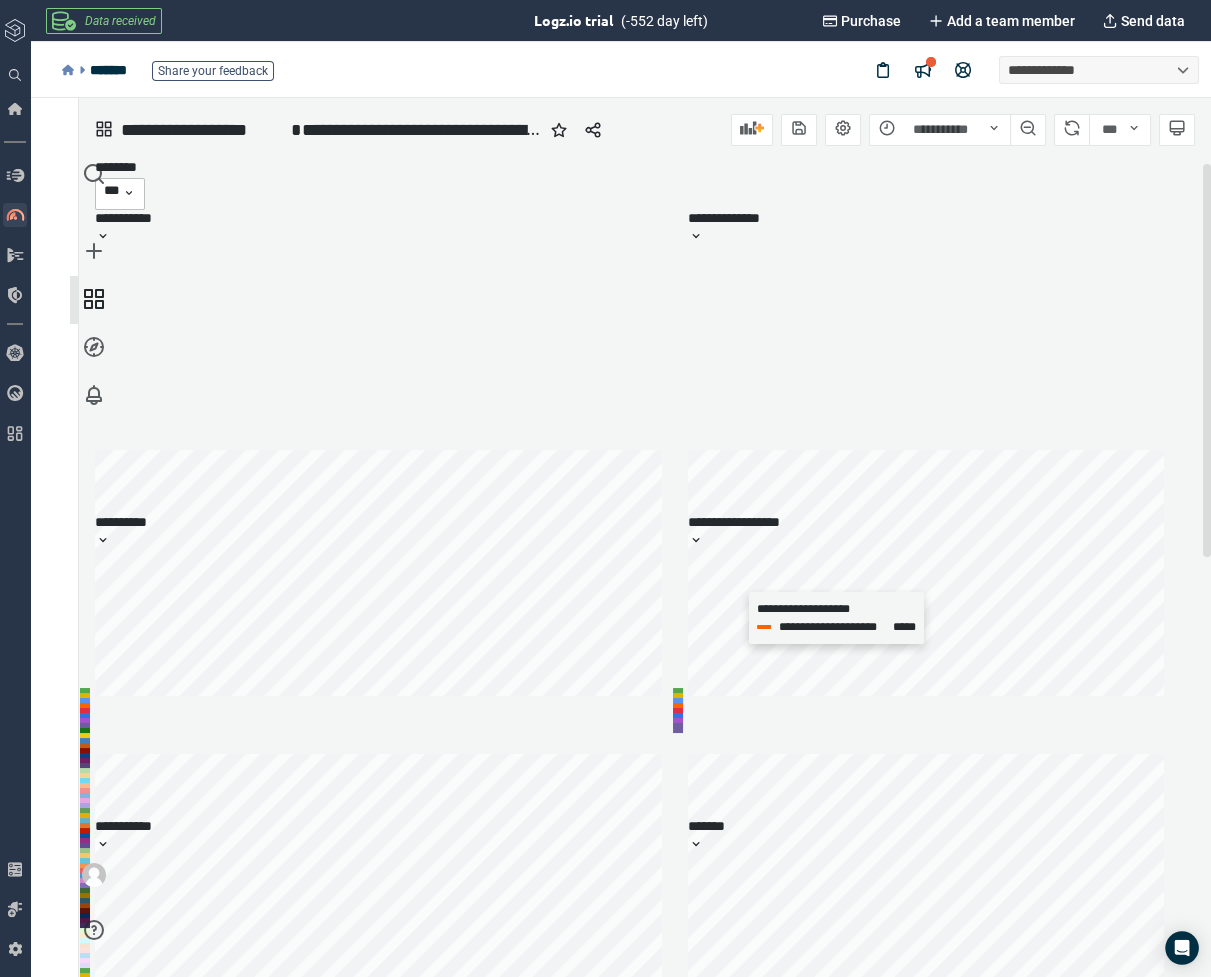 scroll, scrollTop: 0, scrollLeft: 0, axis: both 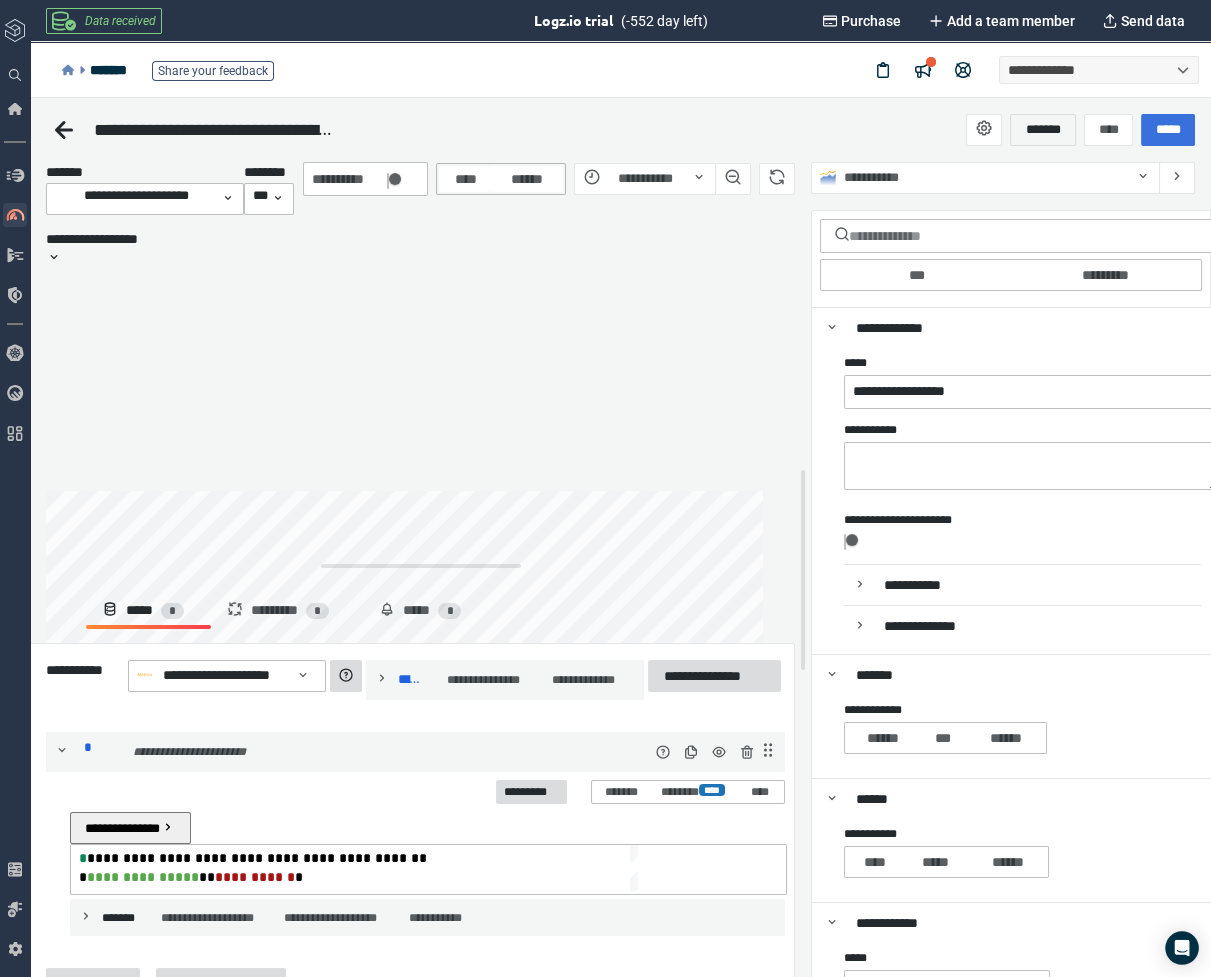 click on "*******" at bounding box center [1043, 130] 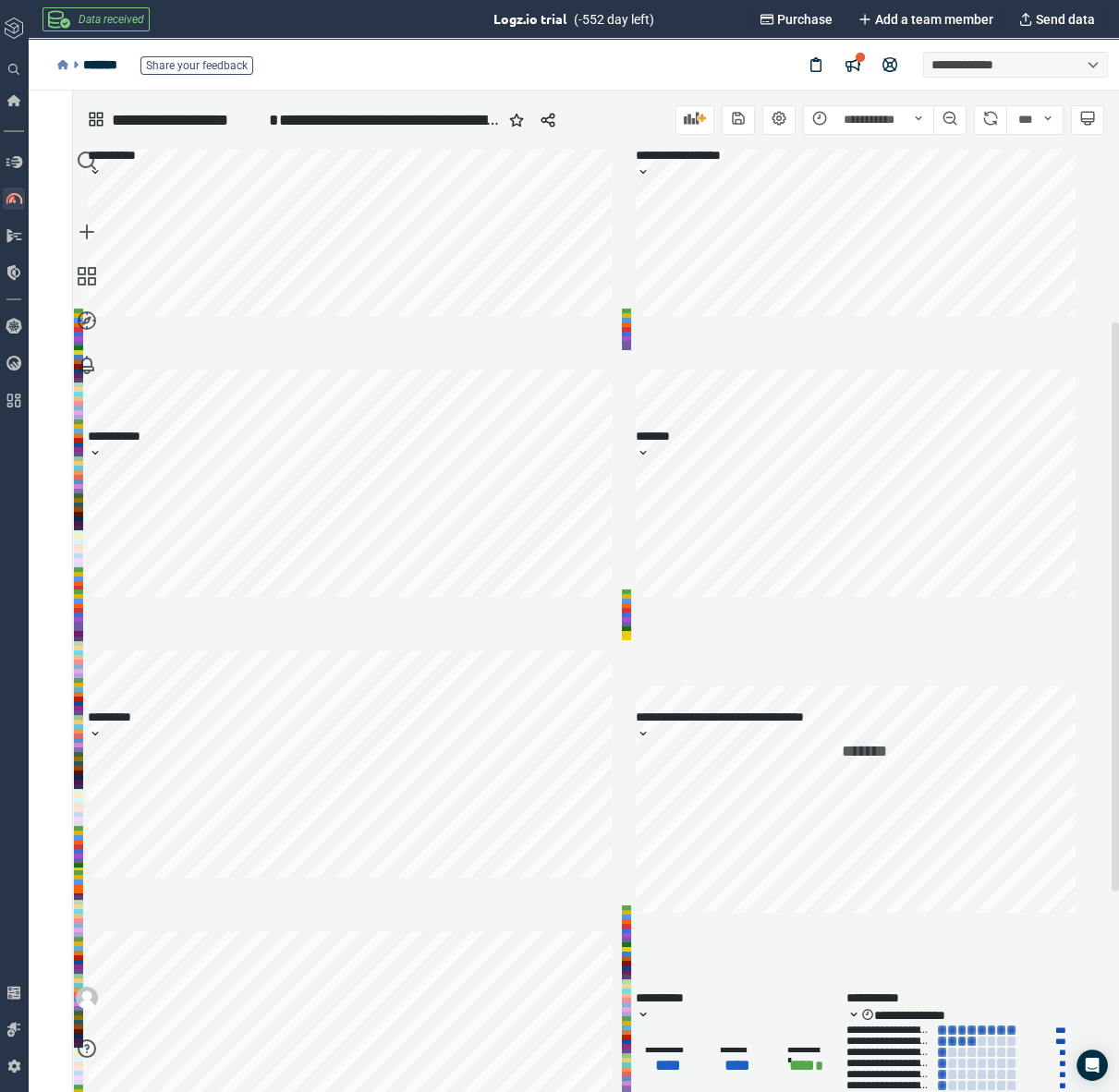 scroll, scrollTop: 0, scrollLeft: 0, axis: both 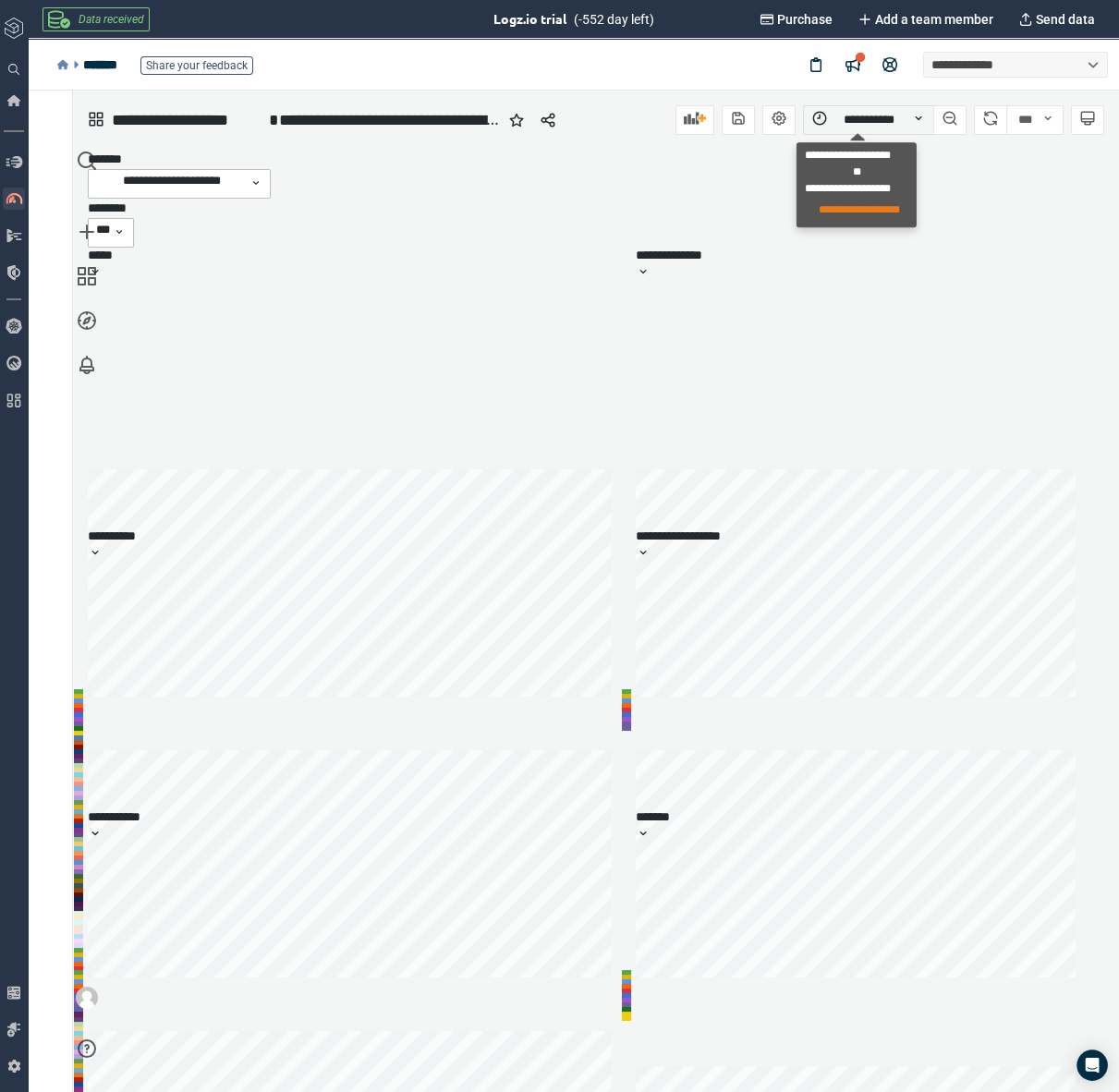 click on "**********" at bounding box center (871, 120) 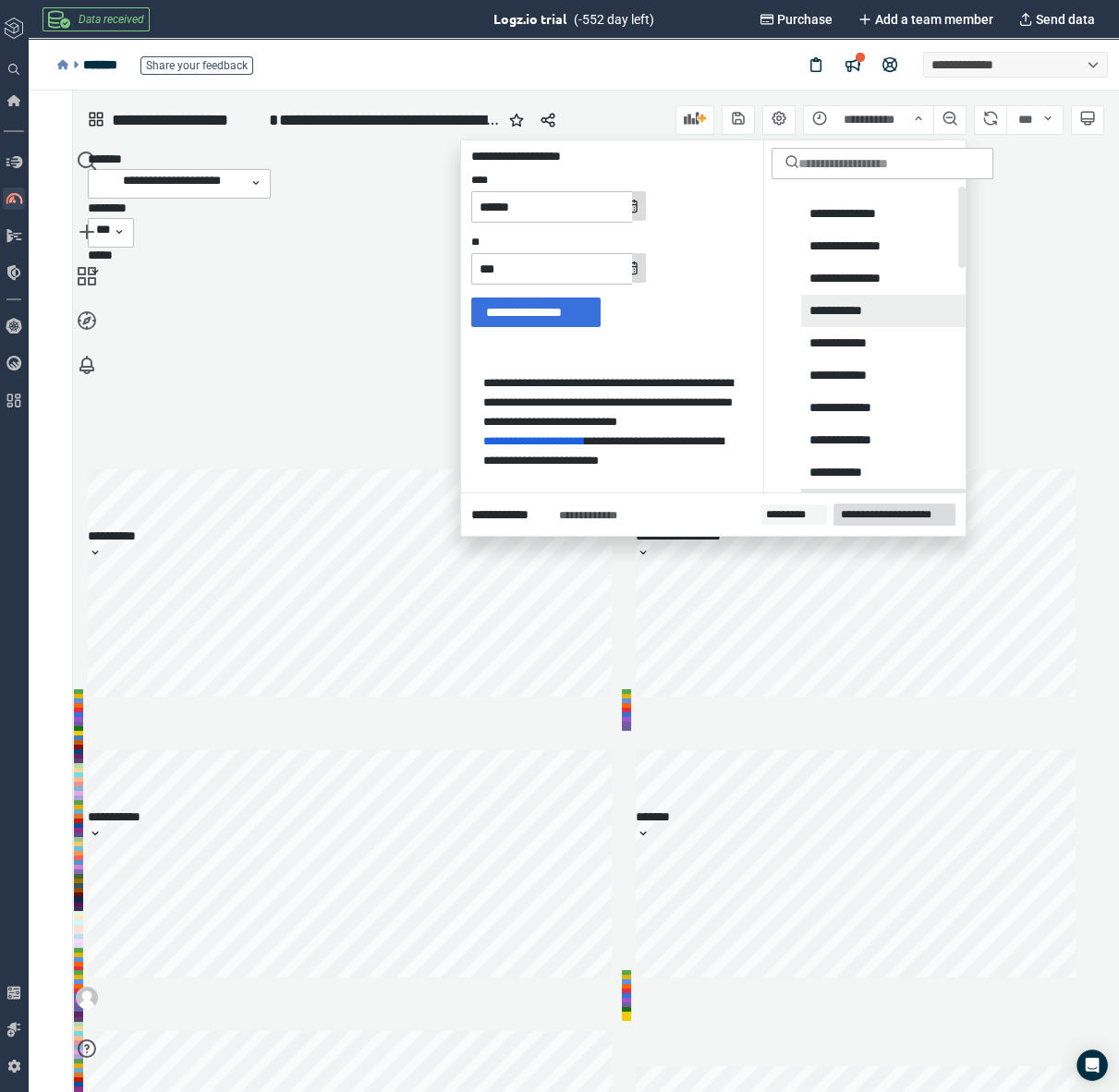 click on "**********" at bounding box center (886, 504) 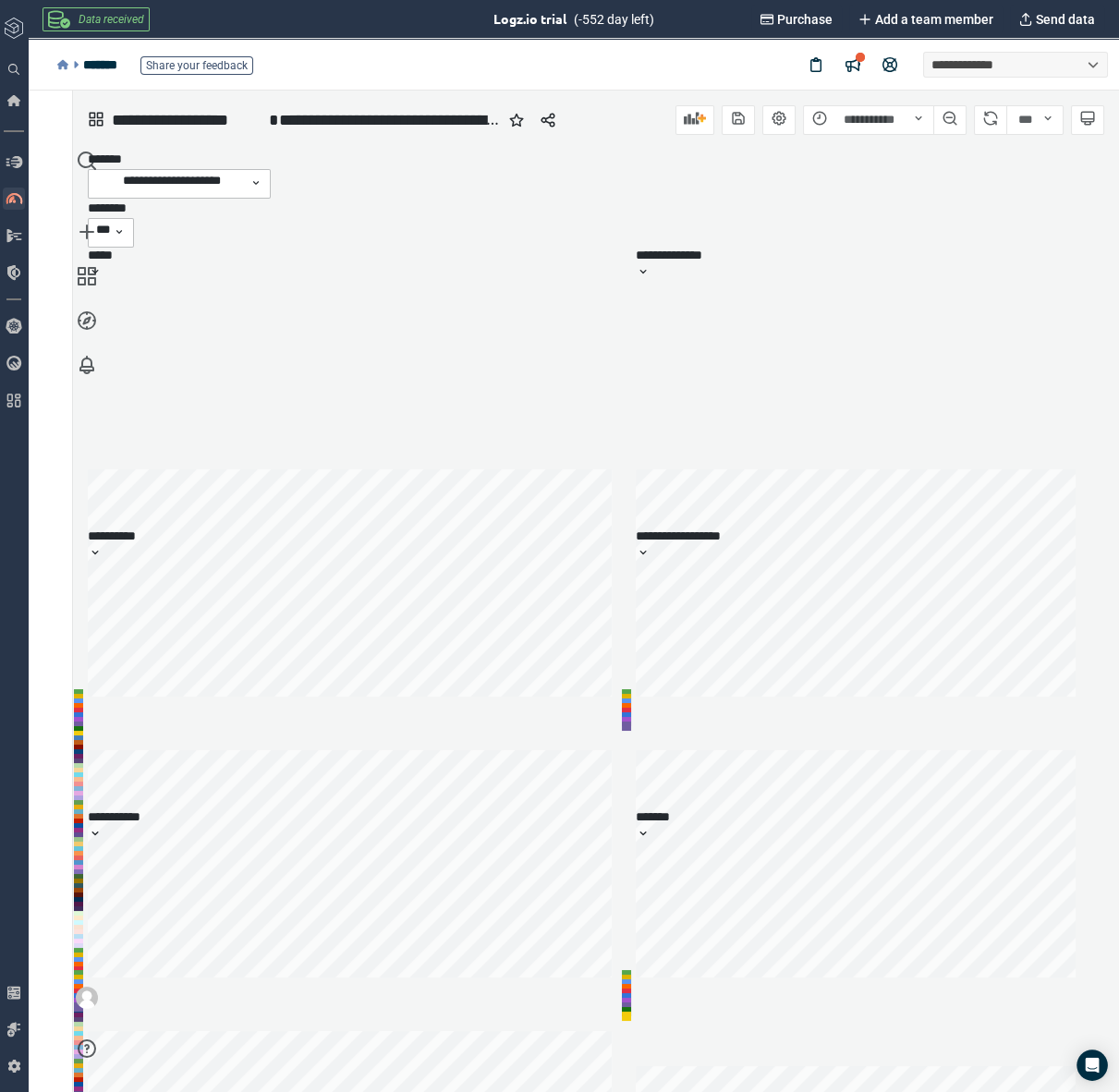 scroll, scrollTop: 13, scrollLeft: 0, axis: vertical 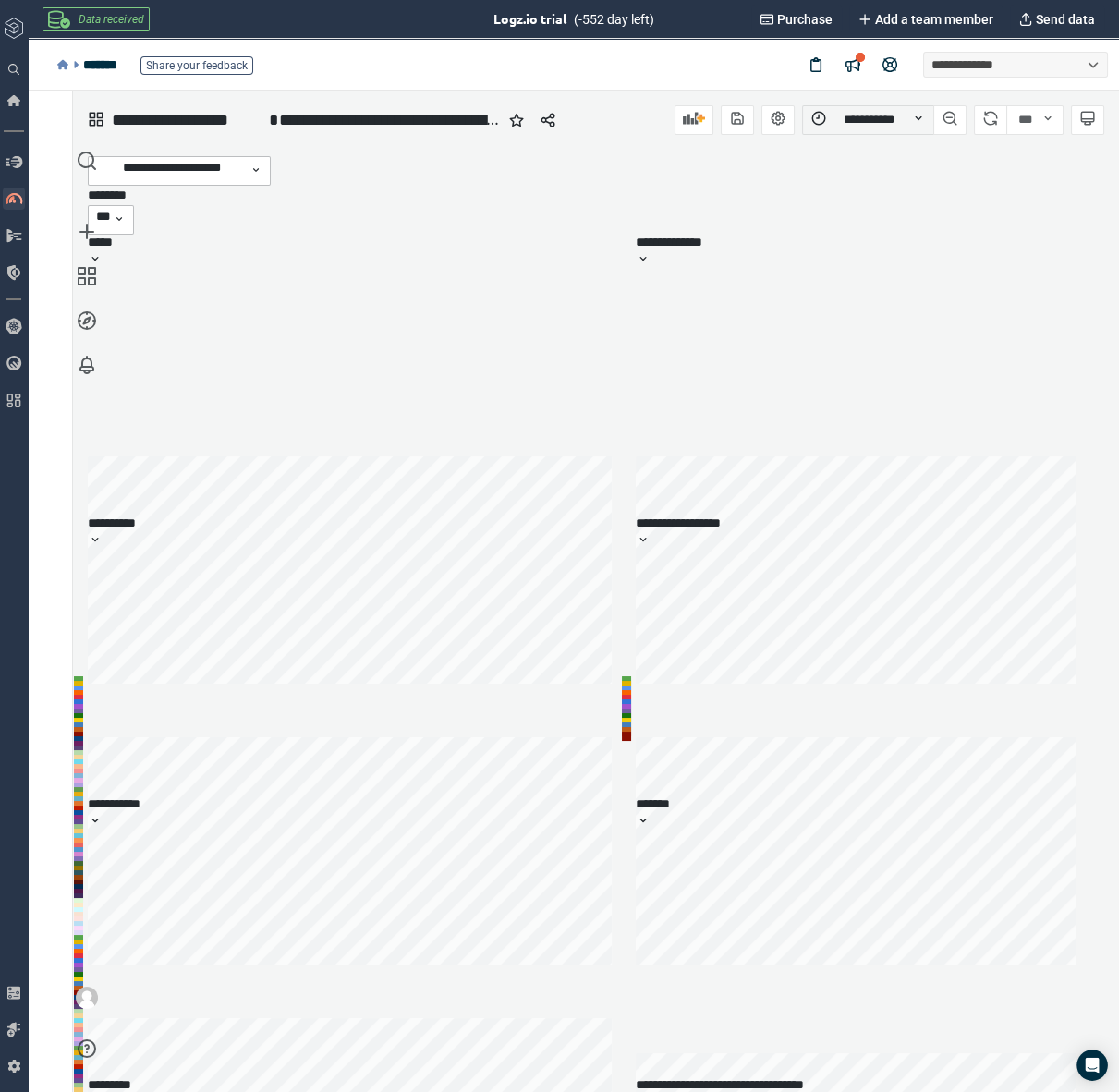 click on "**********" at bounding box center (868, 120) 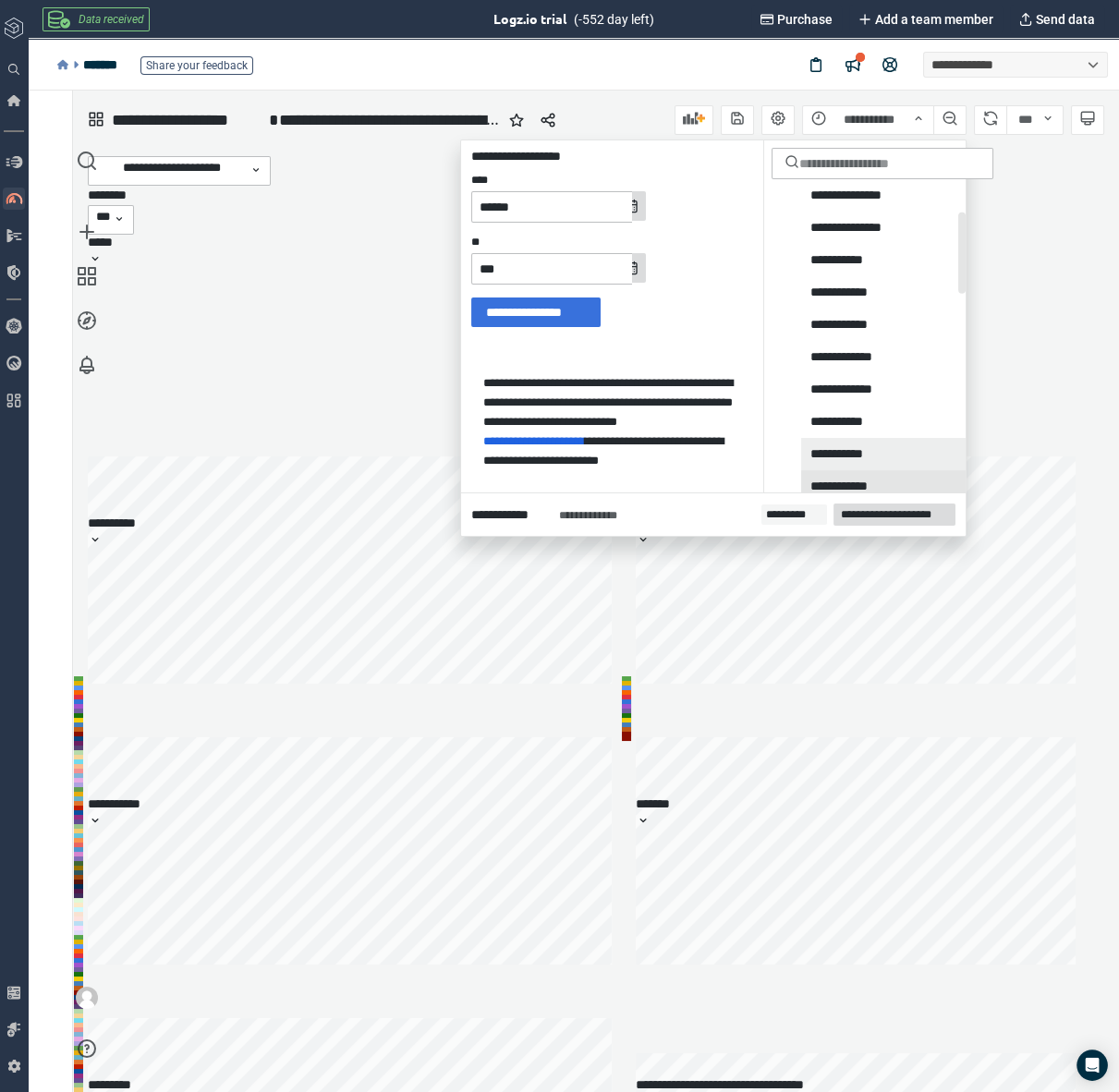 scroll, scrollTop: 101, scrollLeft: 0, axis: vertical 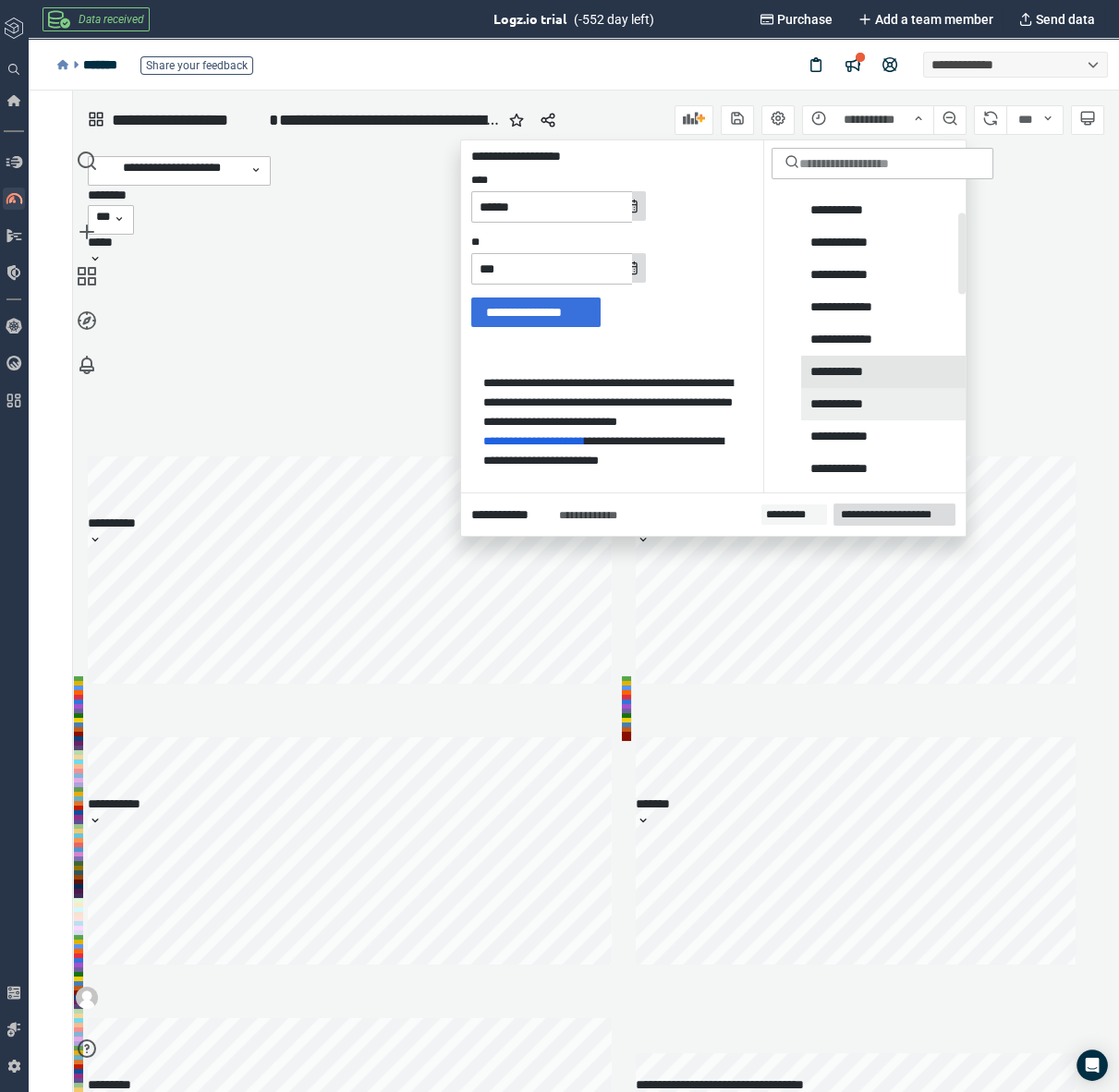click on "**********" at bounding box center (886, 371) 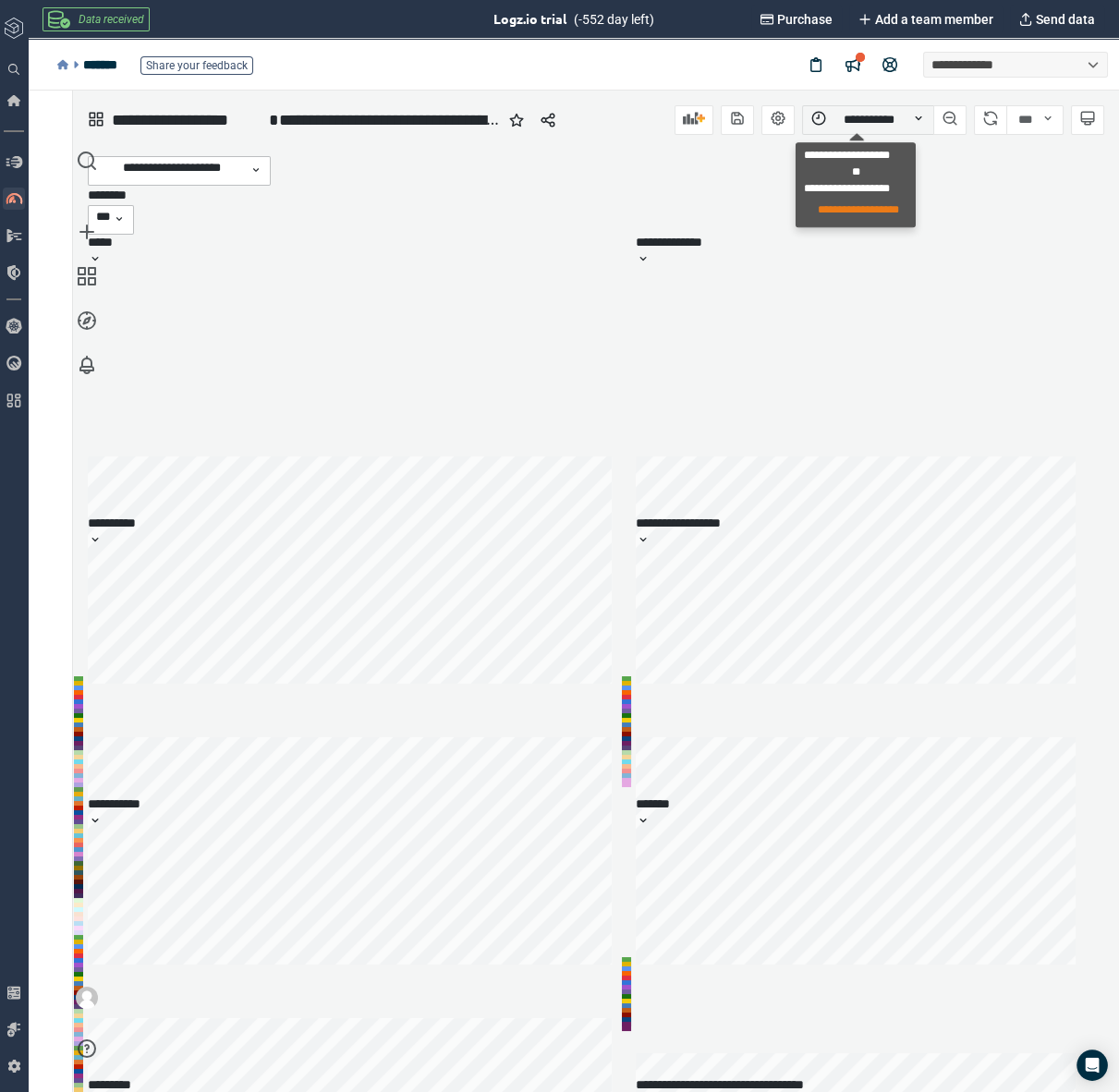 click on "**********" at bounding box center [868, 120] 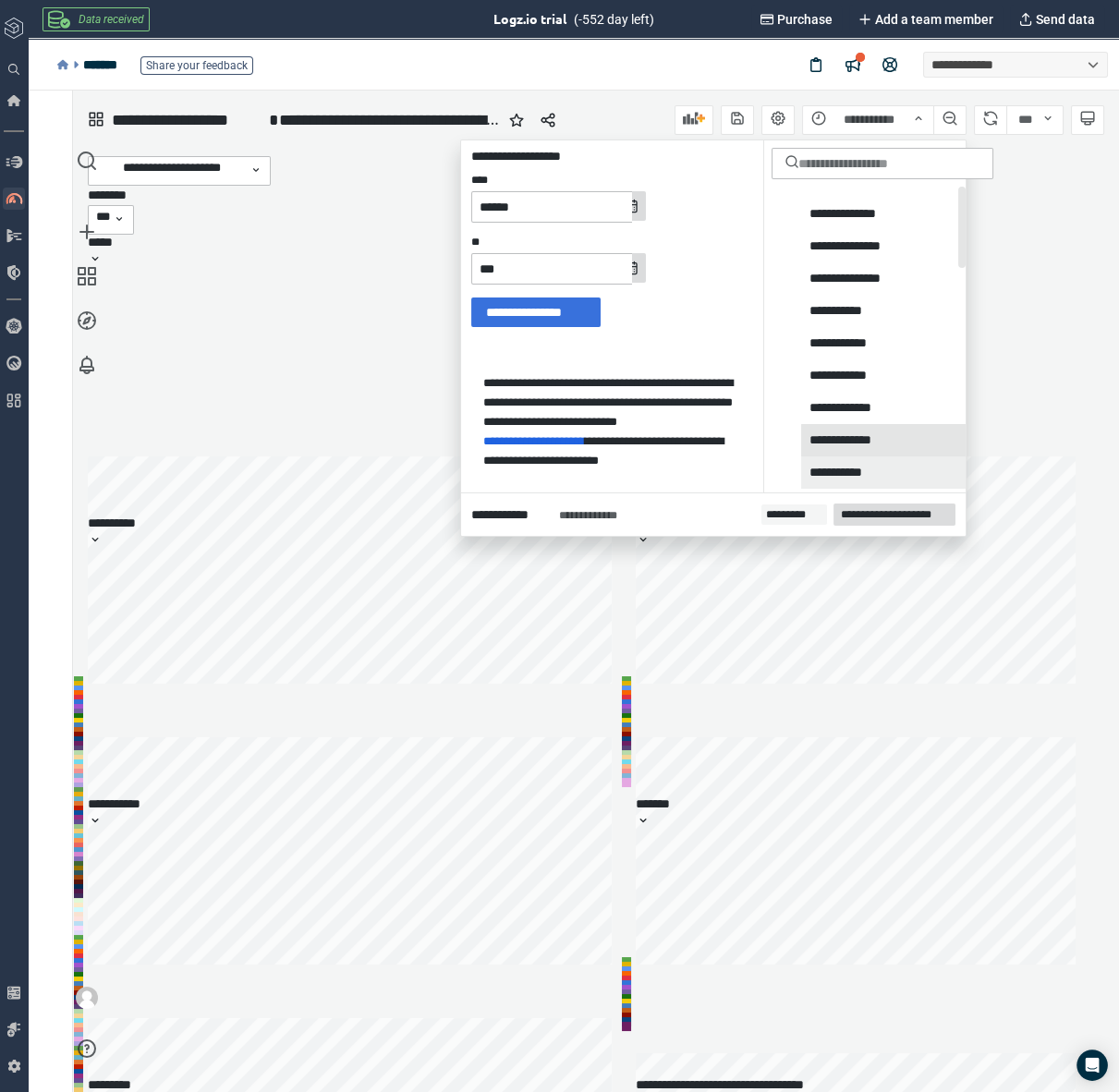 click on "**********" at bounding box center (849, 440) 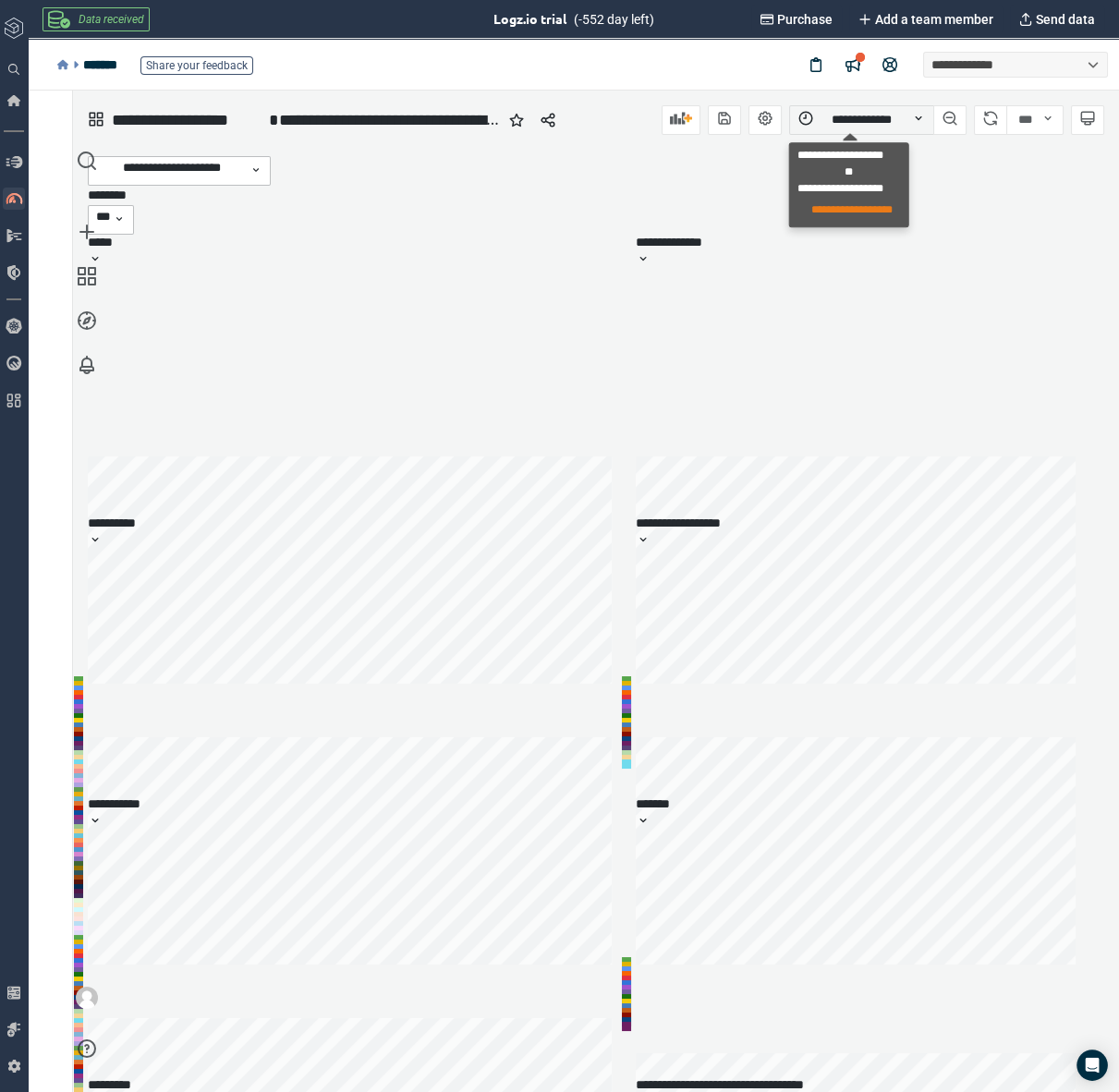 click on "**********" at bounding box center [861, 120] 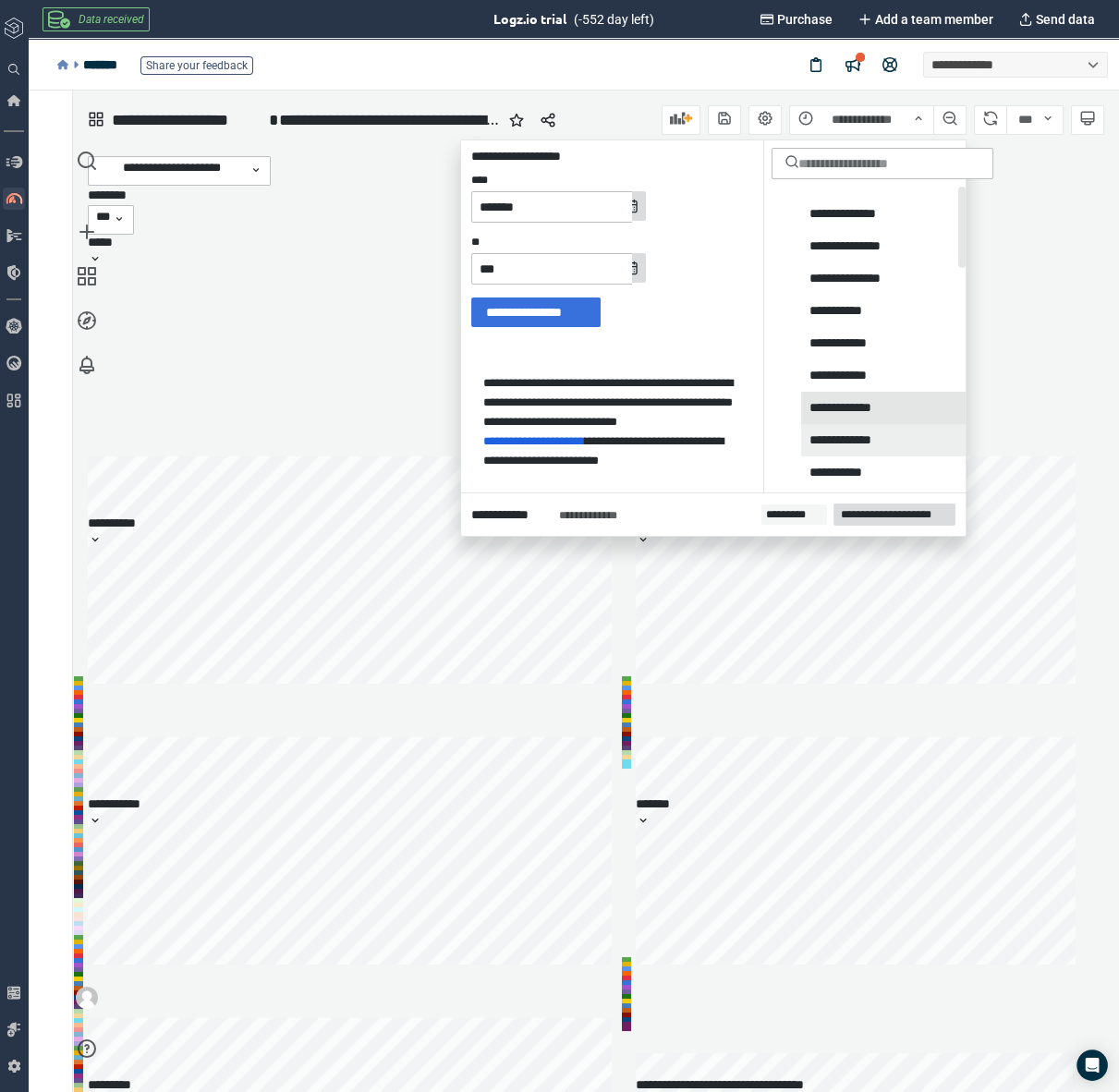 click on "**********" at bounding box center (849, 407) 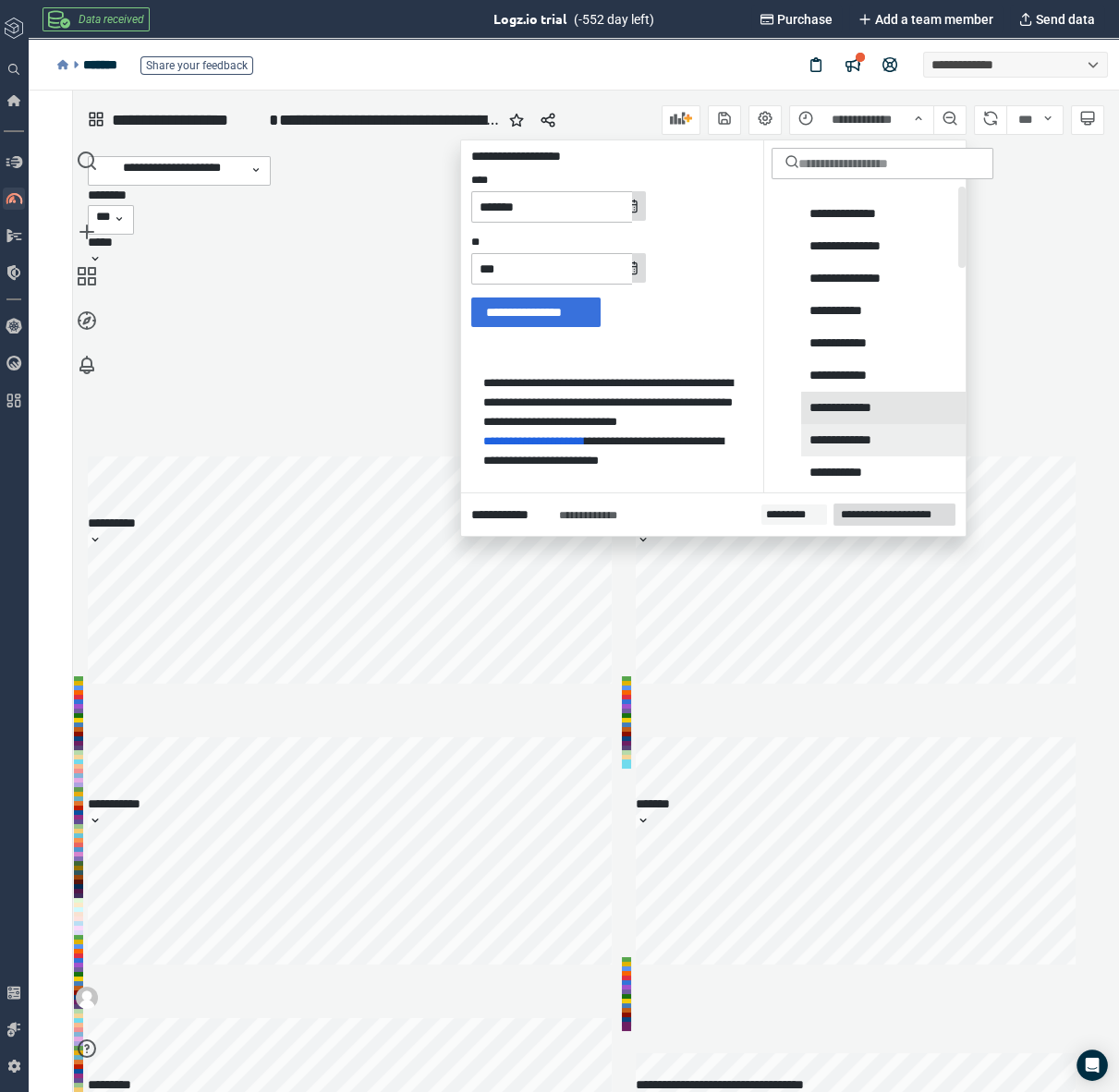 type on "*" 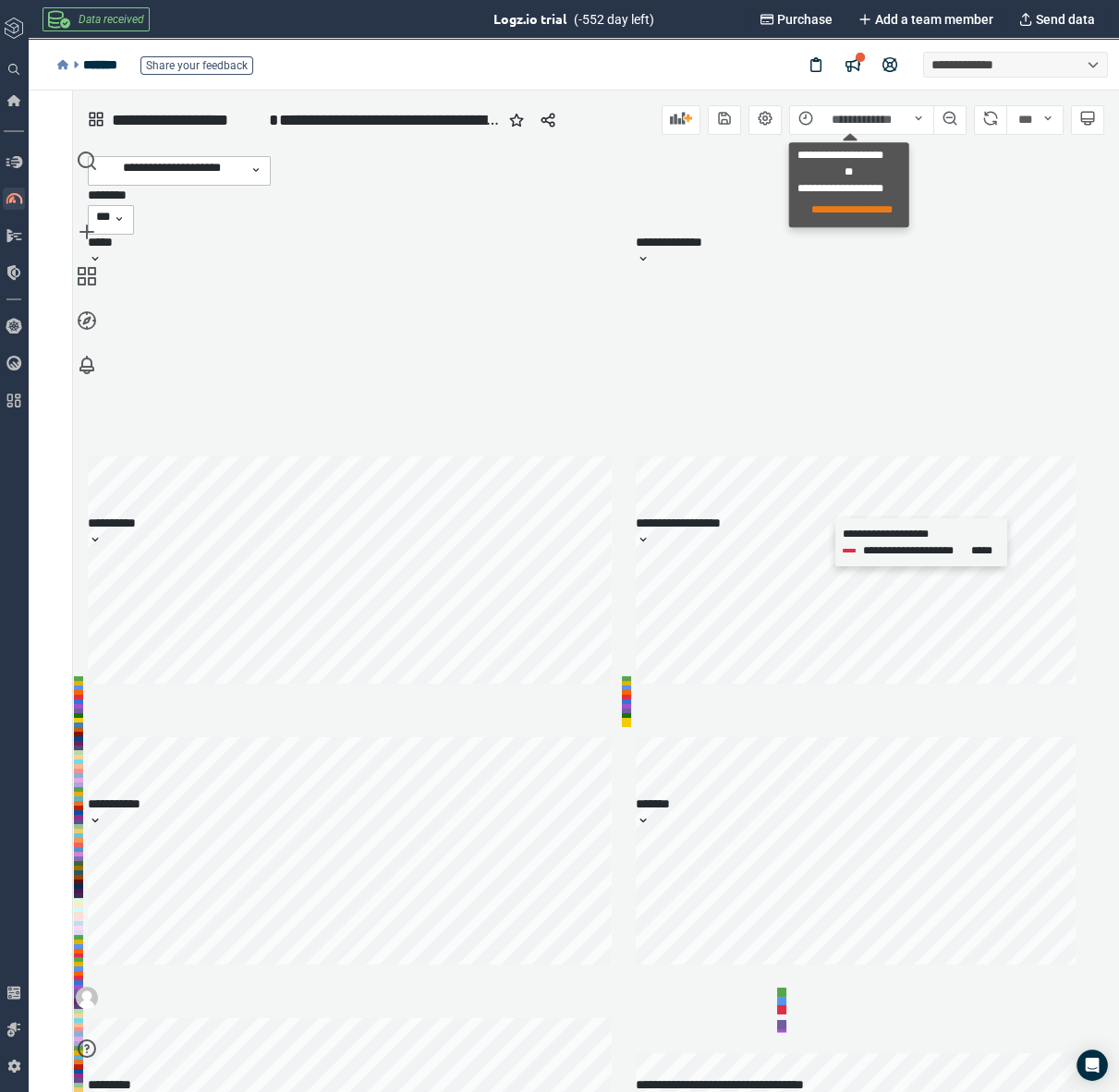 type 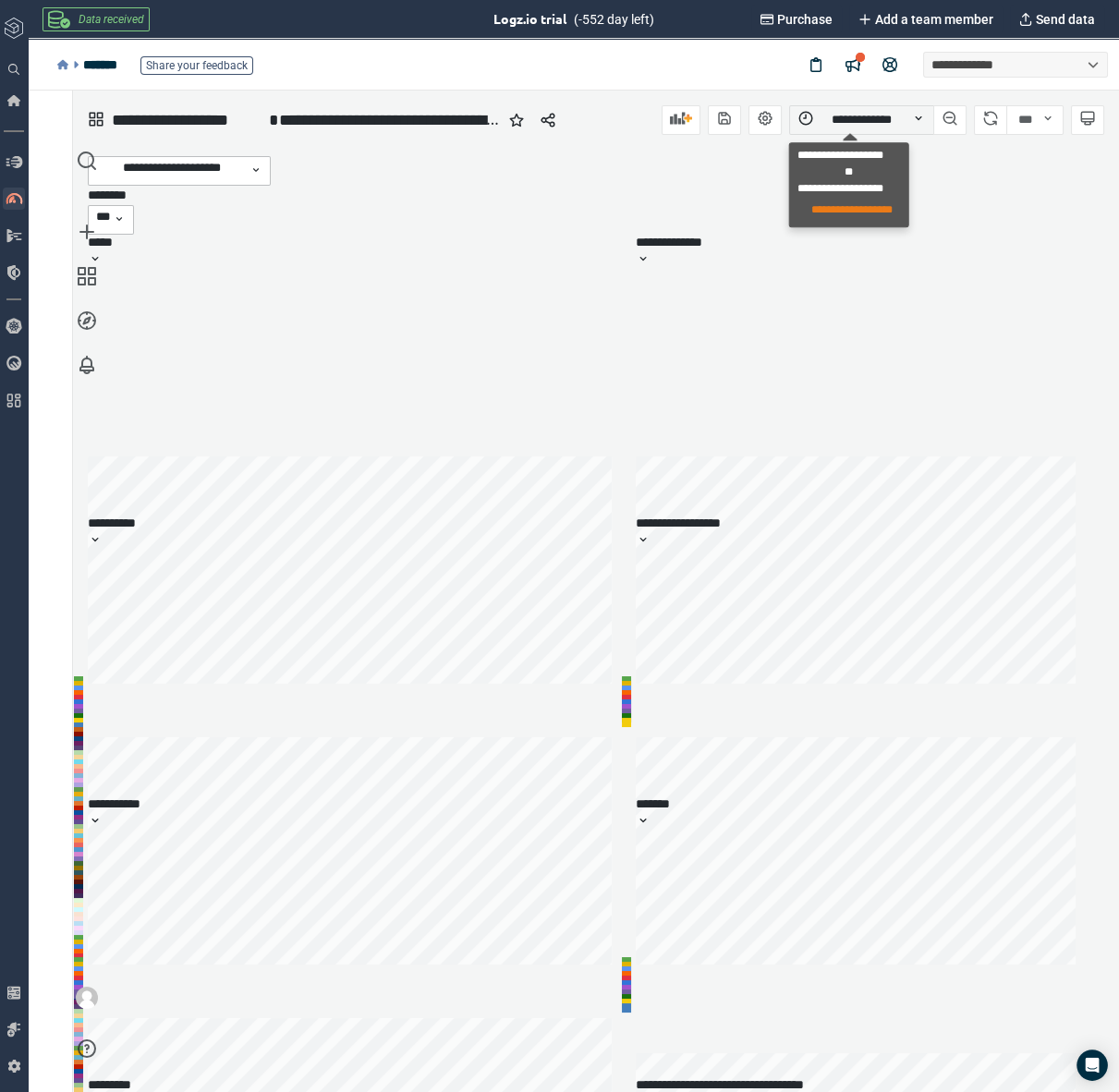 click on "**********" at bounding box center [861, 120] 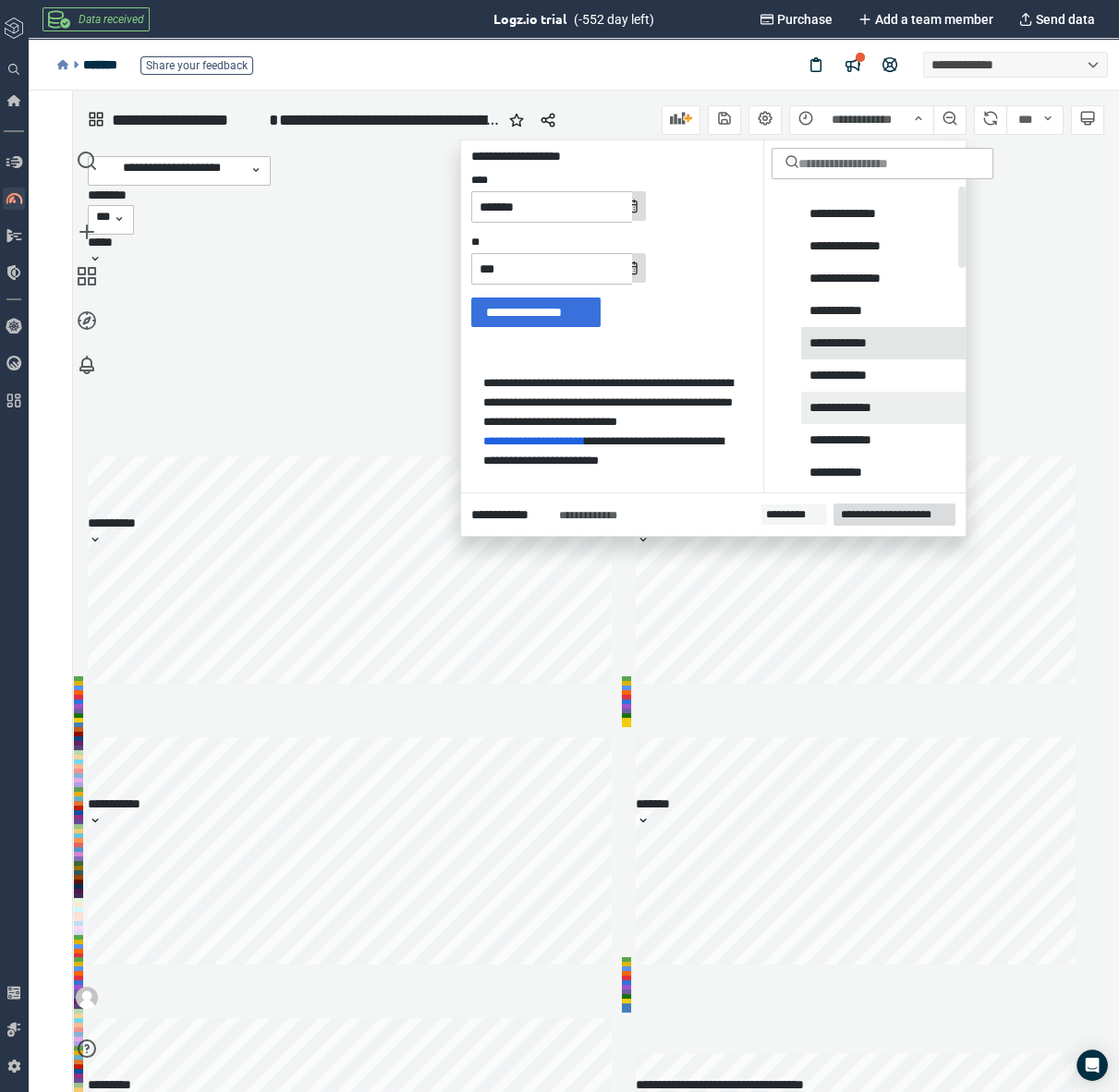 click on "**********" at bounding box center [886, 343] 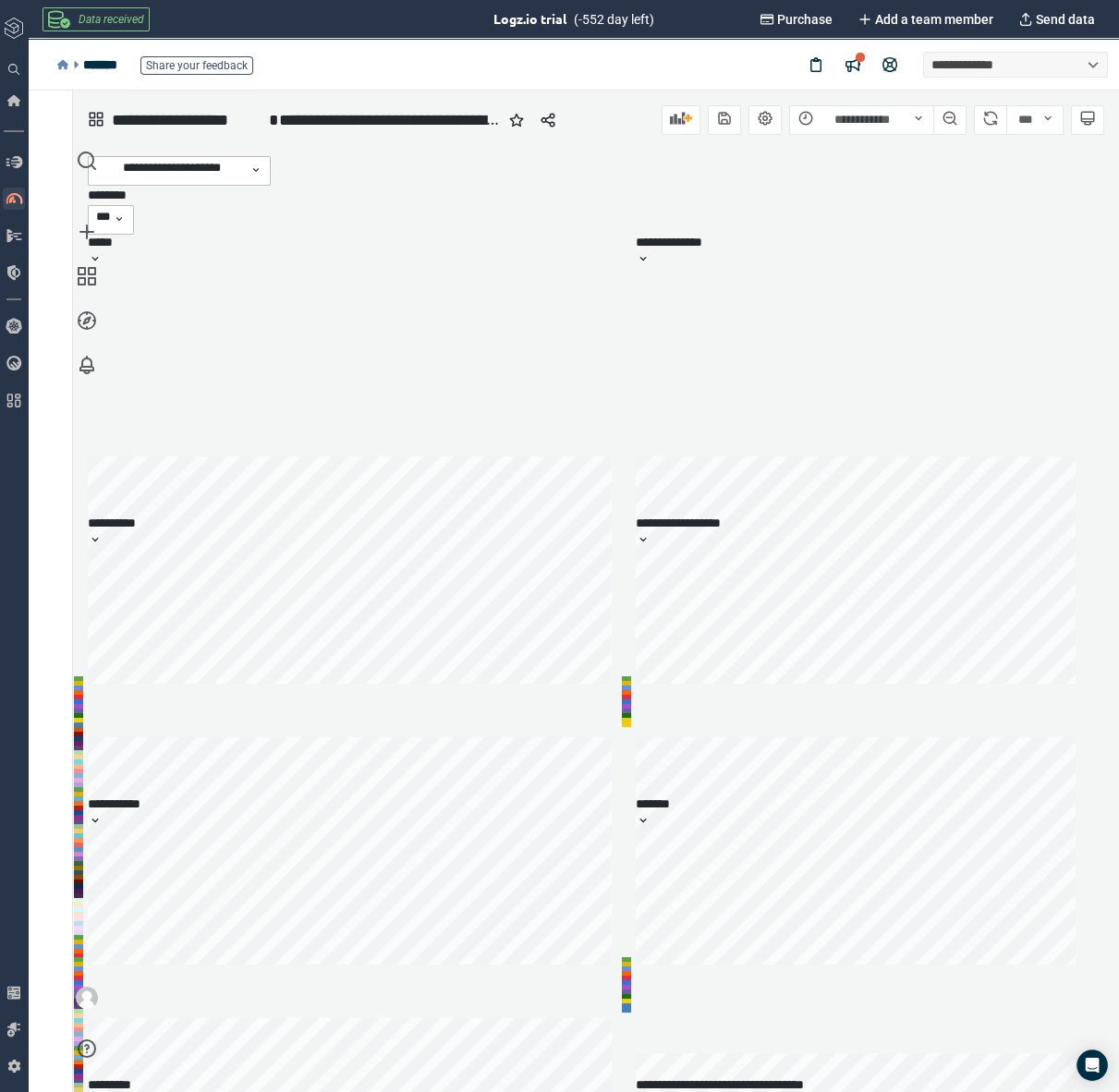 type on "*" 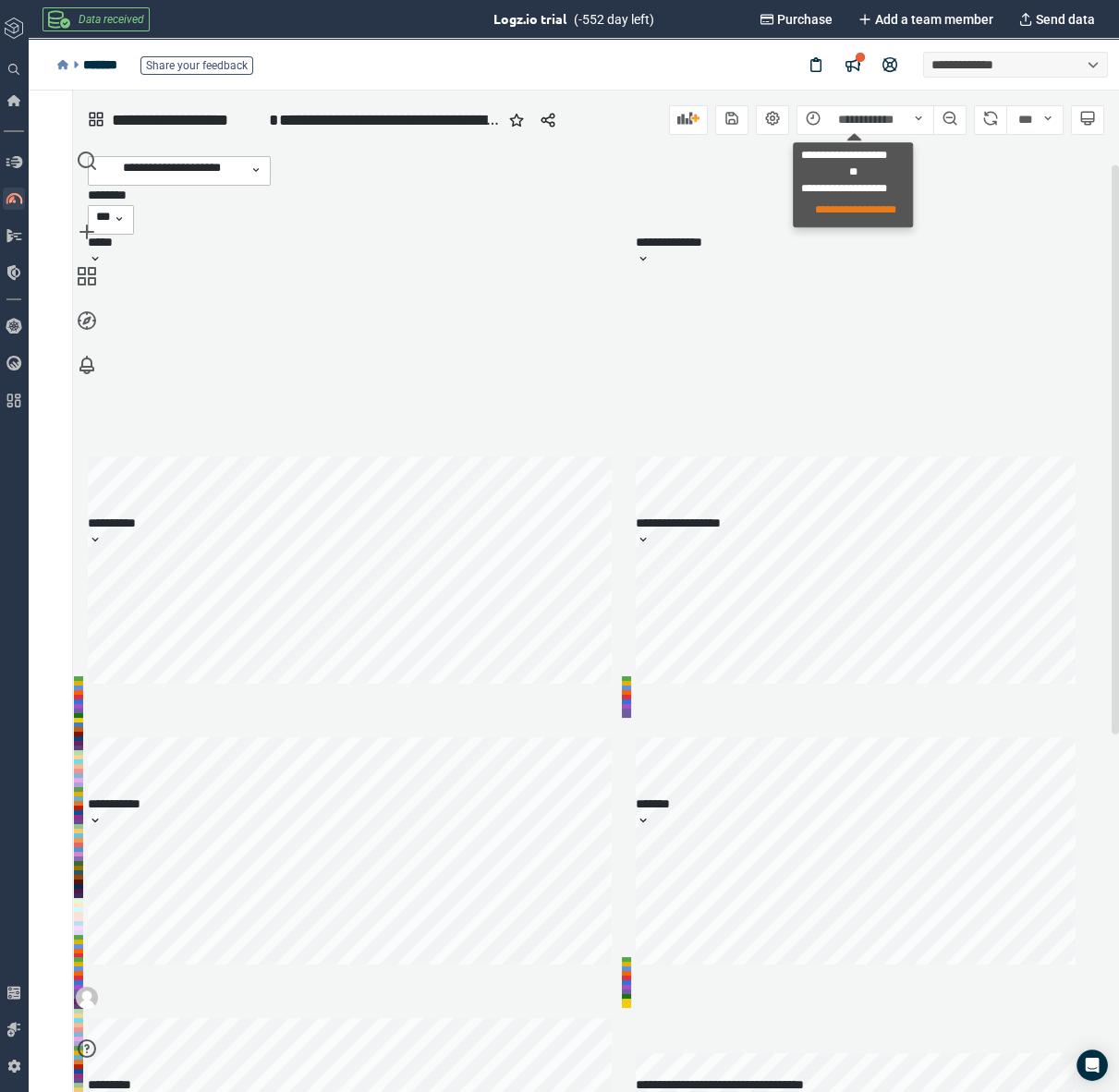 scroll, scrollTop: 74, scrollLeft: 0, axis: vertical 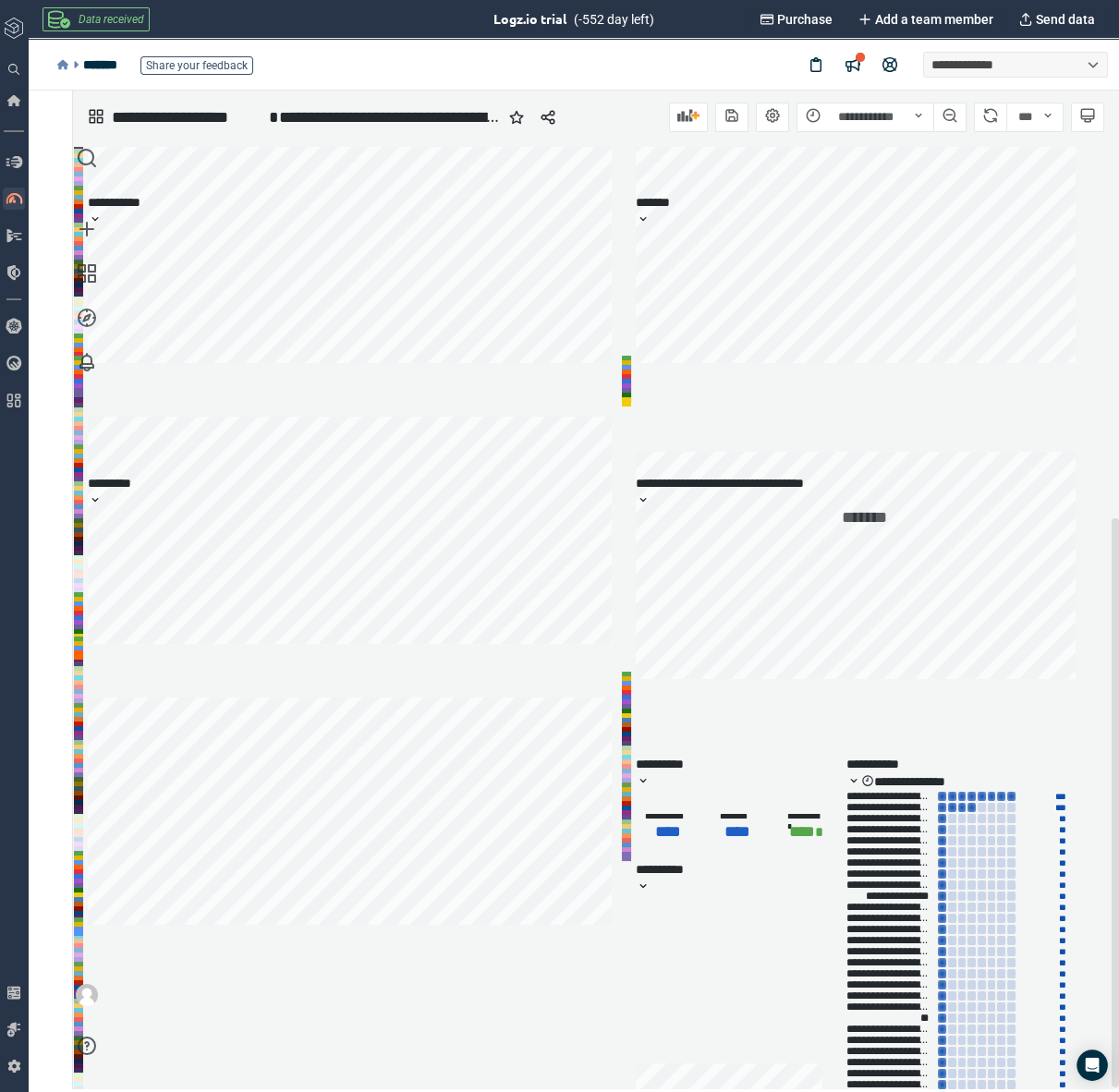 click on "***" at bounding box center (1061, 796) 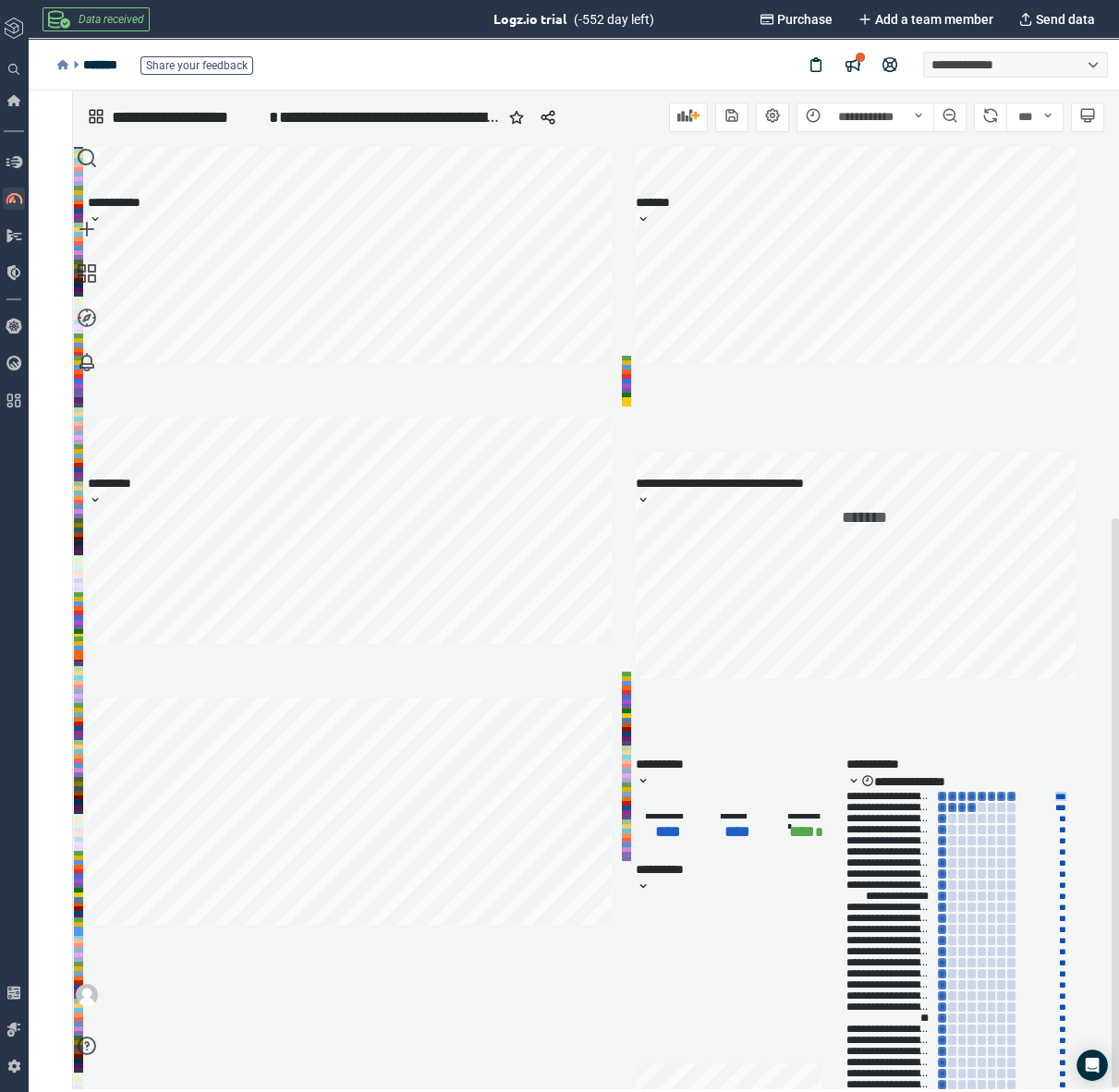 click on "***" at bounding box center [1061, 796] 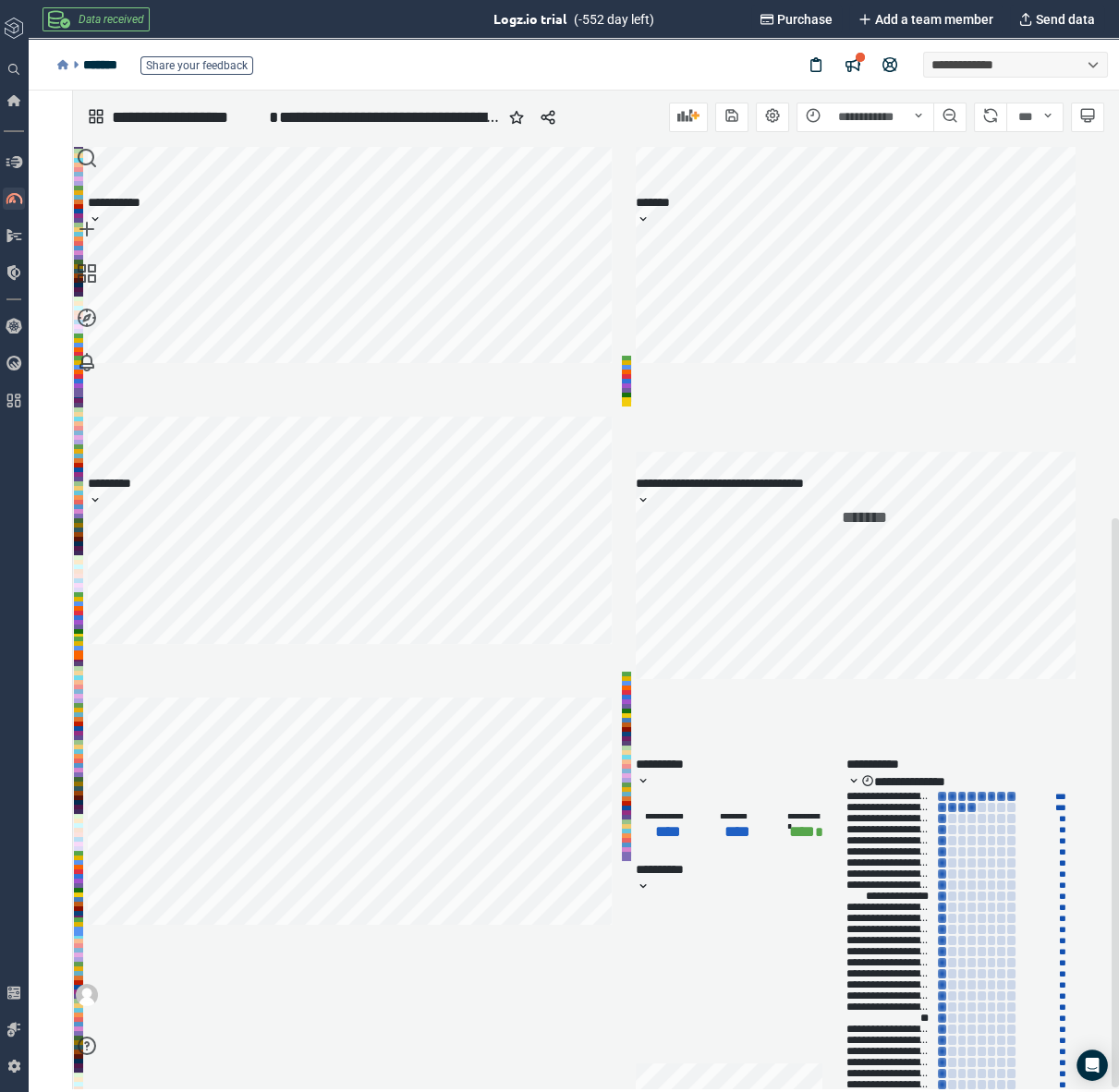 click on "**********" at bounding box center [892, 807] 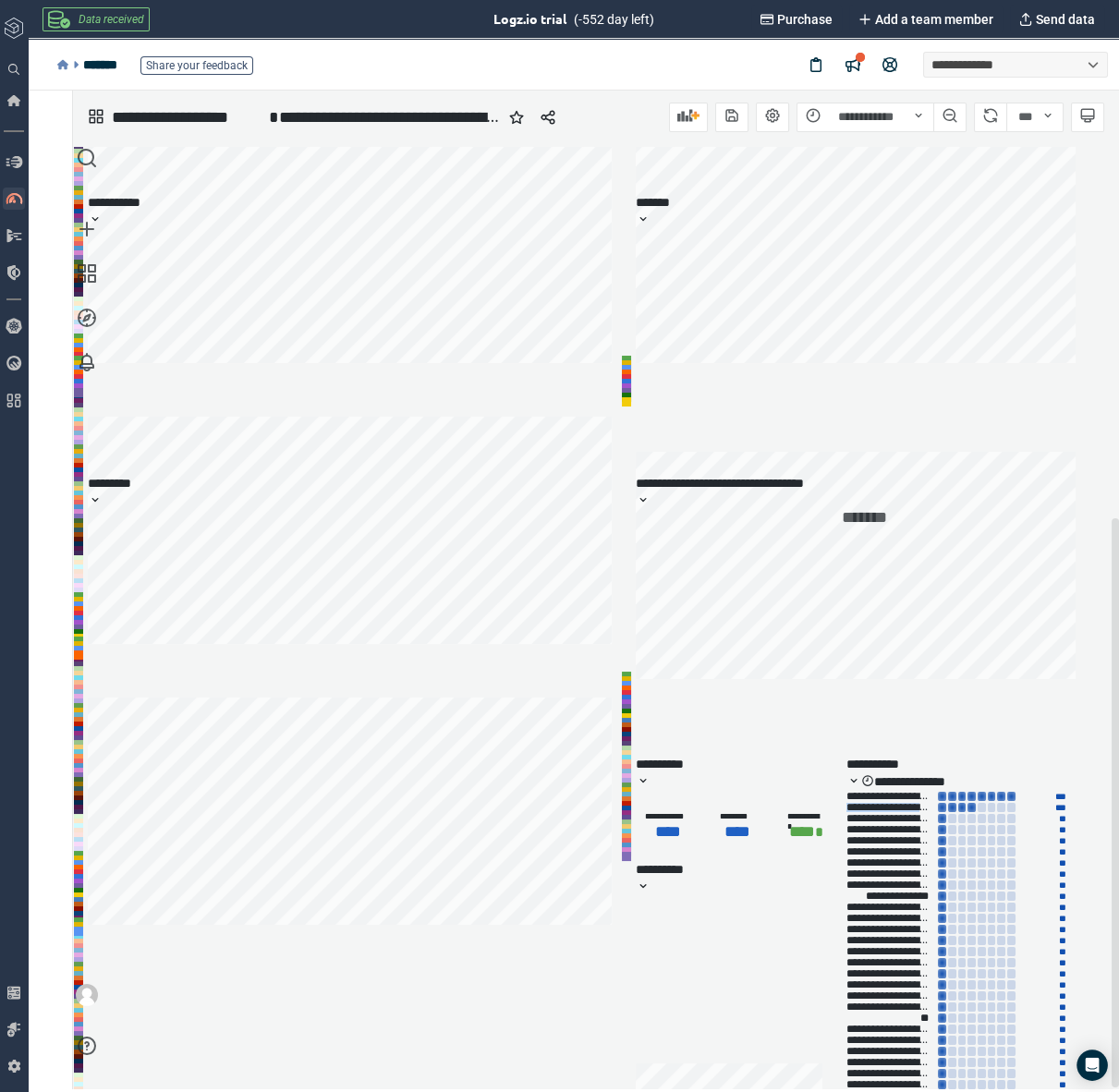 click on "**********" at bounding box center [892, 807] 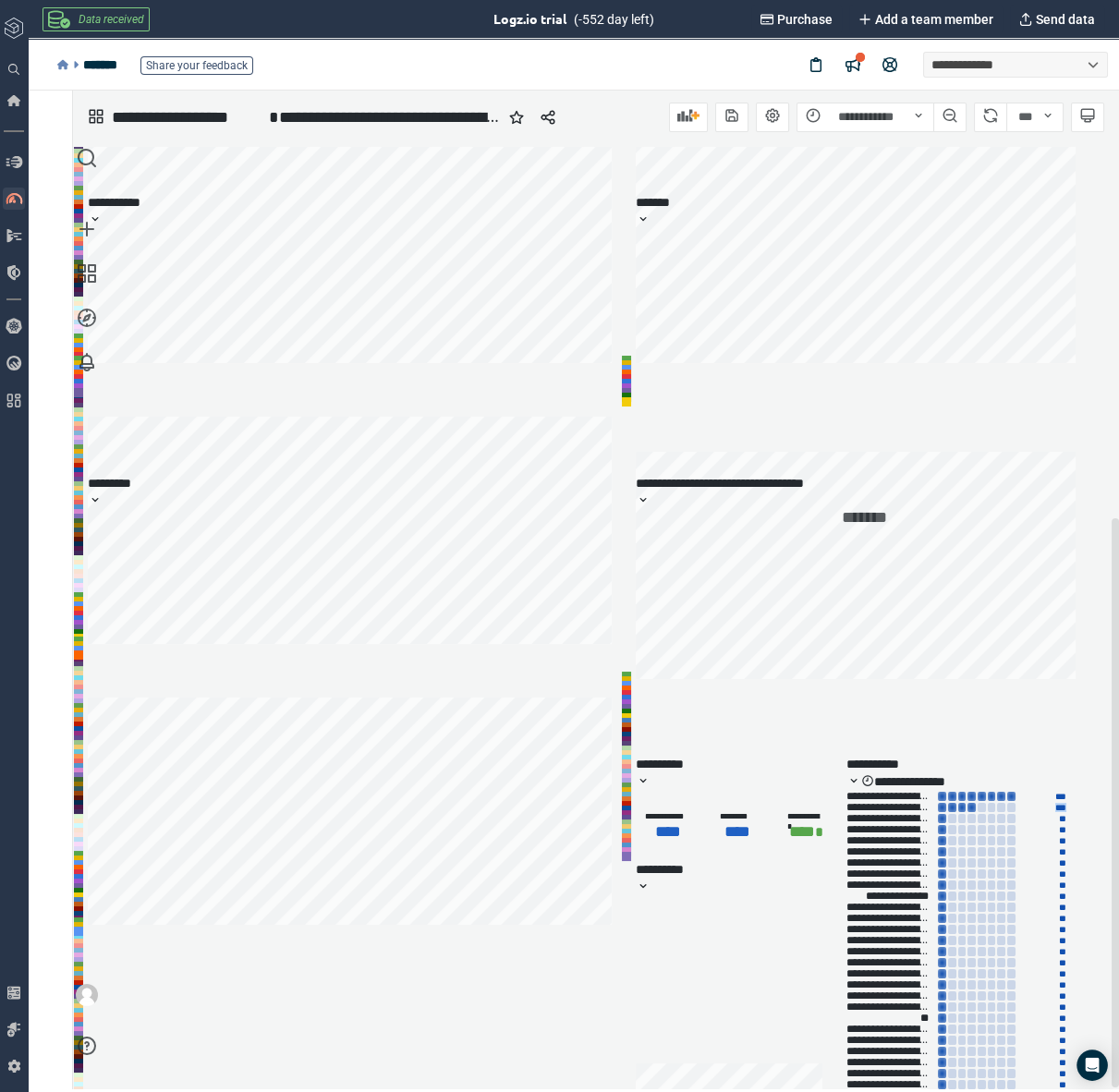 drag, startPoint x: 1053, startPoint y: 745, endPoint x: 1072, endPoint y: 745, distance: 19 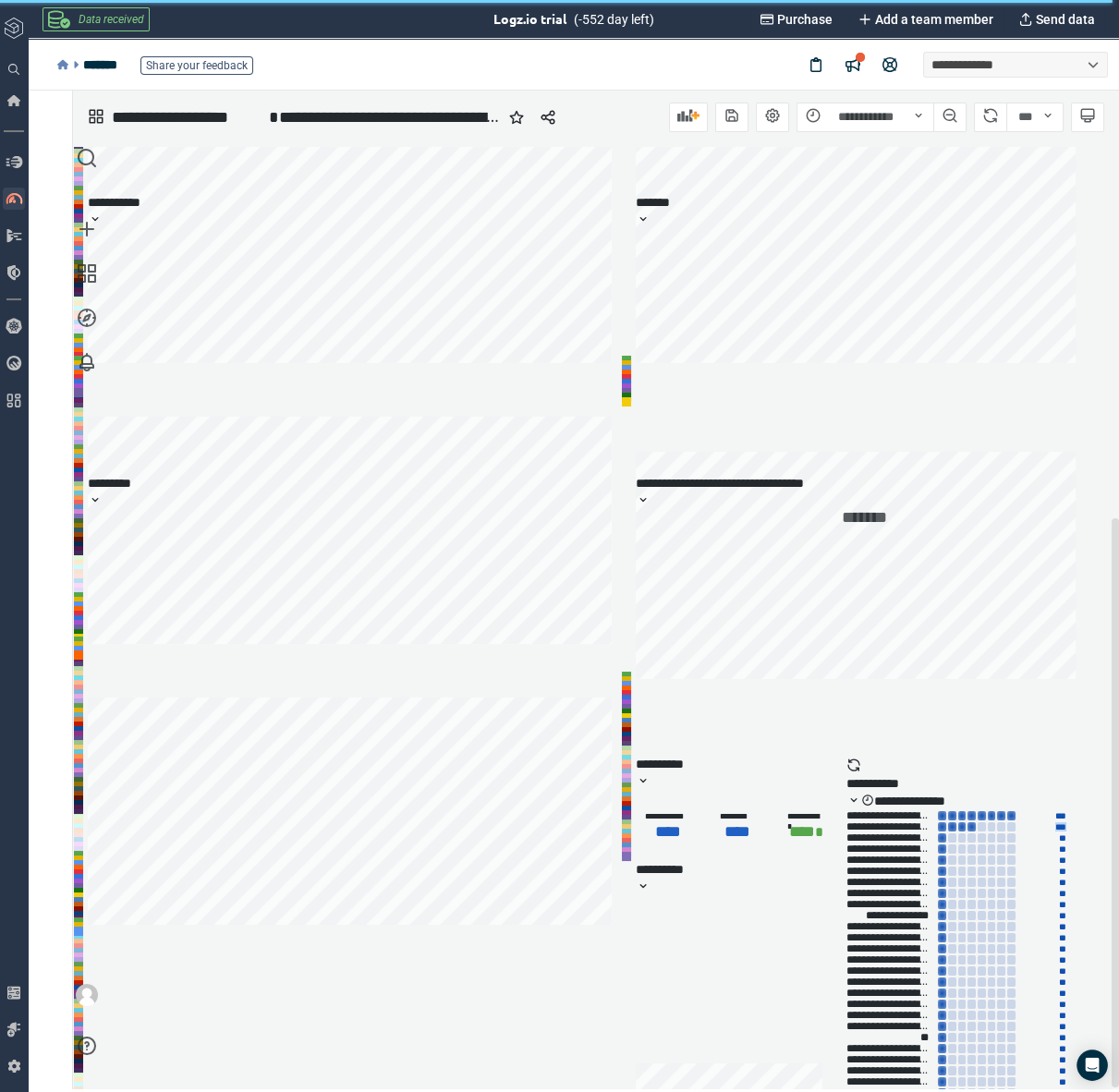 click on "***" at bounding box center [1061, 827] 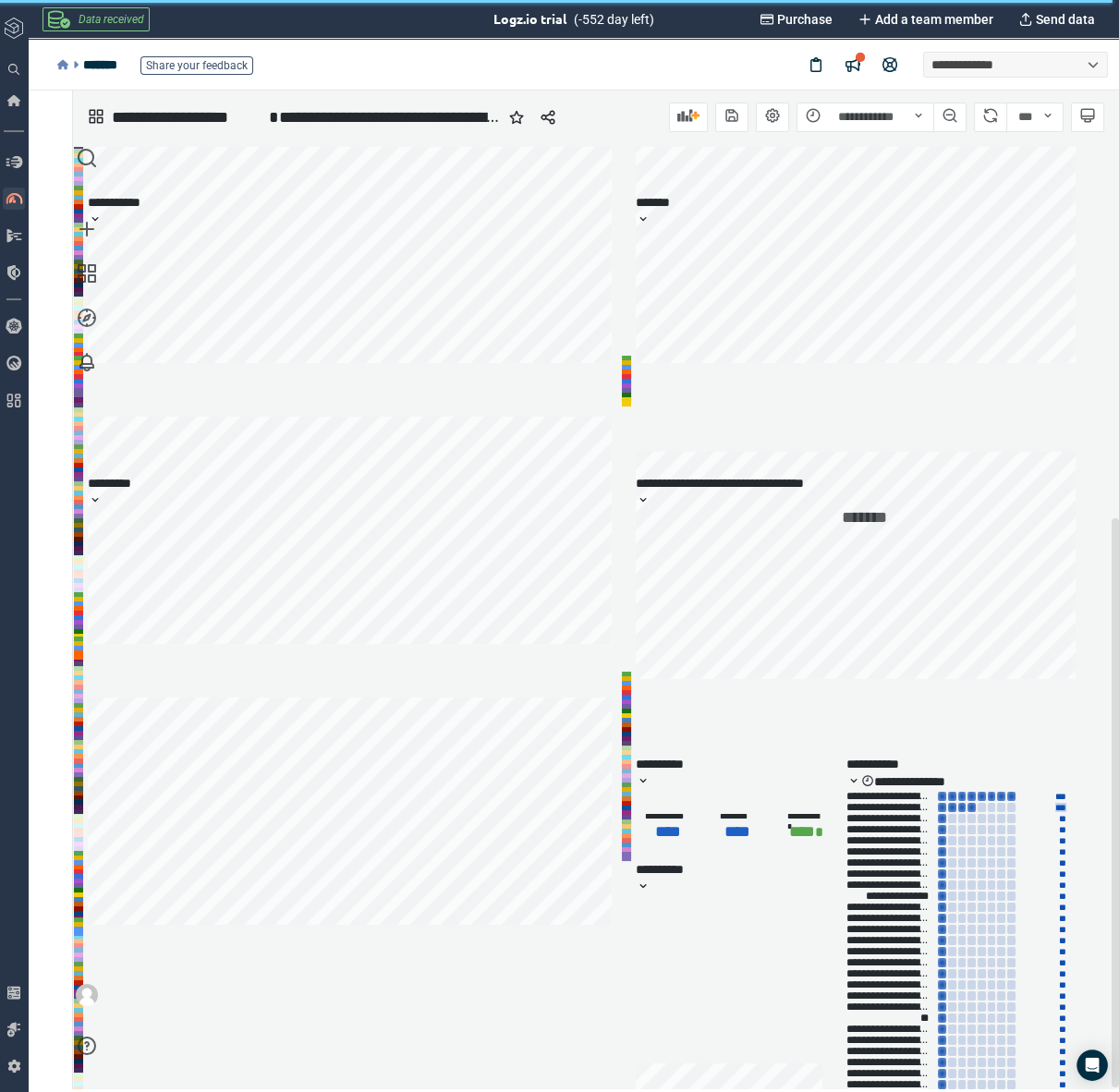 click on "***" at bounding box center [1061, 807] 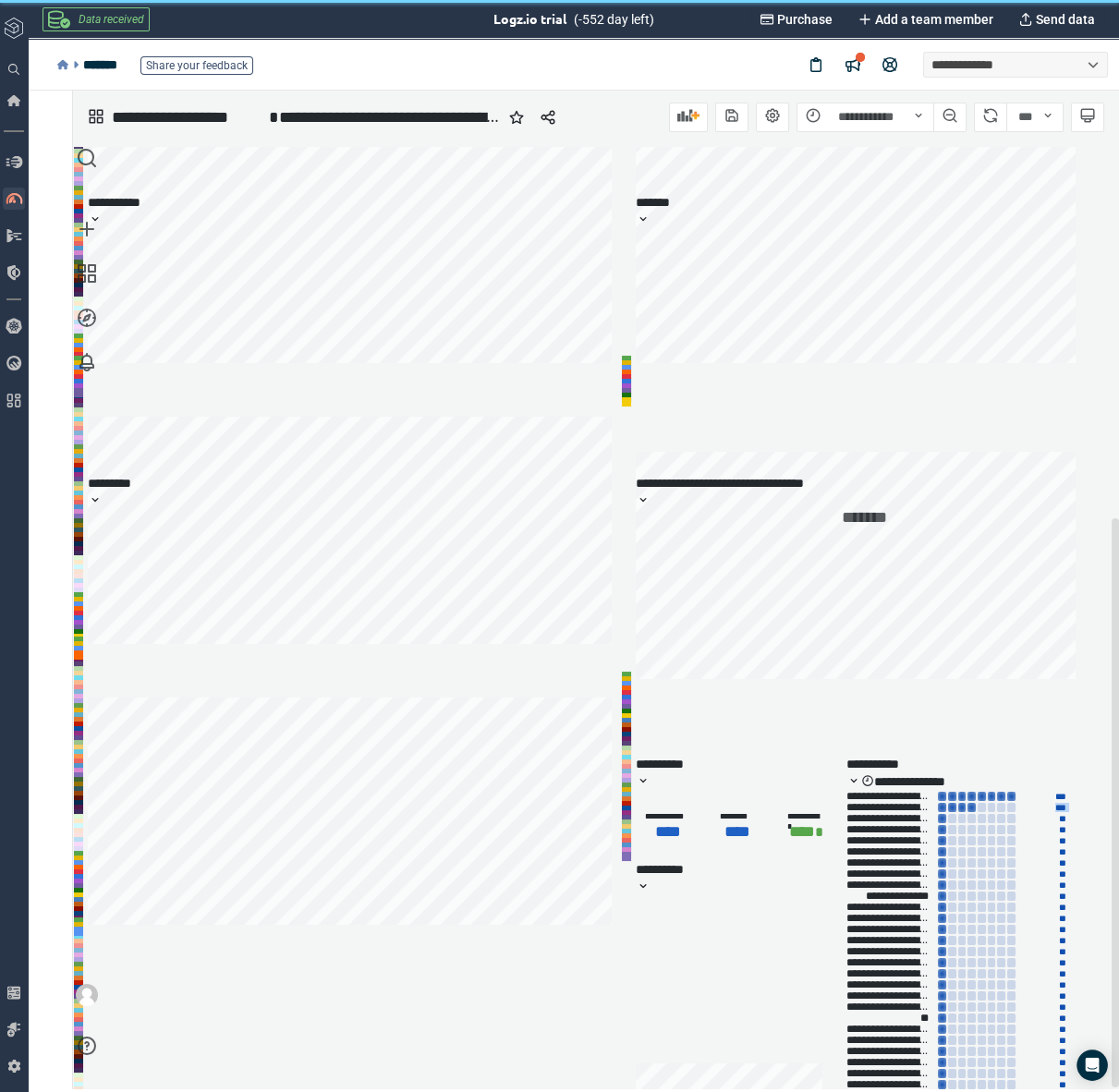 click on "***" at bounding box center [1061, 807] 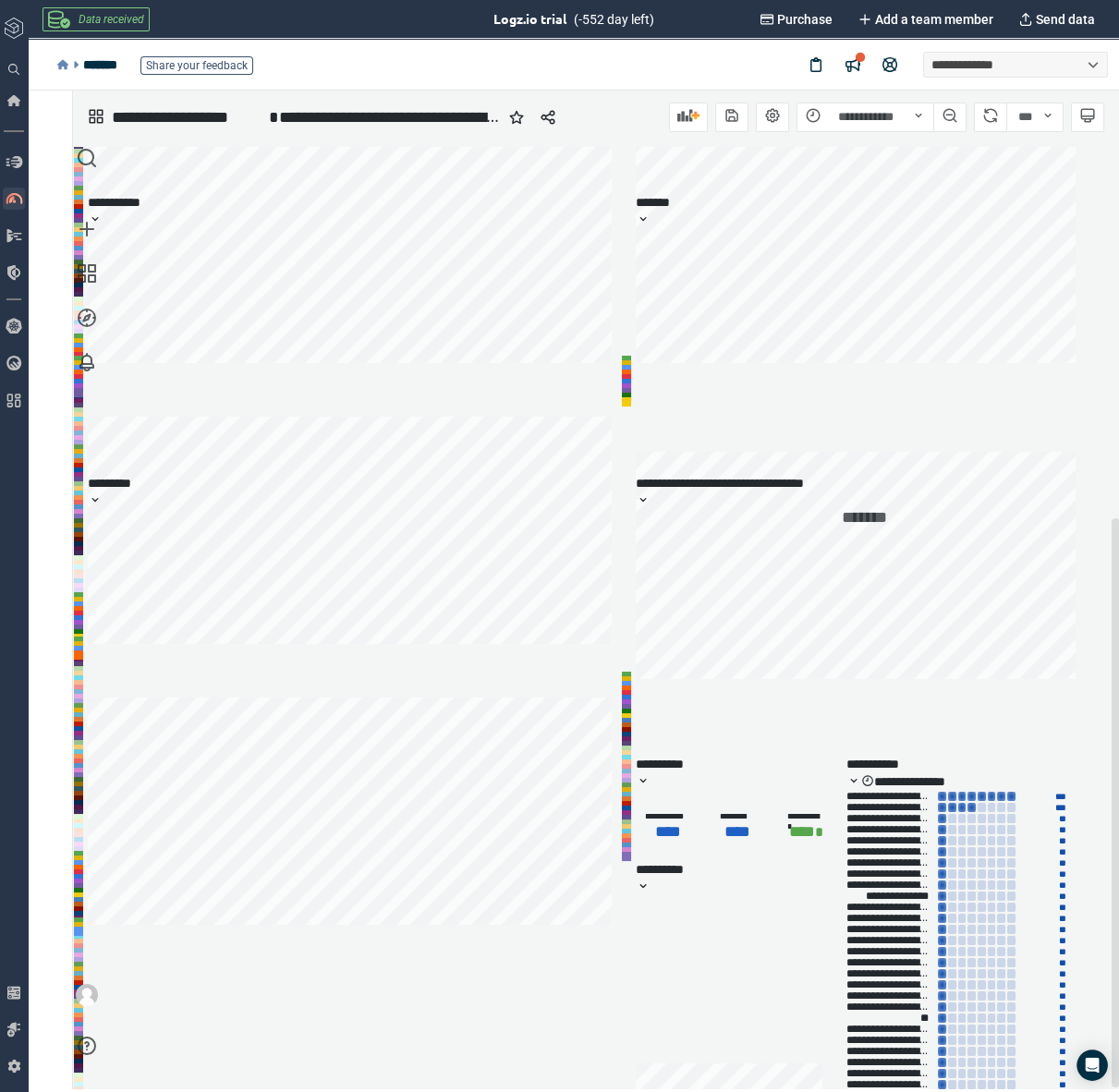click on "**********" at bounding box center (892, 807) 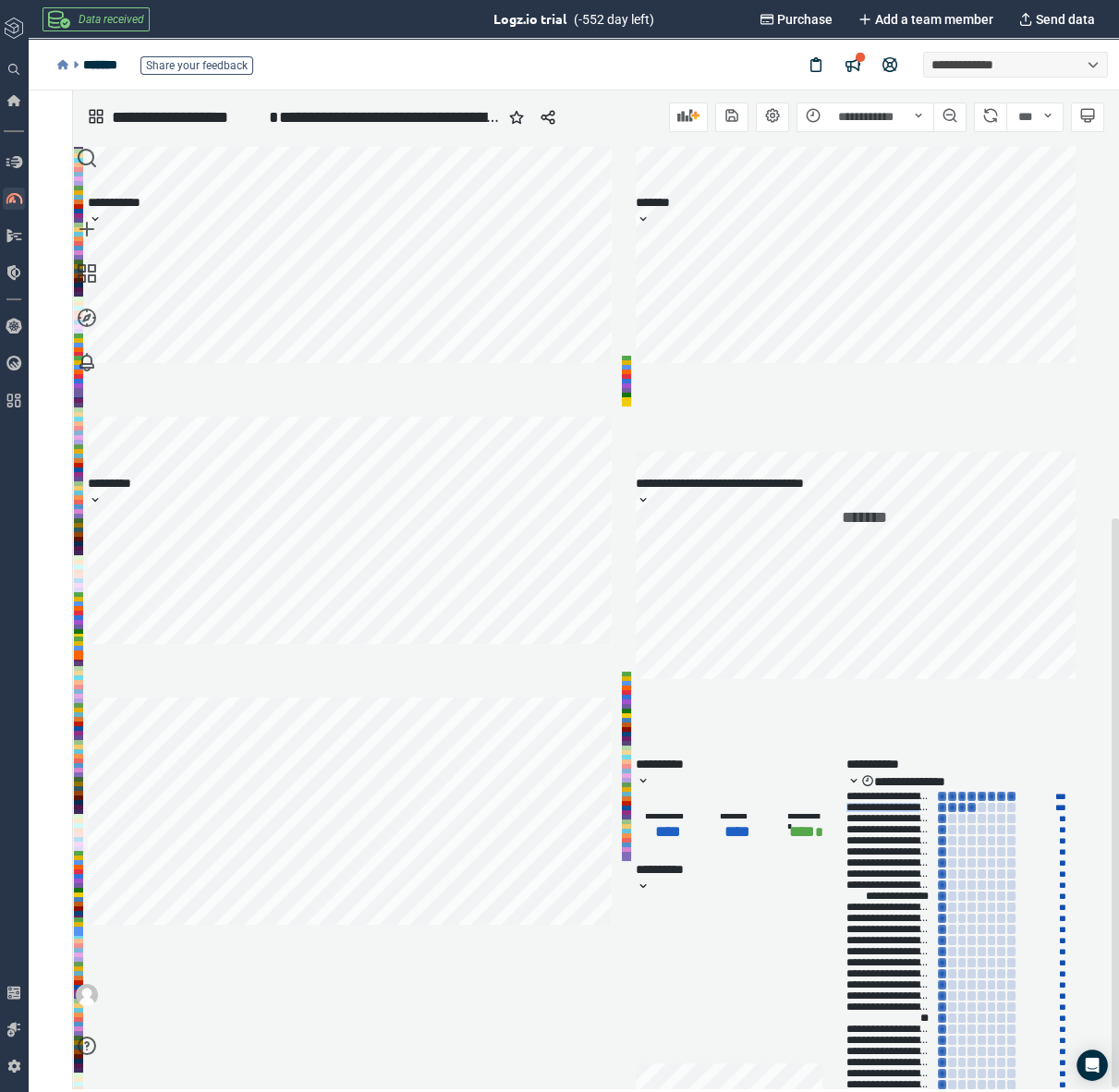 click on "**********" at bounding box center [892, 807] 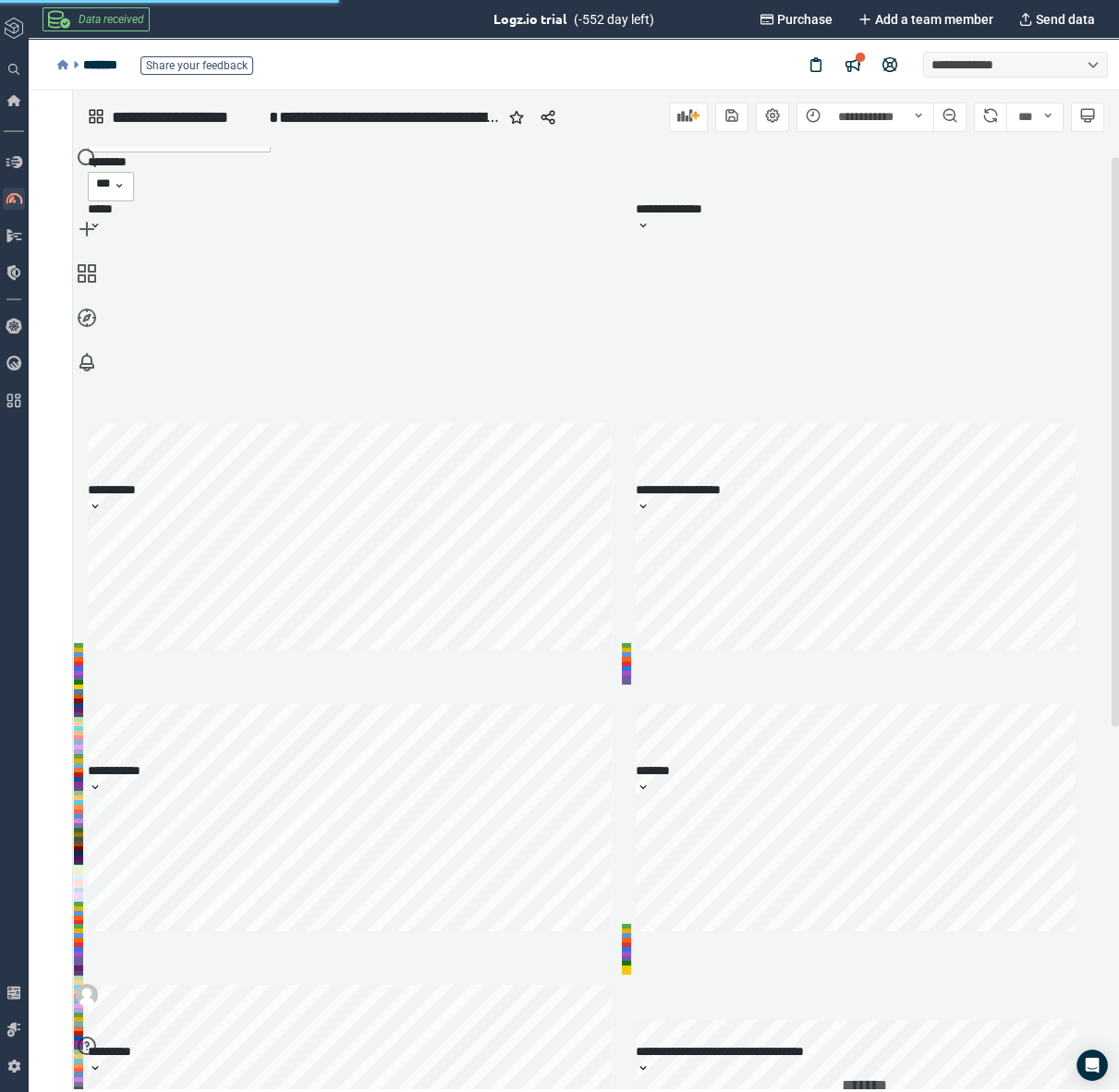 scroll, scrollTop: 14, scrollLeft: 0, axis: vertical 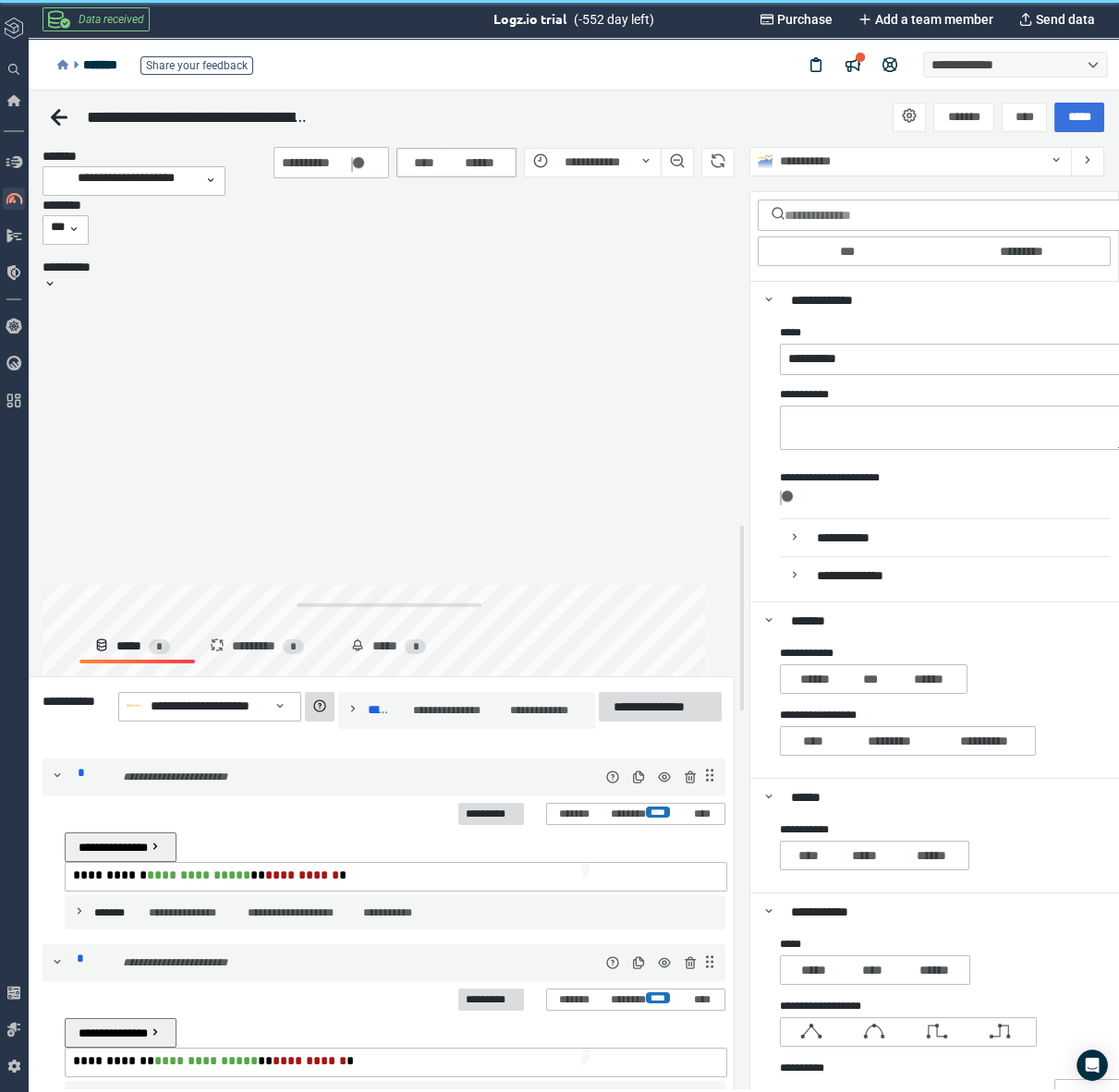 click on "**********" at bounding box center [462088, 462978] 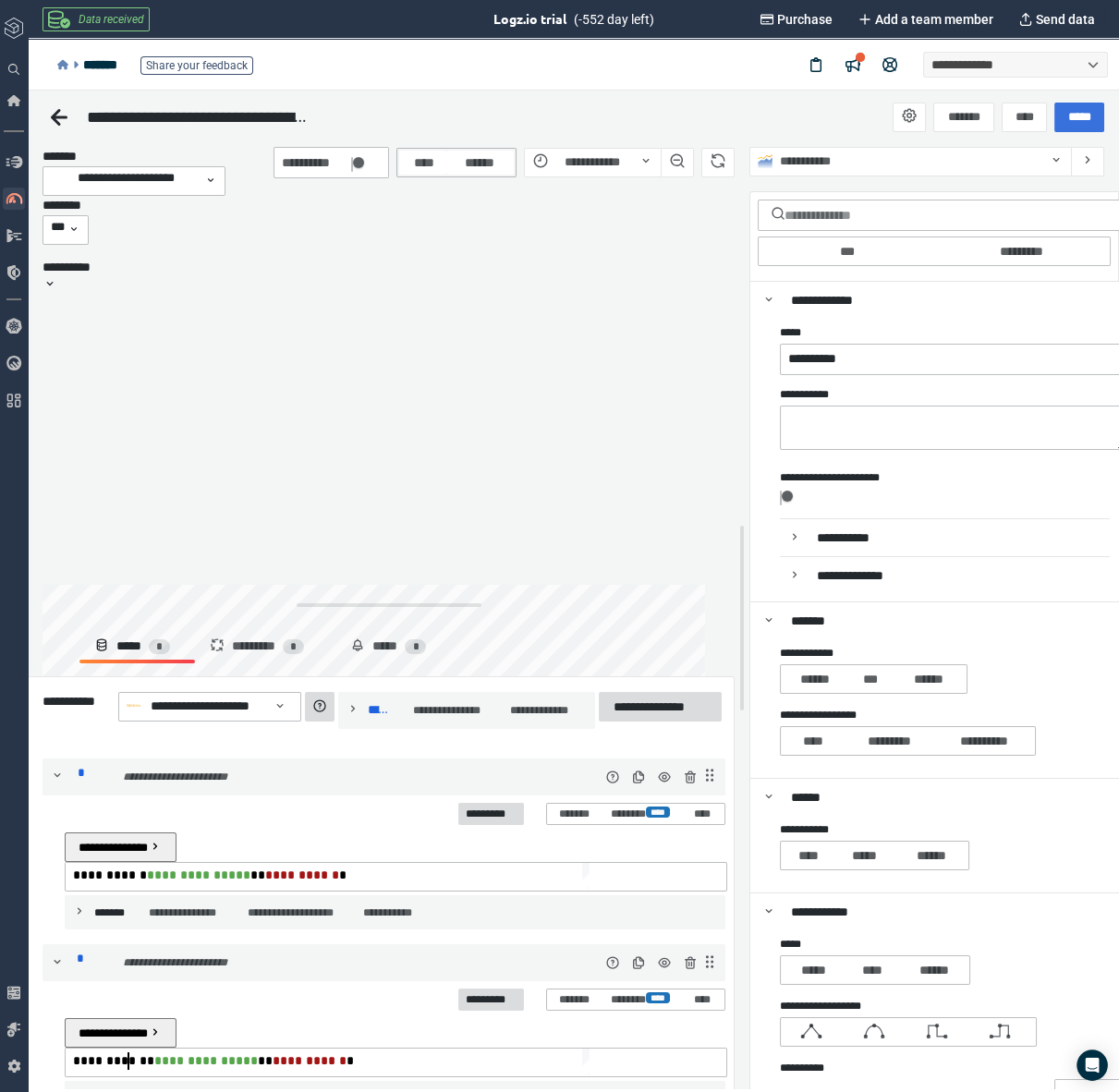 scroll, scrollTop: 0, scrollLeft: 316, axis: horizontal 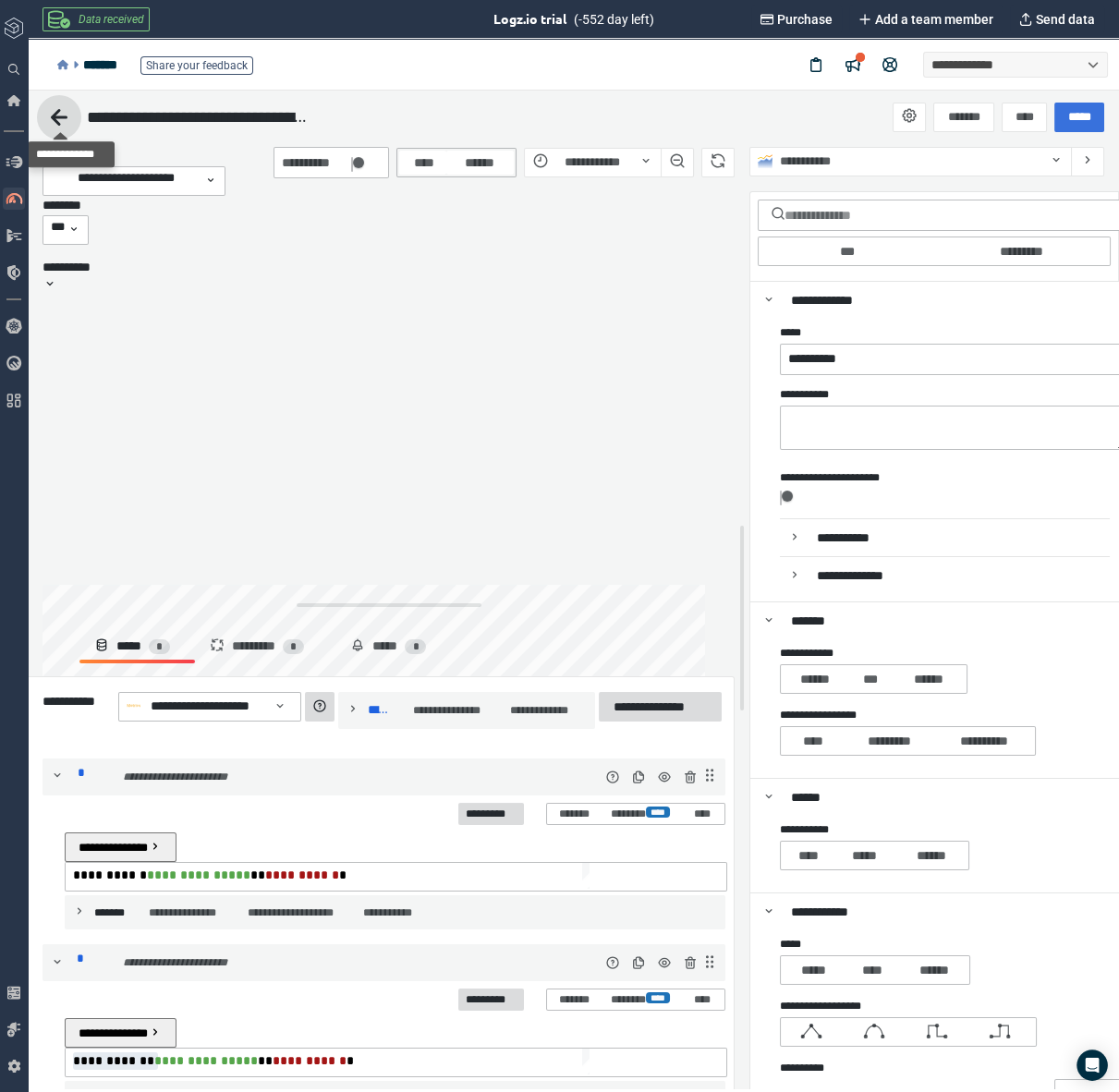 click 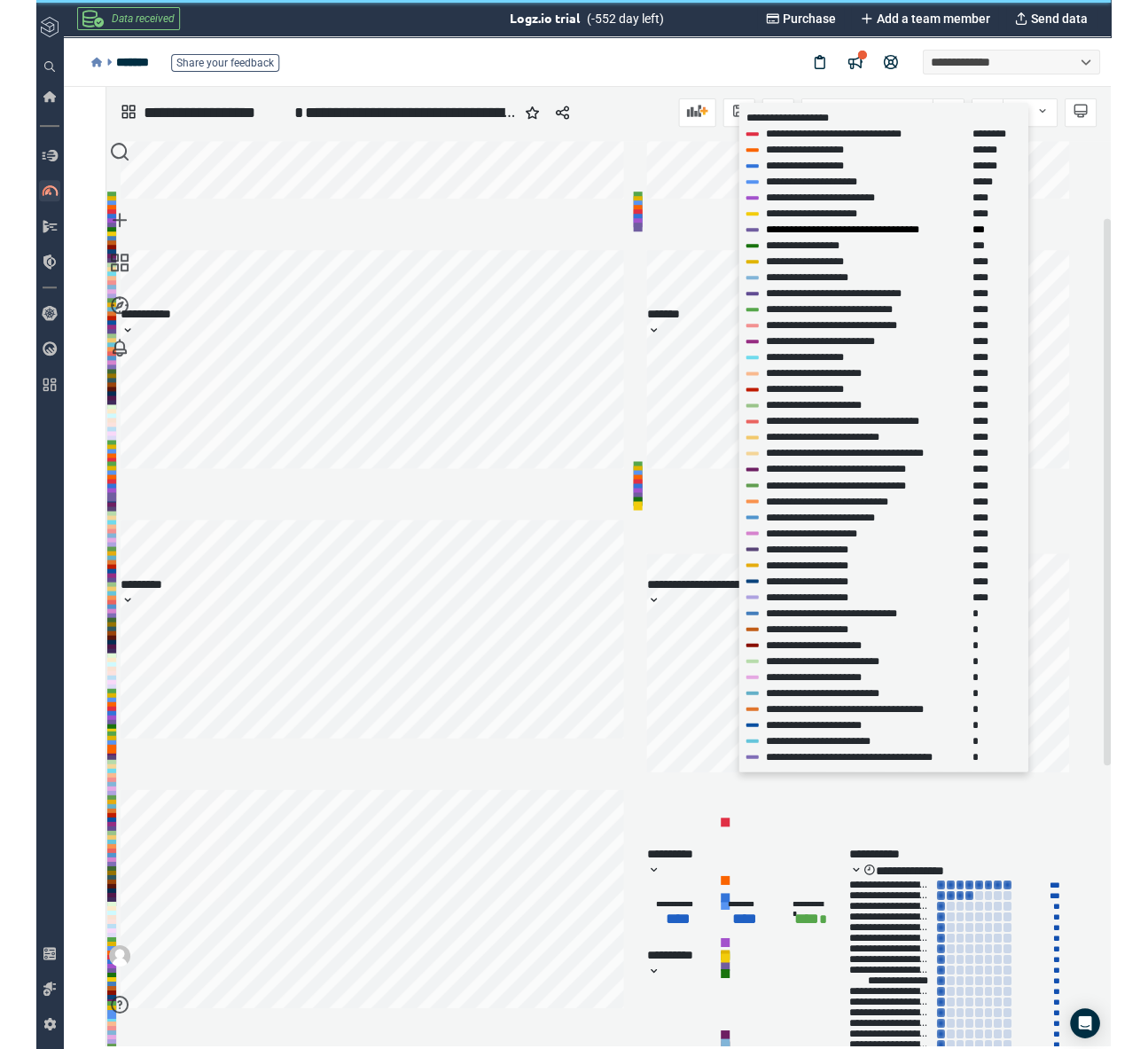 scroll, scrollTop: 541, scrollLeft: 0, axis: vertical 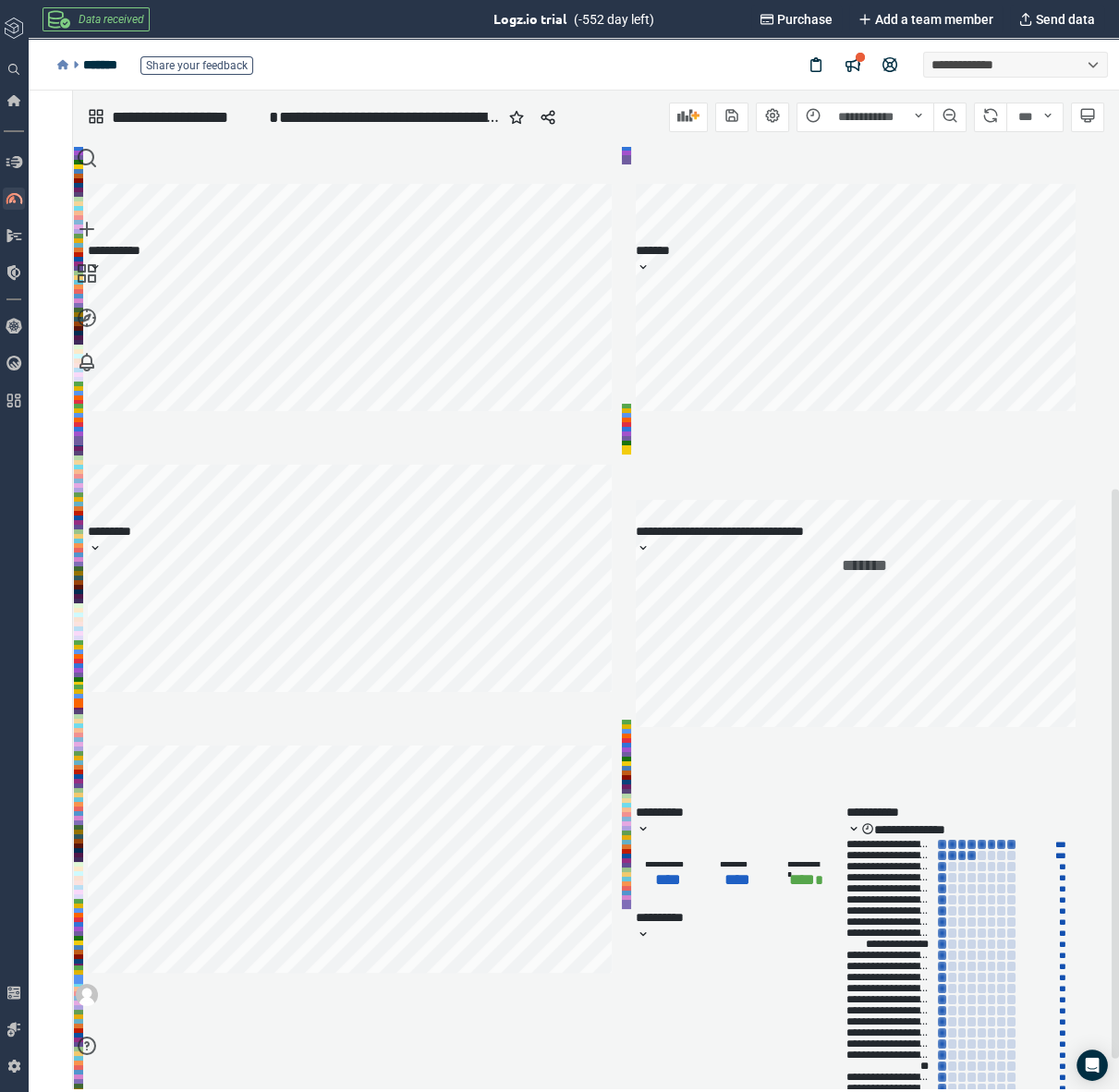 click on "**********" at bounding box center [892, 855] 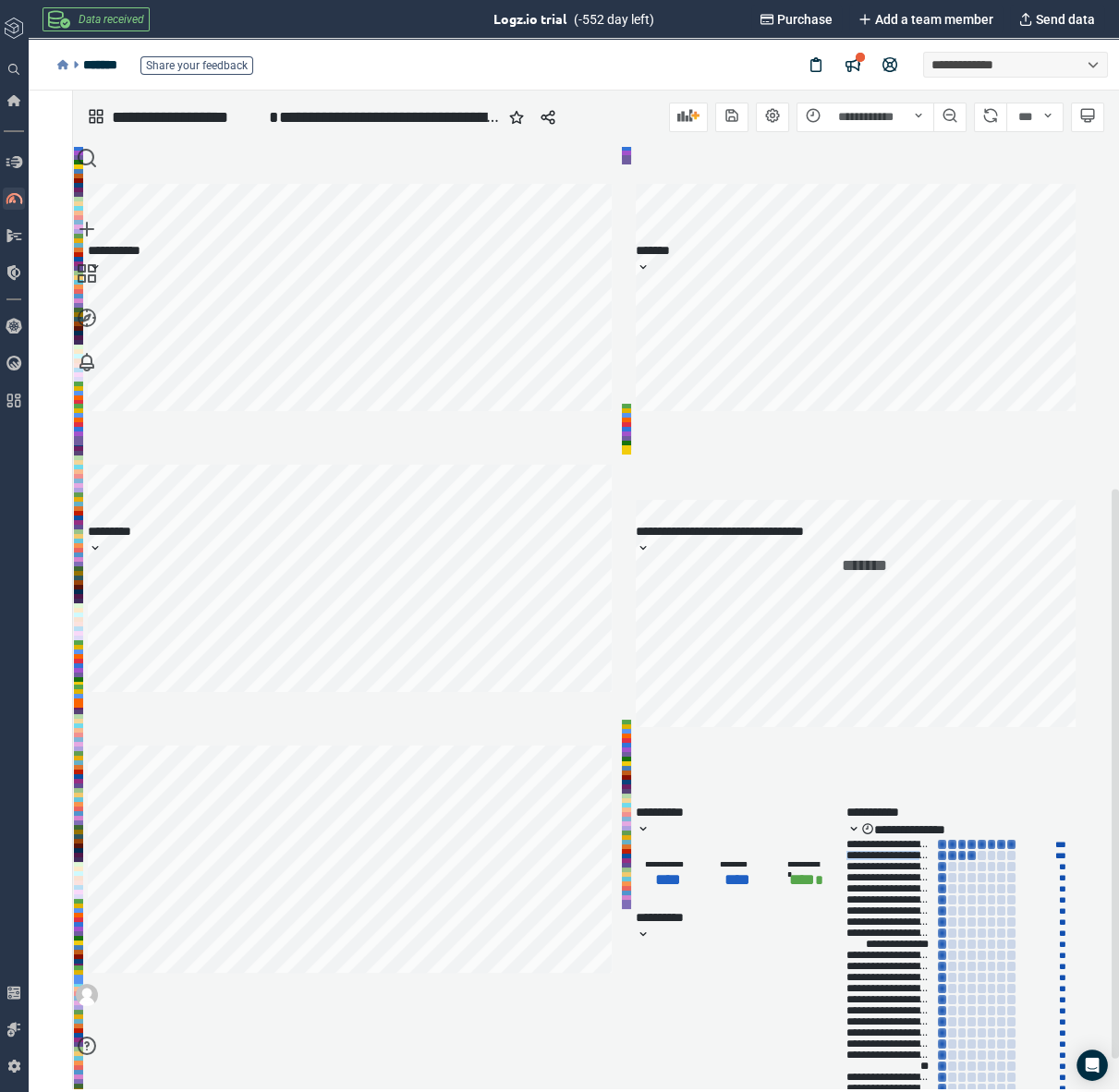 click on "**********" at bounding box center (892, 855) 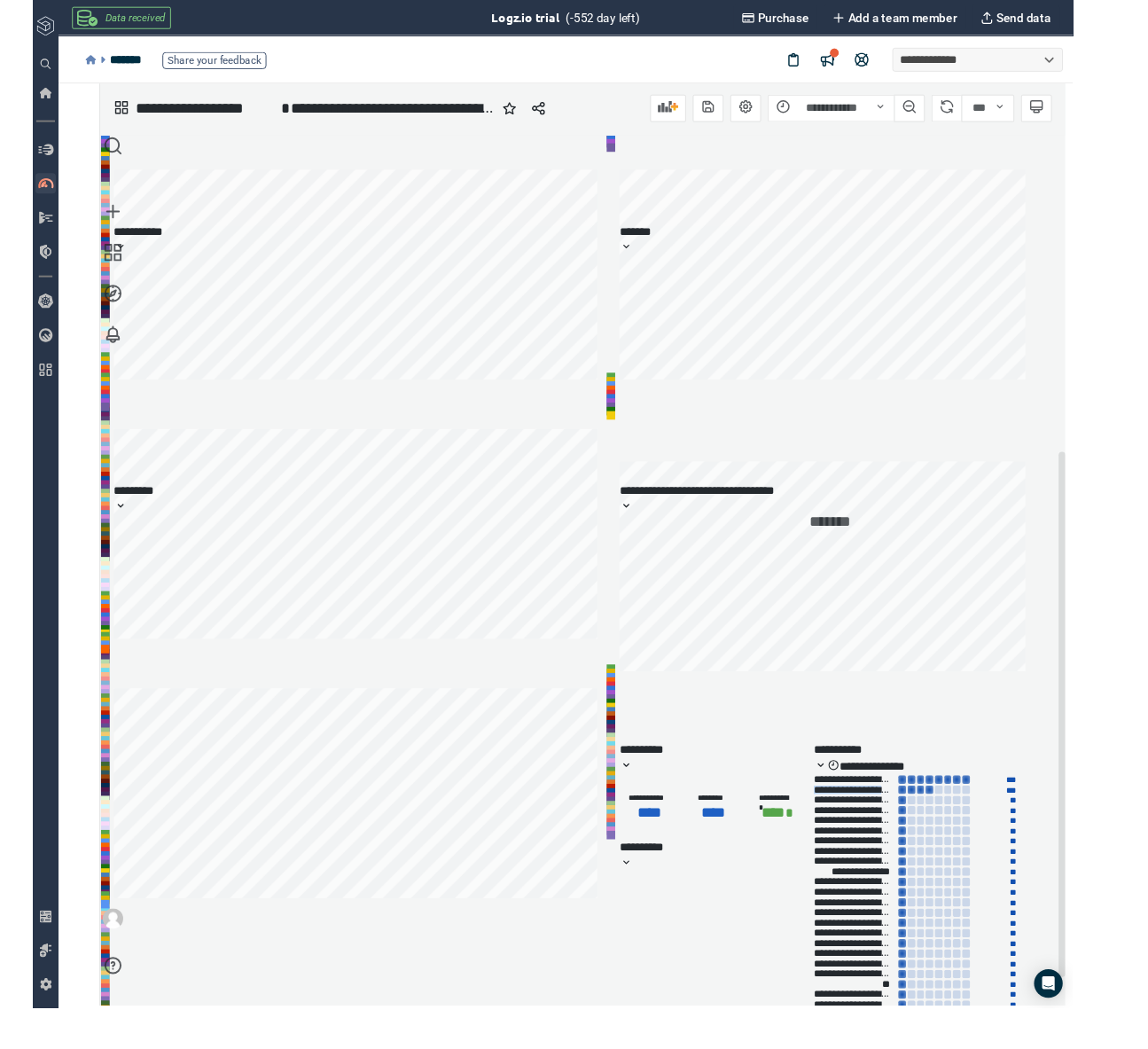 scroll, scrollTop: 7, scrollLeft: 6, axis: both 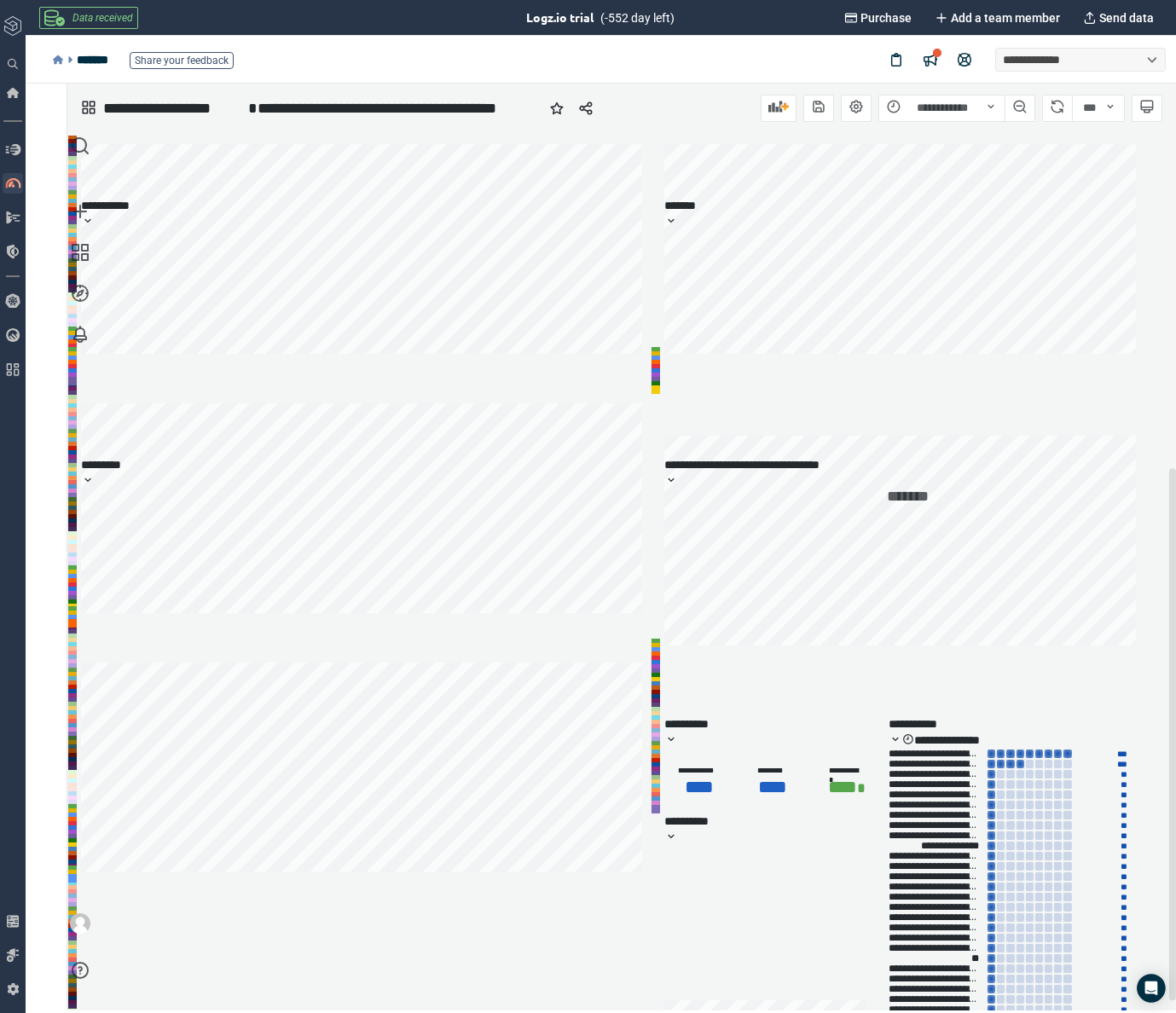 click on "**********" at bounding box center (938, 754) 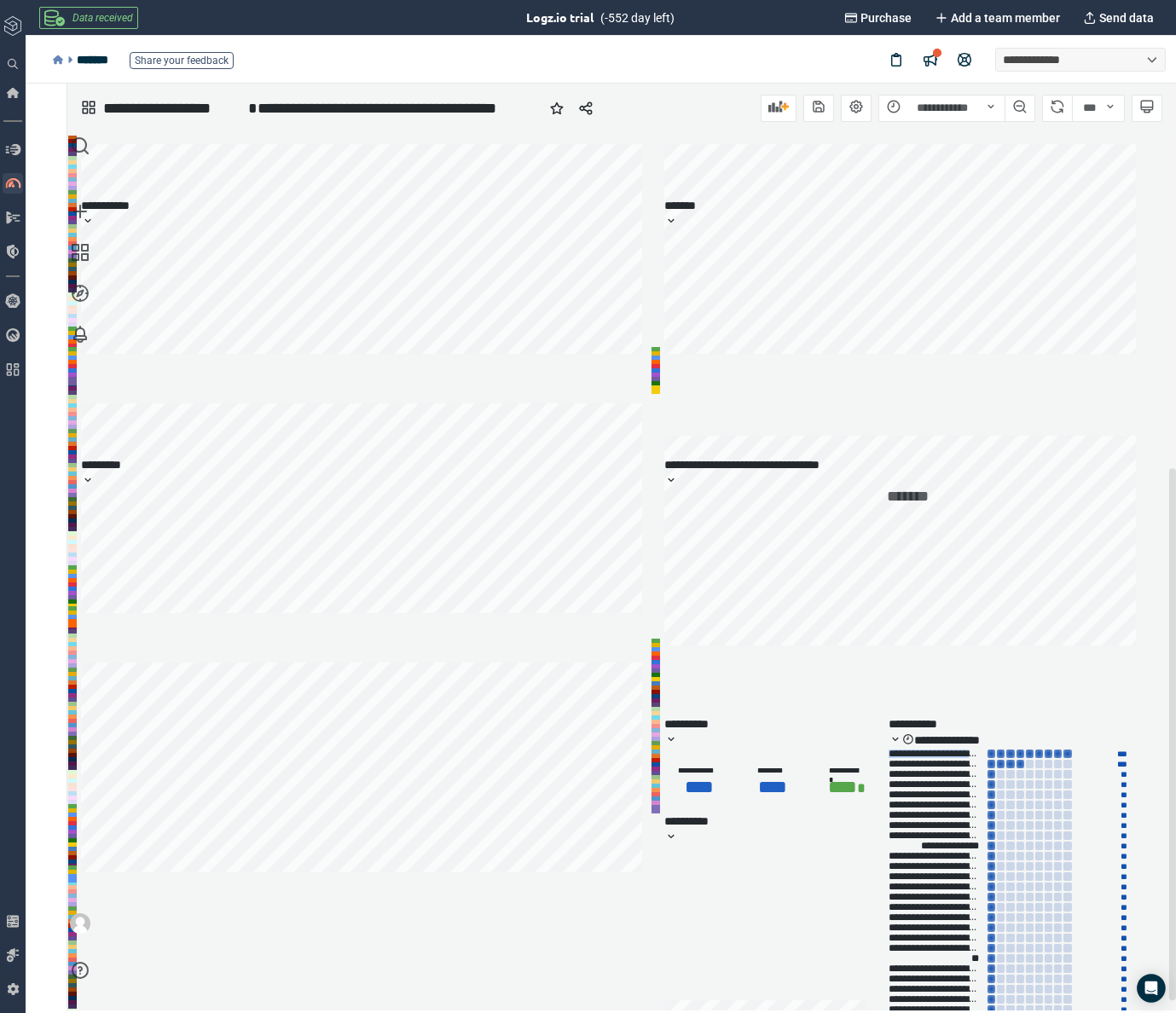 click on "**********" at bounding box center [938, 754] 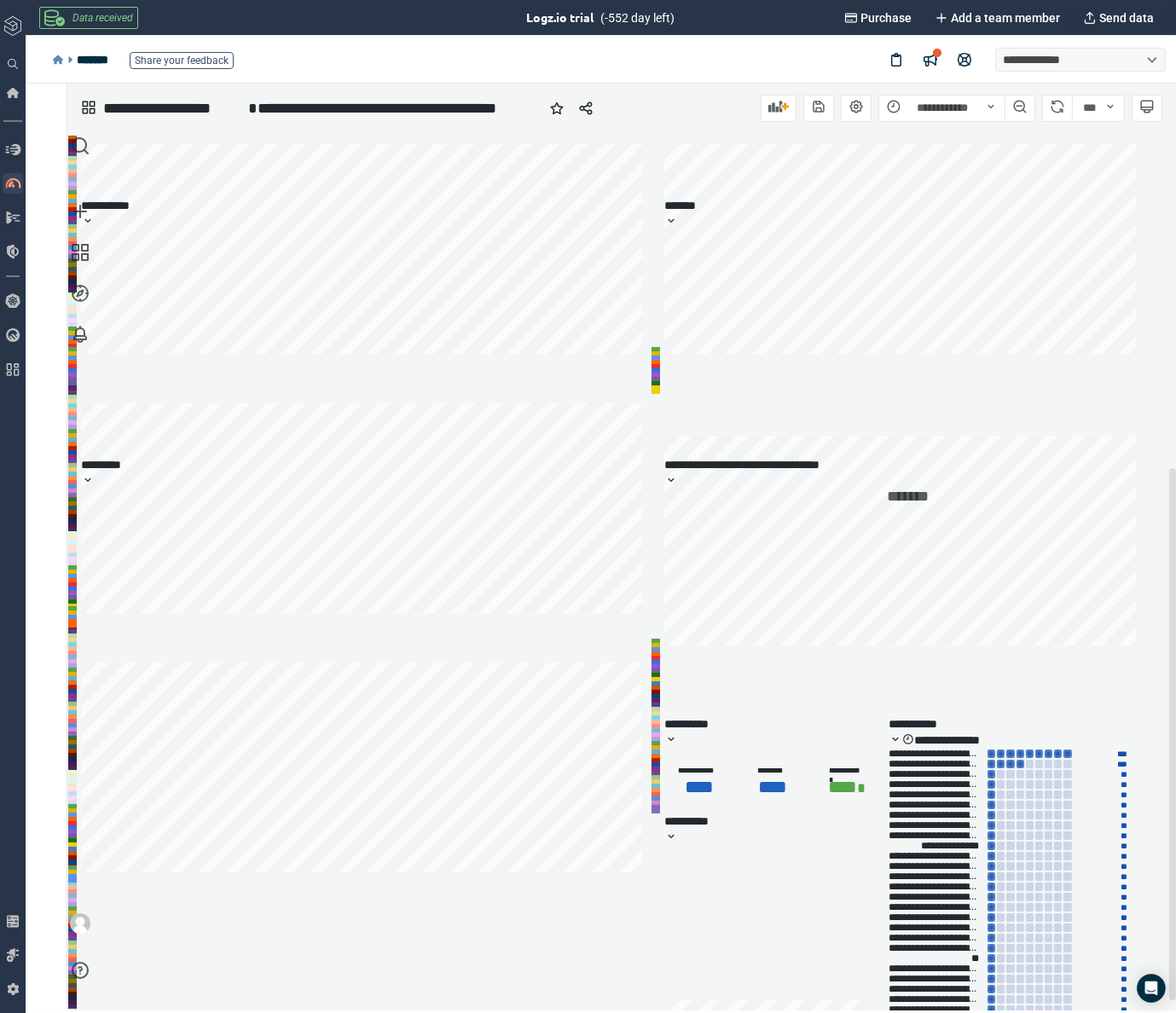 click on "**********" at bounding box center [938, 764] 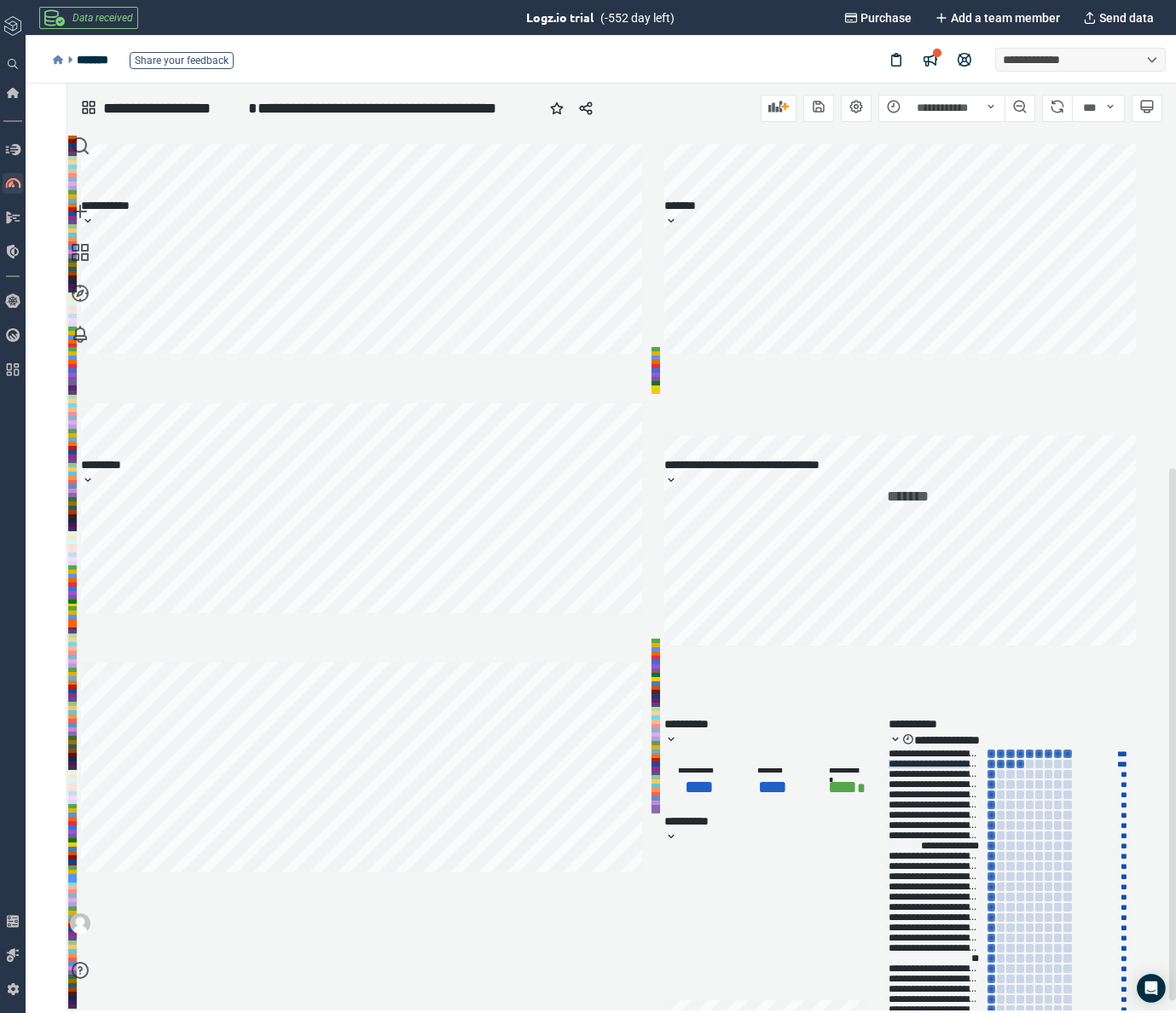 click on "**********" at bounding box center (938, 764) 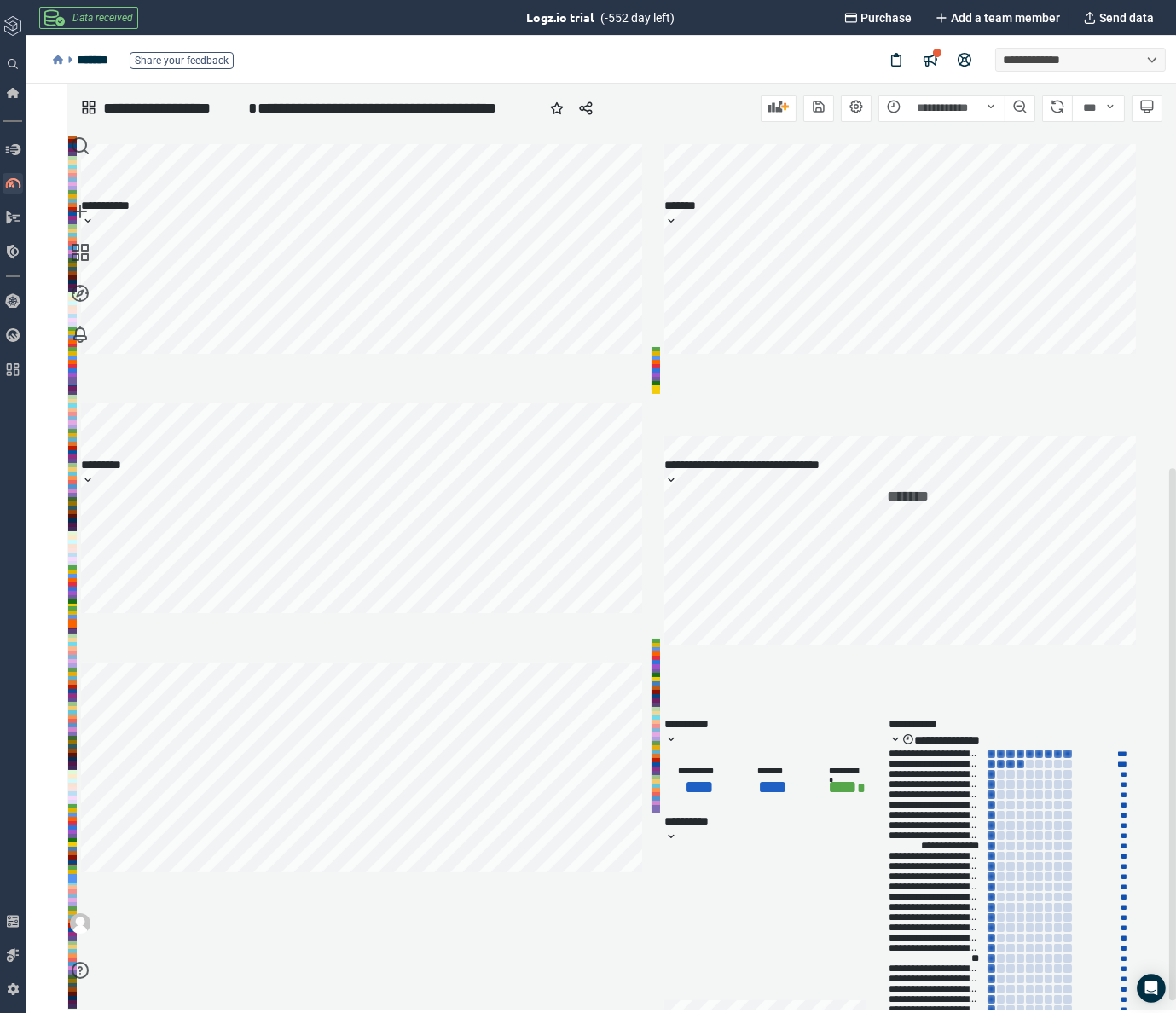 click on "**********" at bounding box center [616, 373] 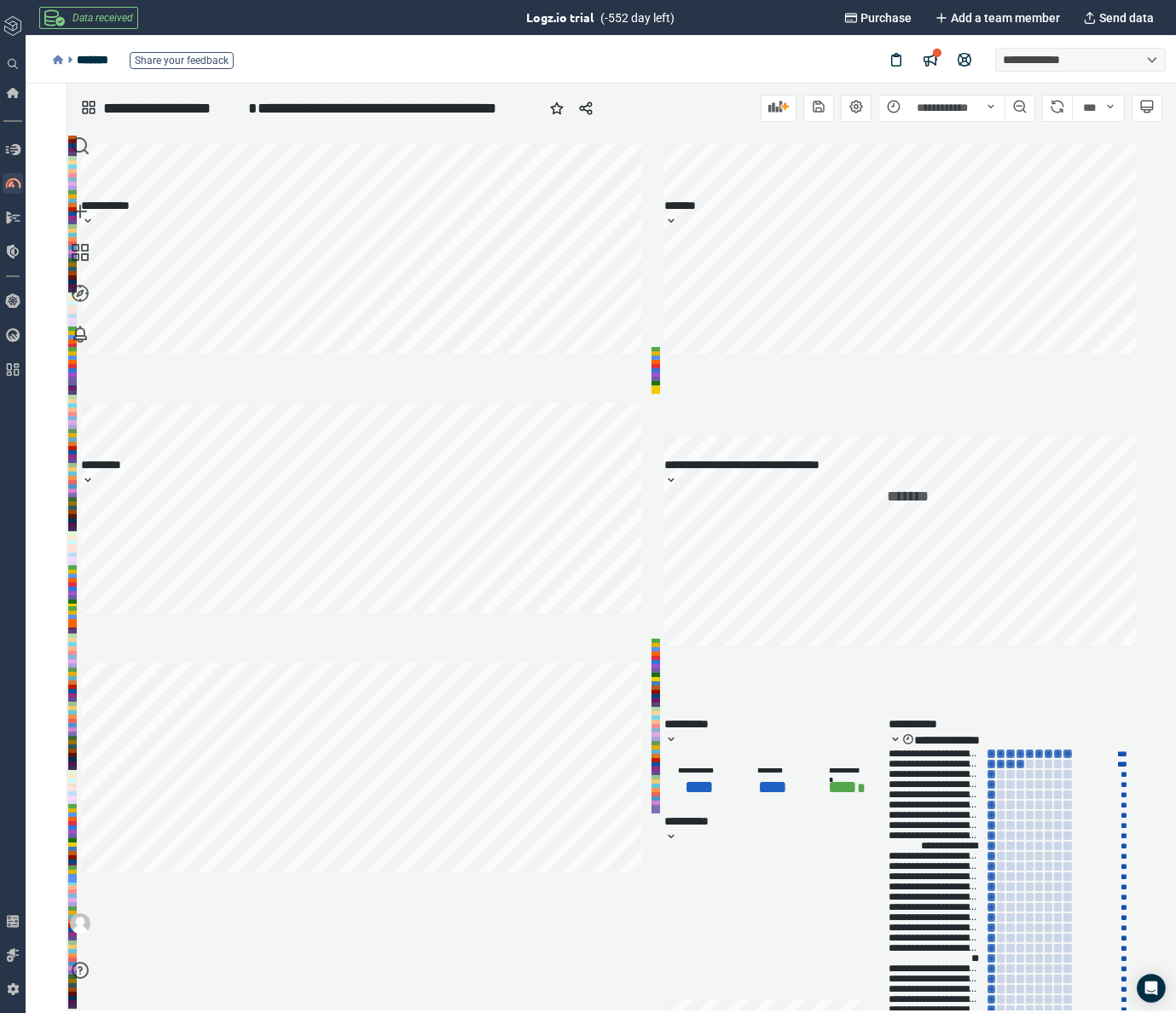 drag, startPoint x: 777, startPoint y: 112, endPoint x: 768, endPoint y: 122, distance: 13.45362 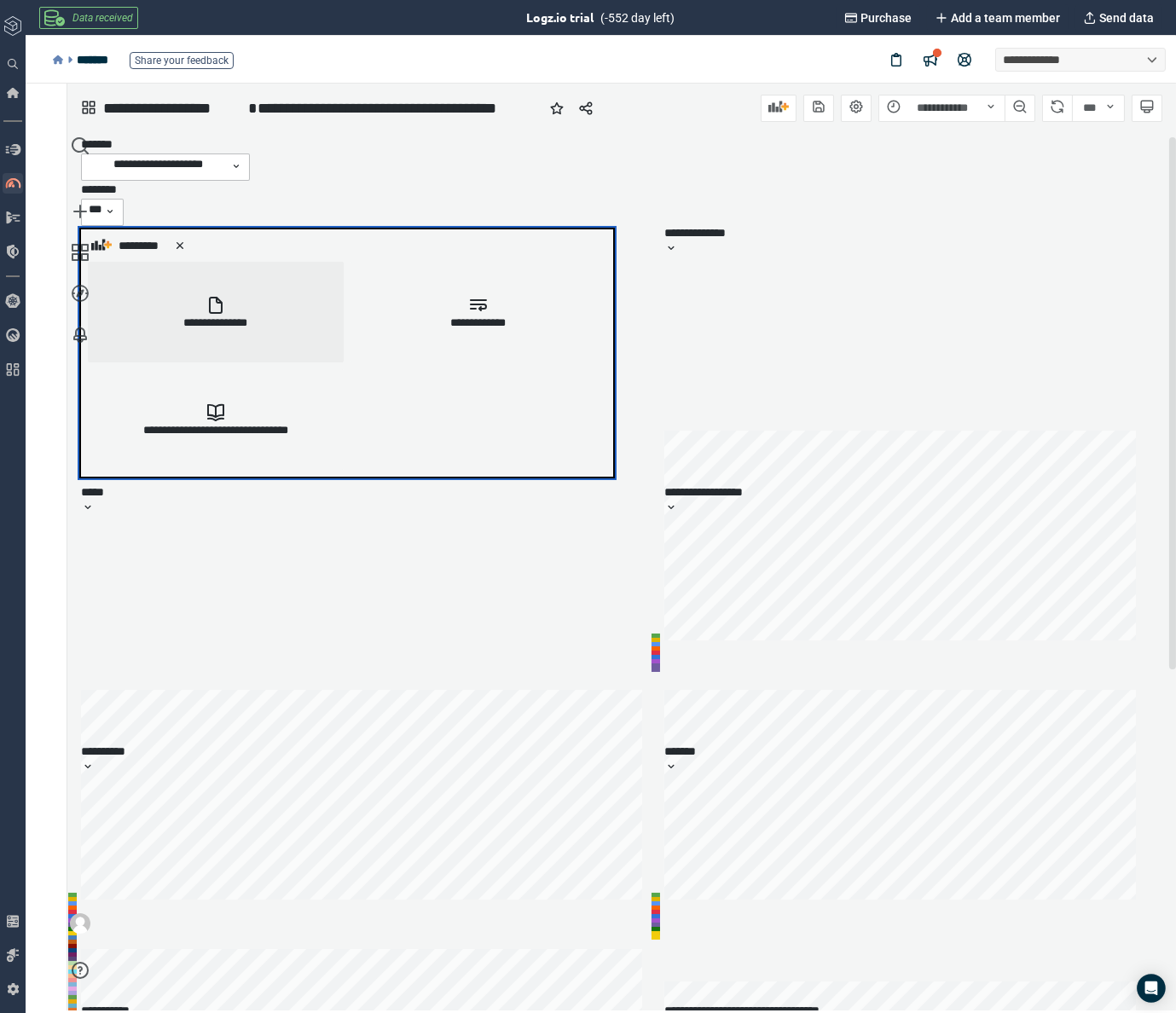 click on "**********" at bounding box center [215, 312] 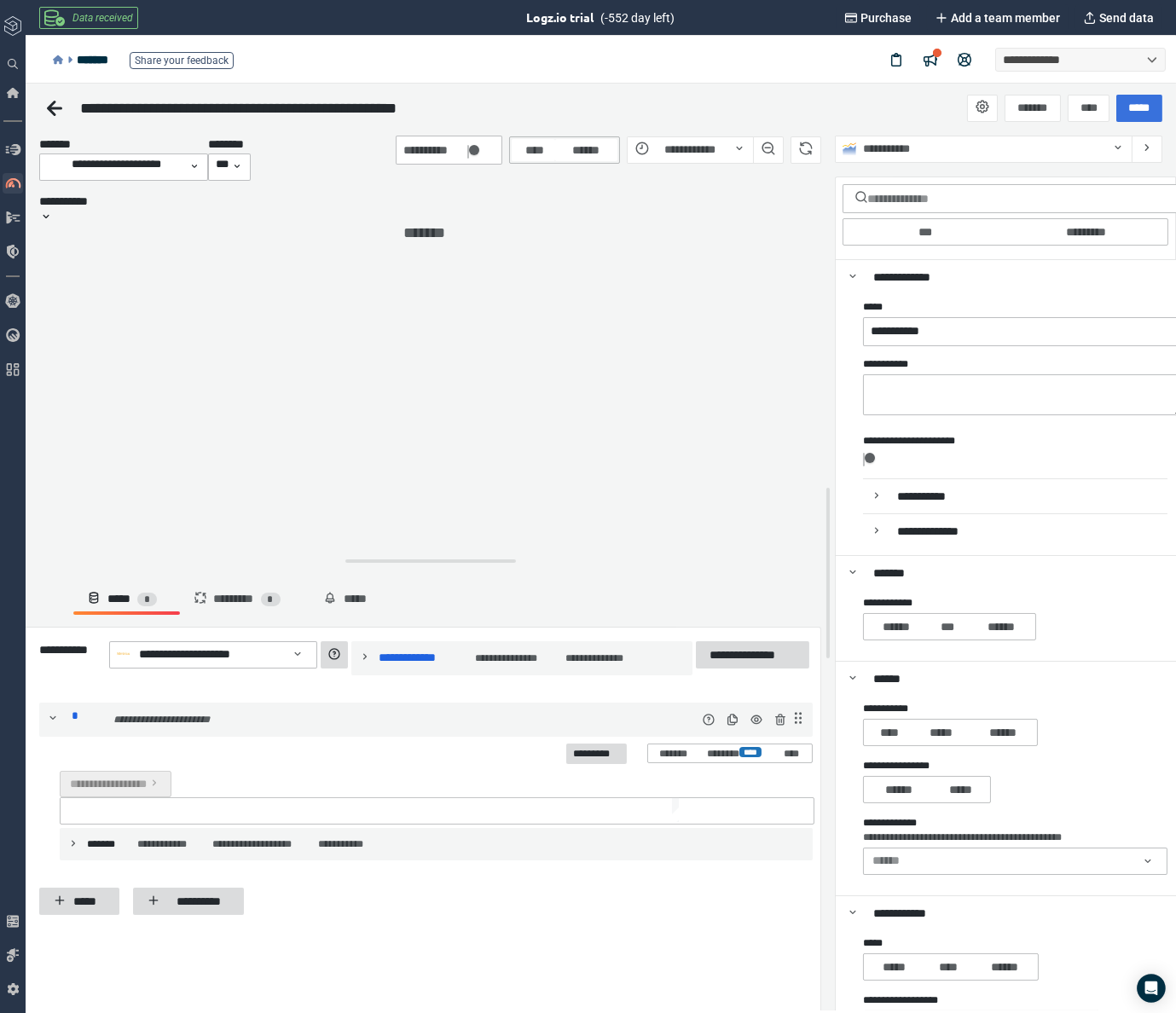 type on "*" 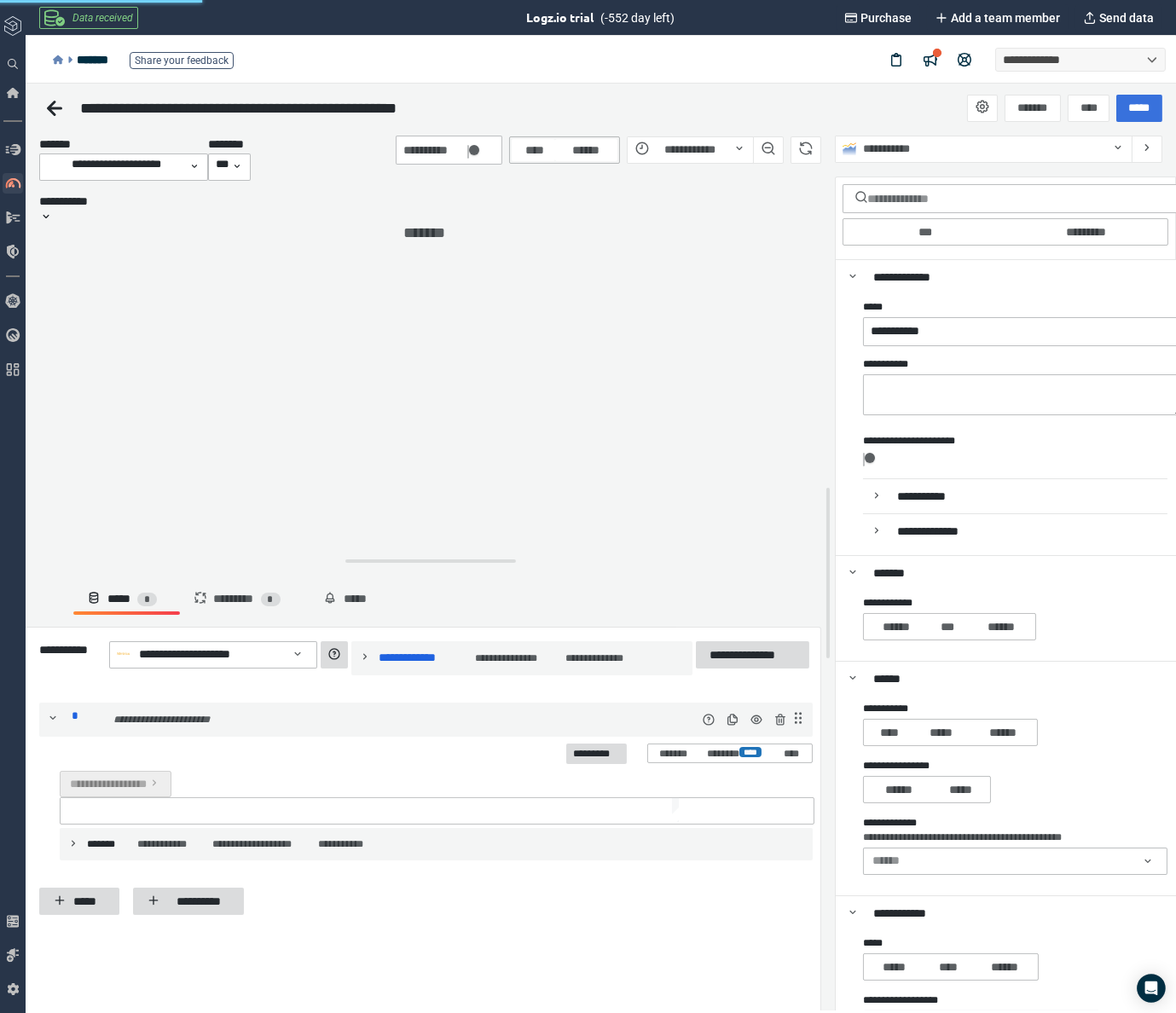 scroll, scrollTop: 7, scrollLeft: 7, axis: both 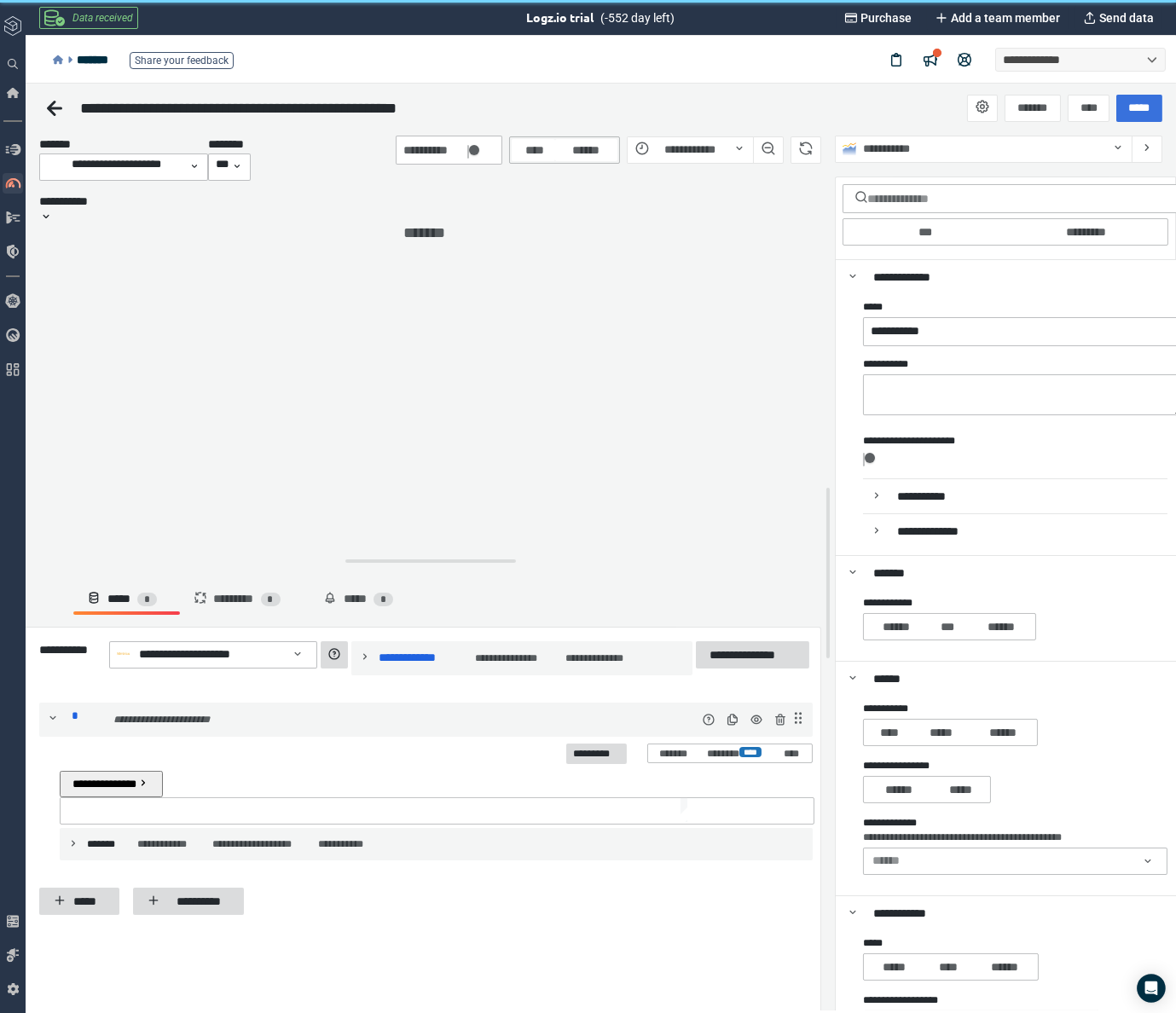 click at bounding box center (377, 809) 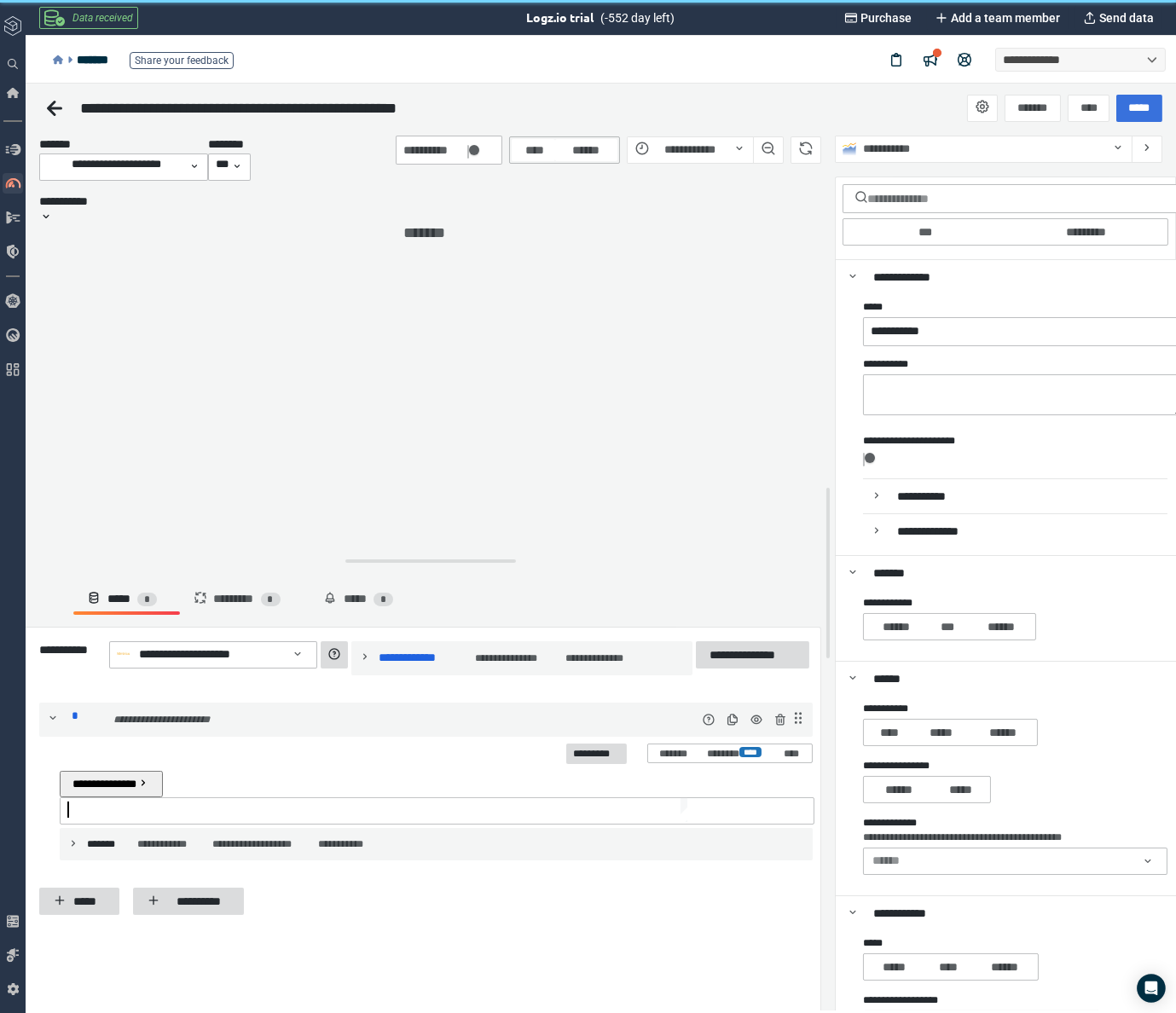 paste on "**********" 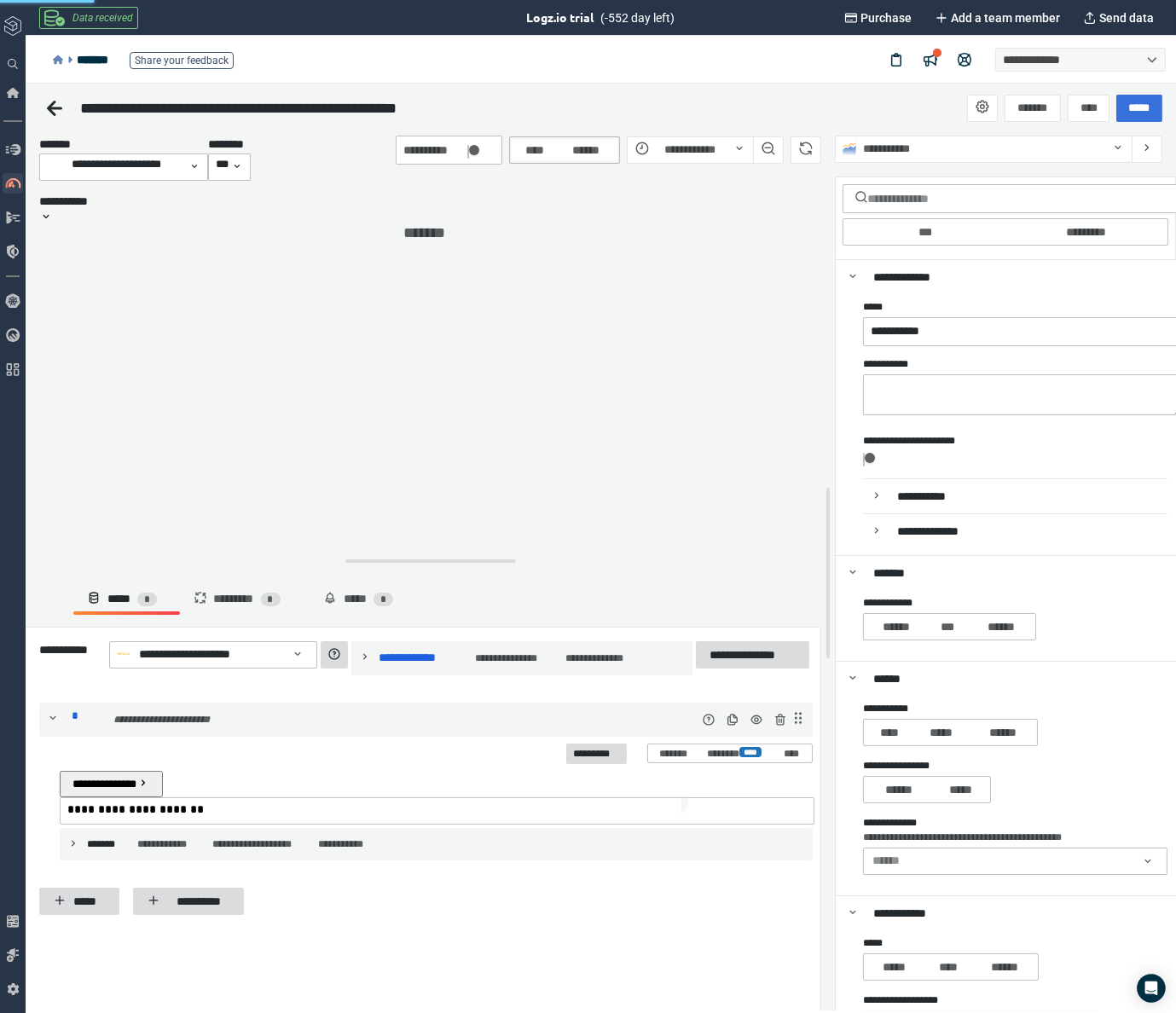 click on "**********" at bounding box center (426, 945) 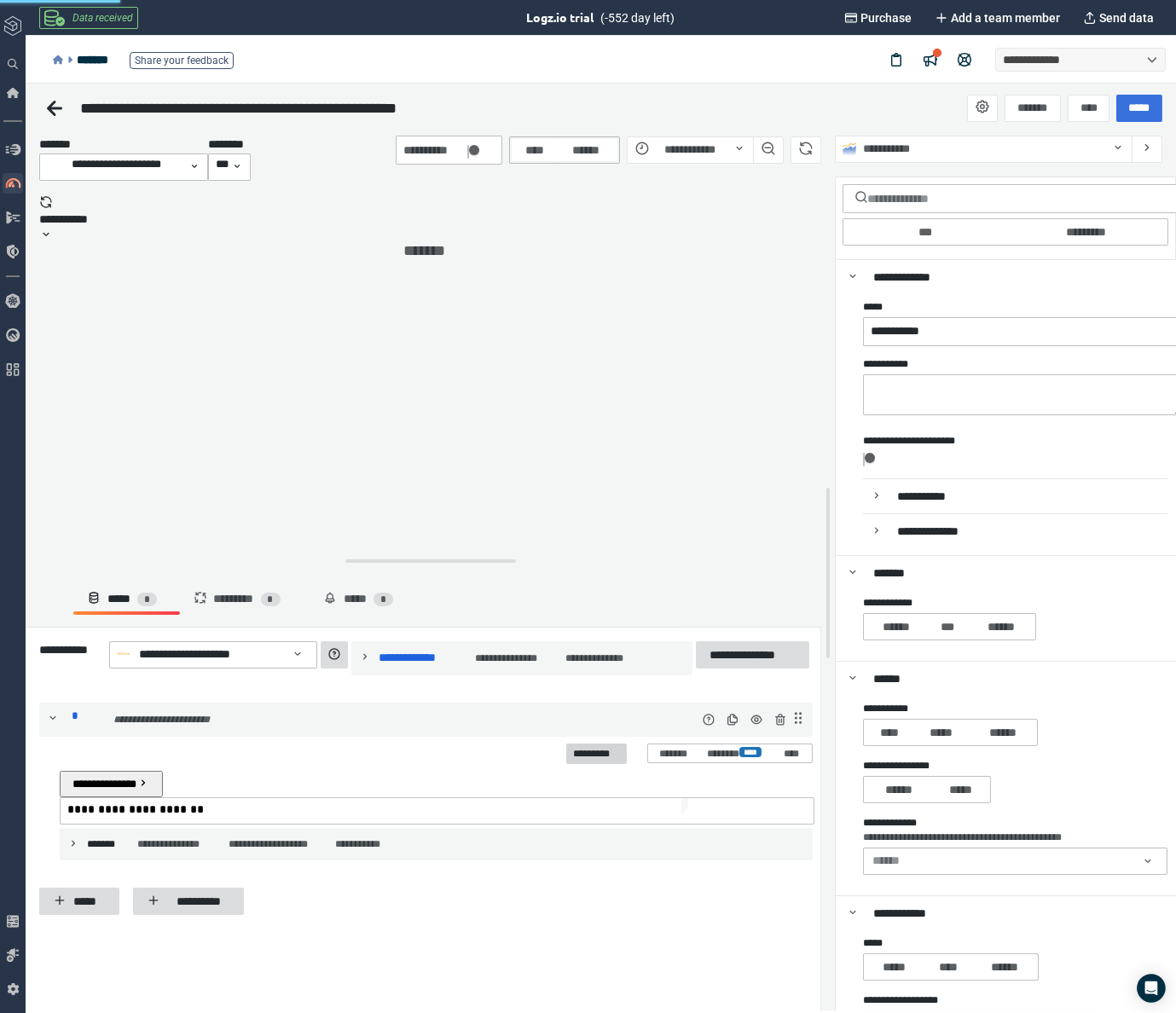 click on "*********" at bounding box center [596, 753] 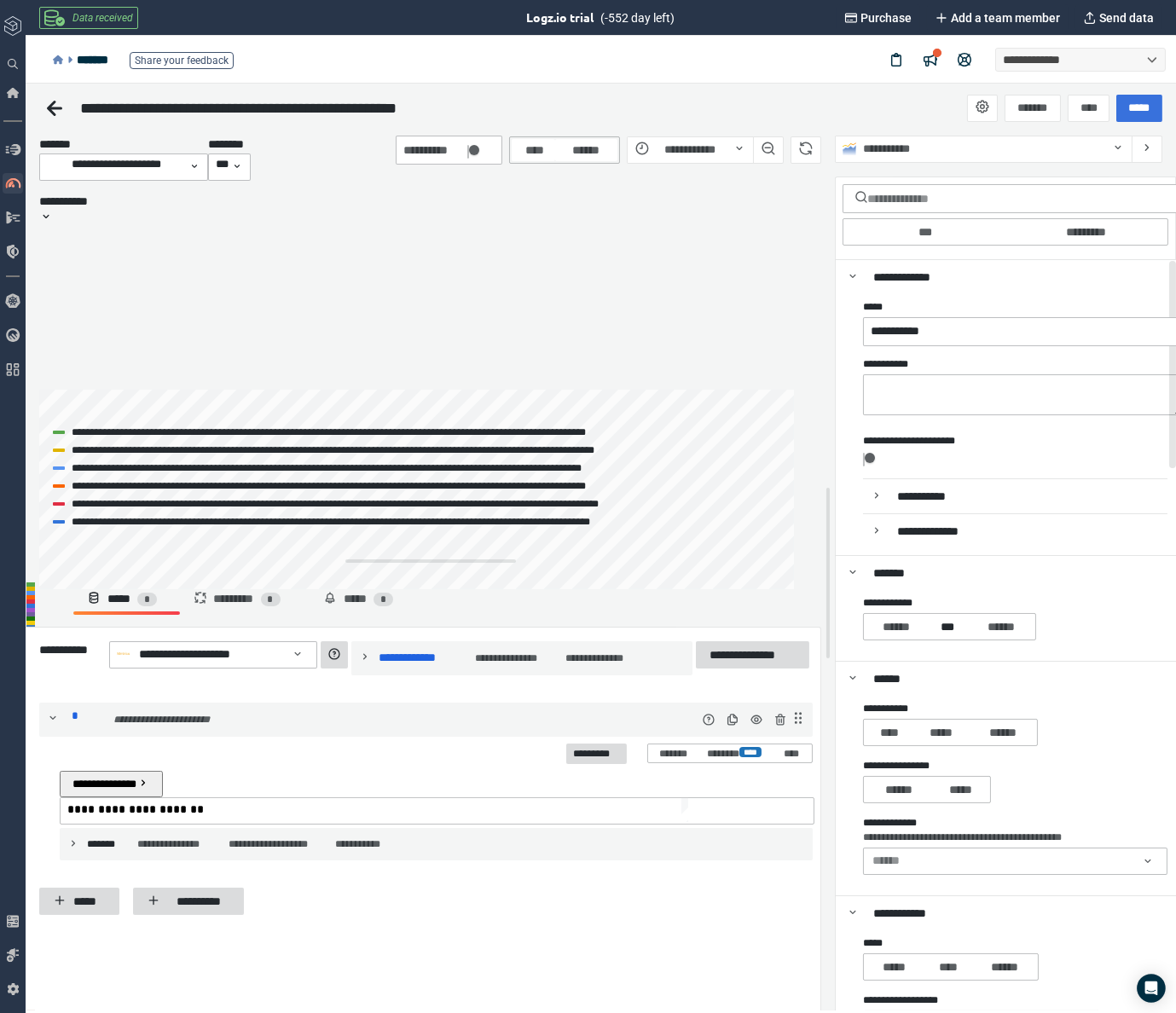 click on "***" at bounding box center [947, 627] 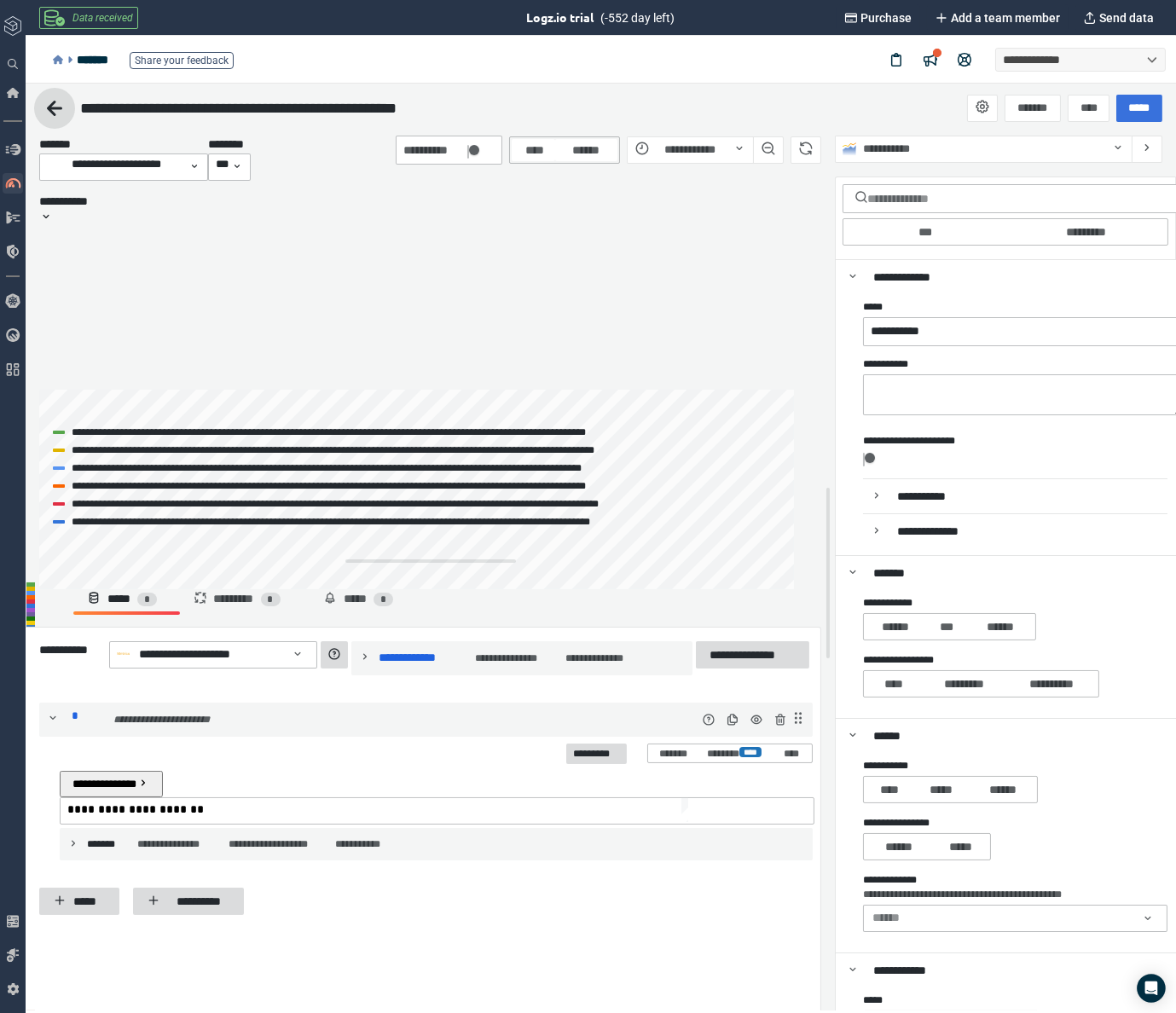 click 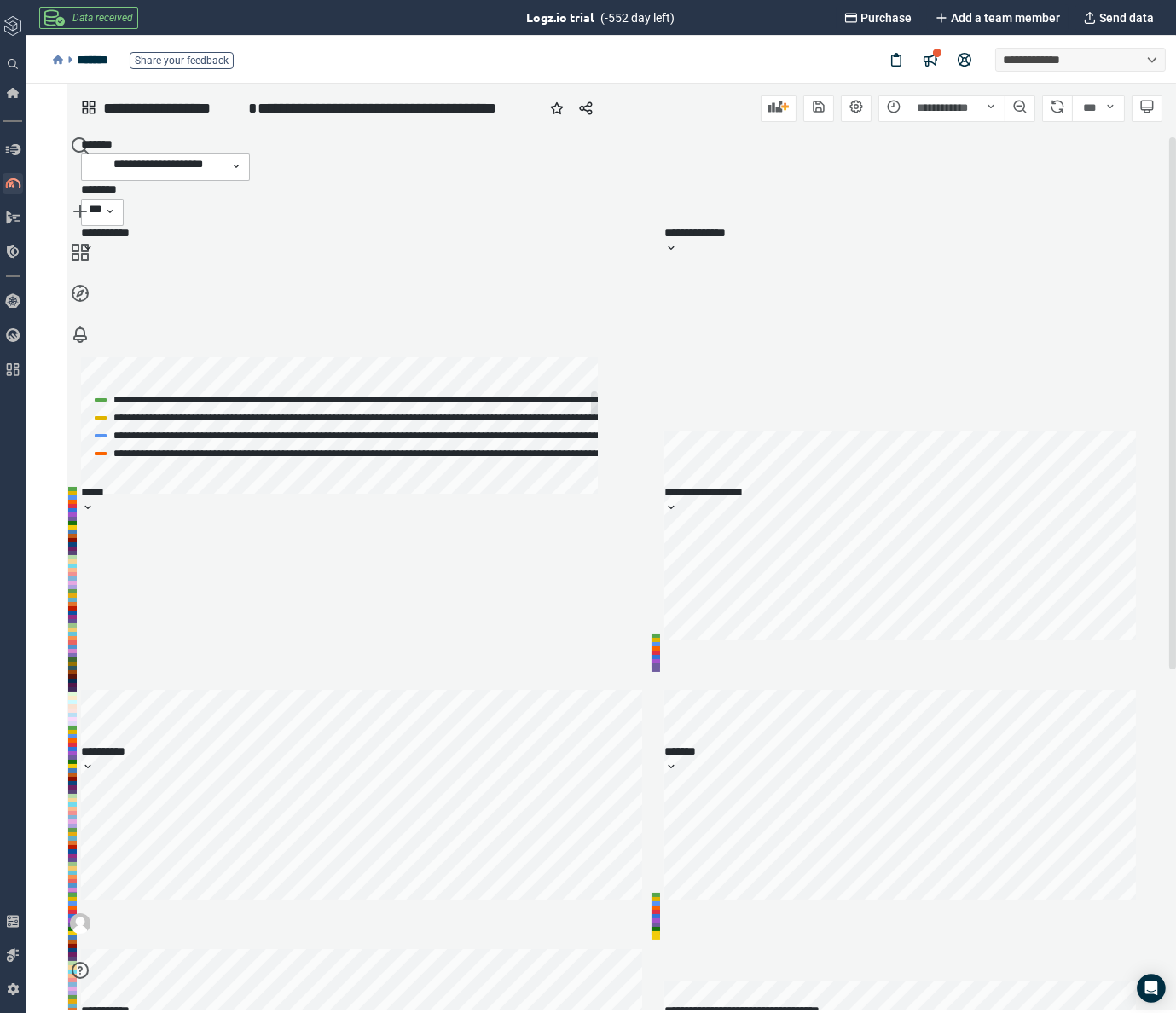 click on "**********" at bounding box center [109, 233] 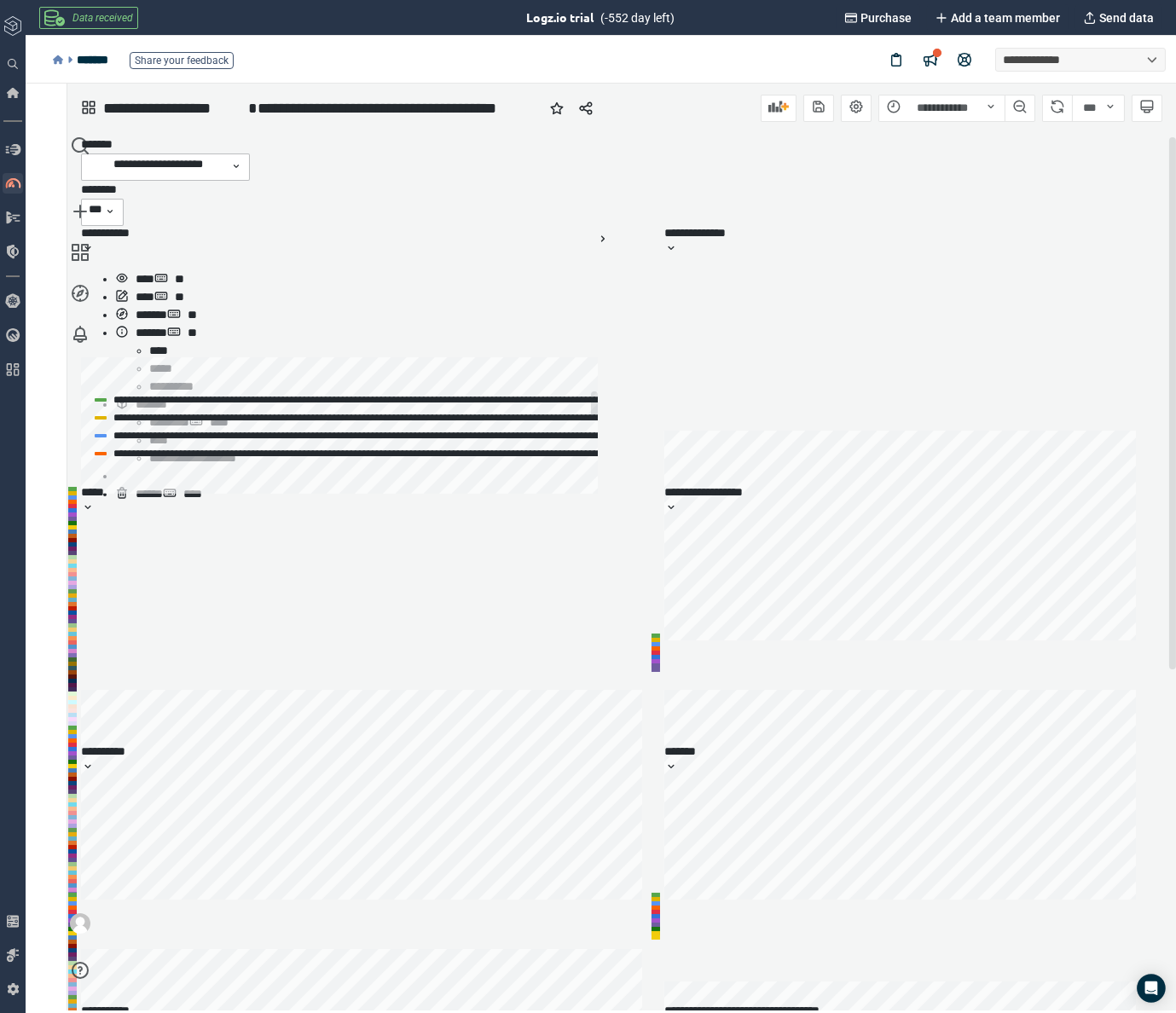 click on "******" at bounding box center (149, 494) 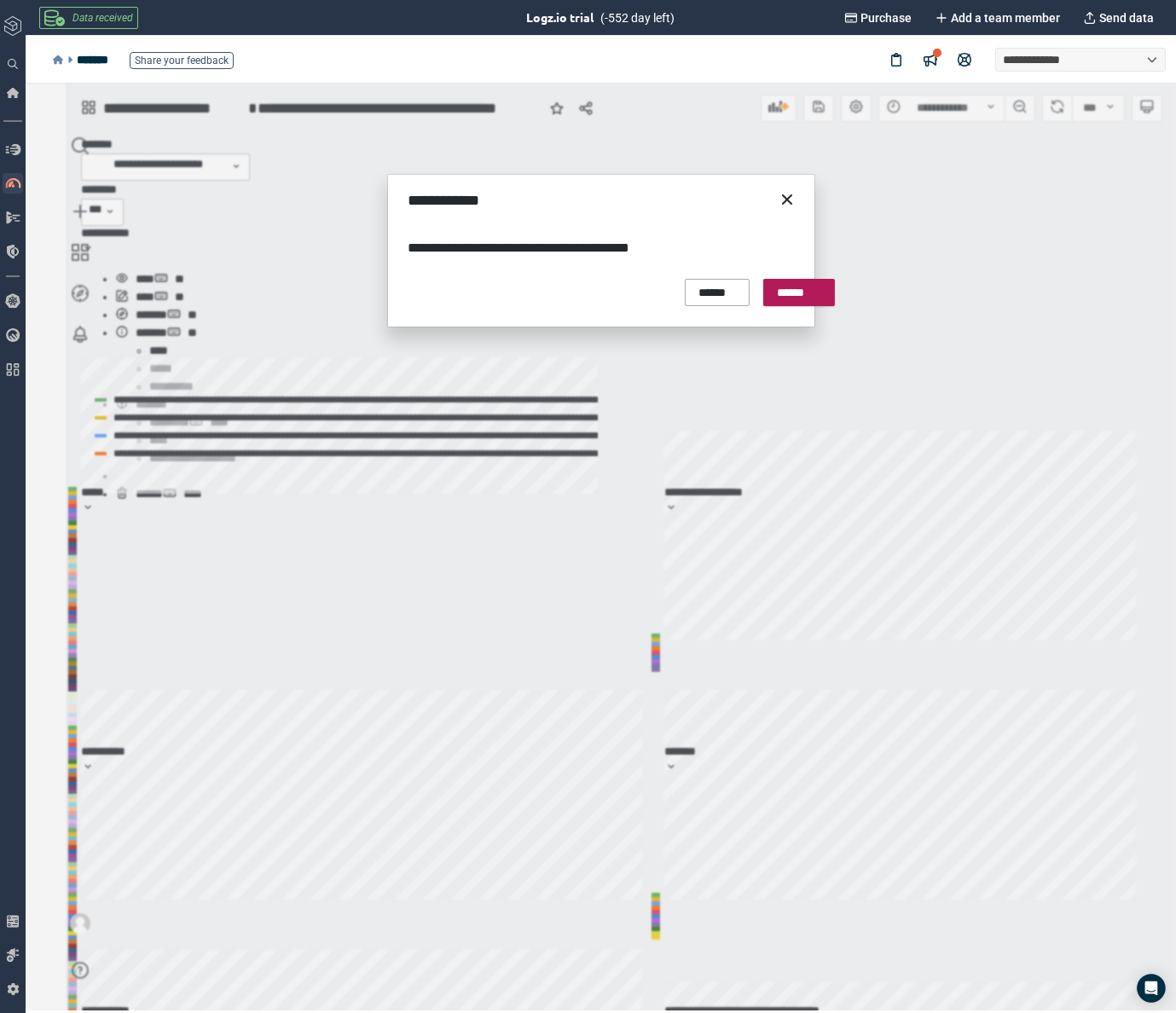 click on "******" at bounding box center (799, 292) 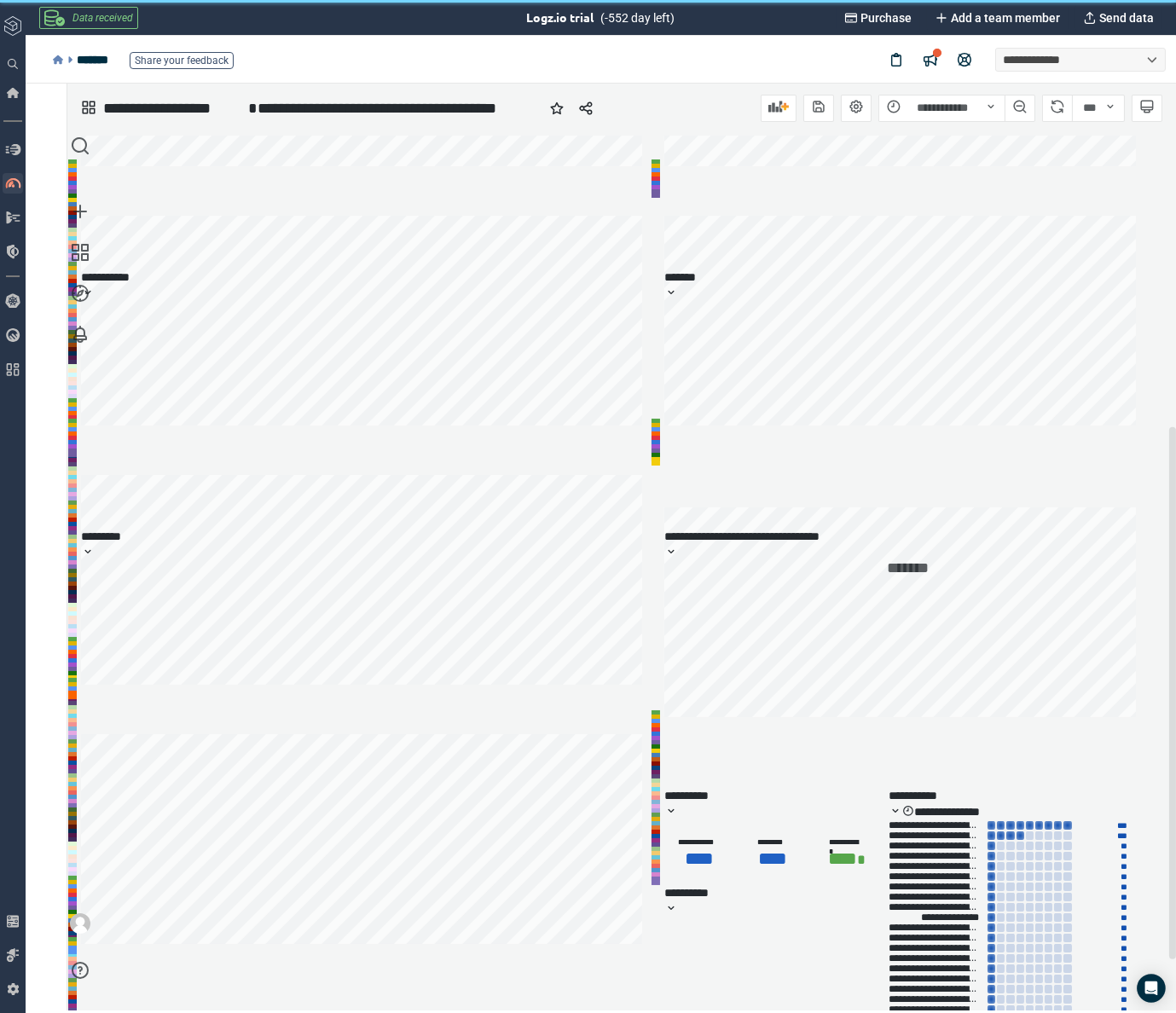 scroll, scrollTop: 478, scrollLeft: 0, axis: vertical 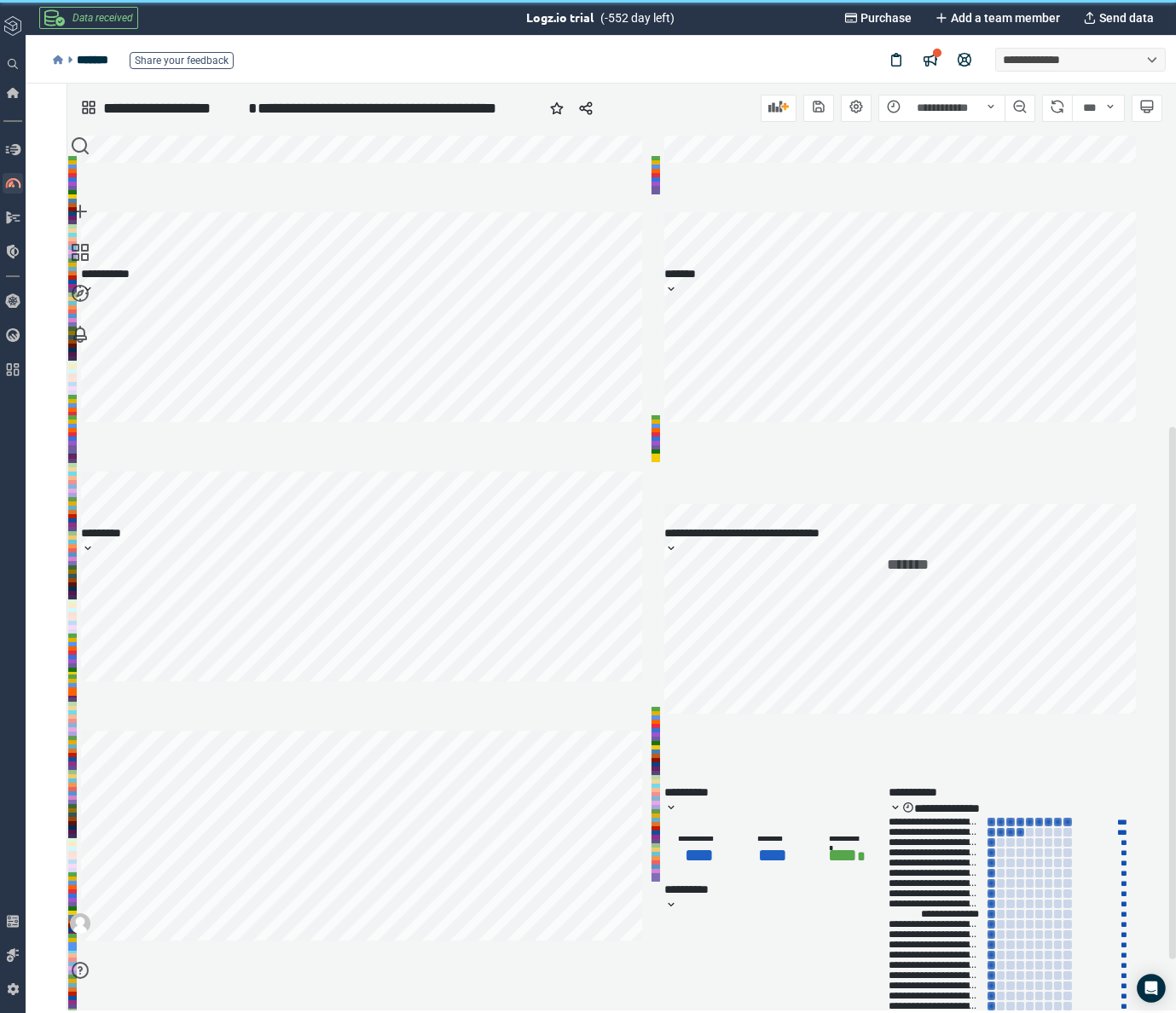click on "**********" at bounding box center [616, 442] 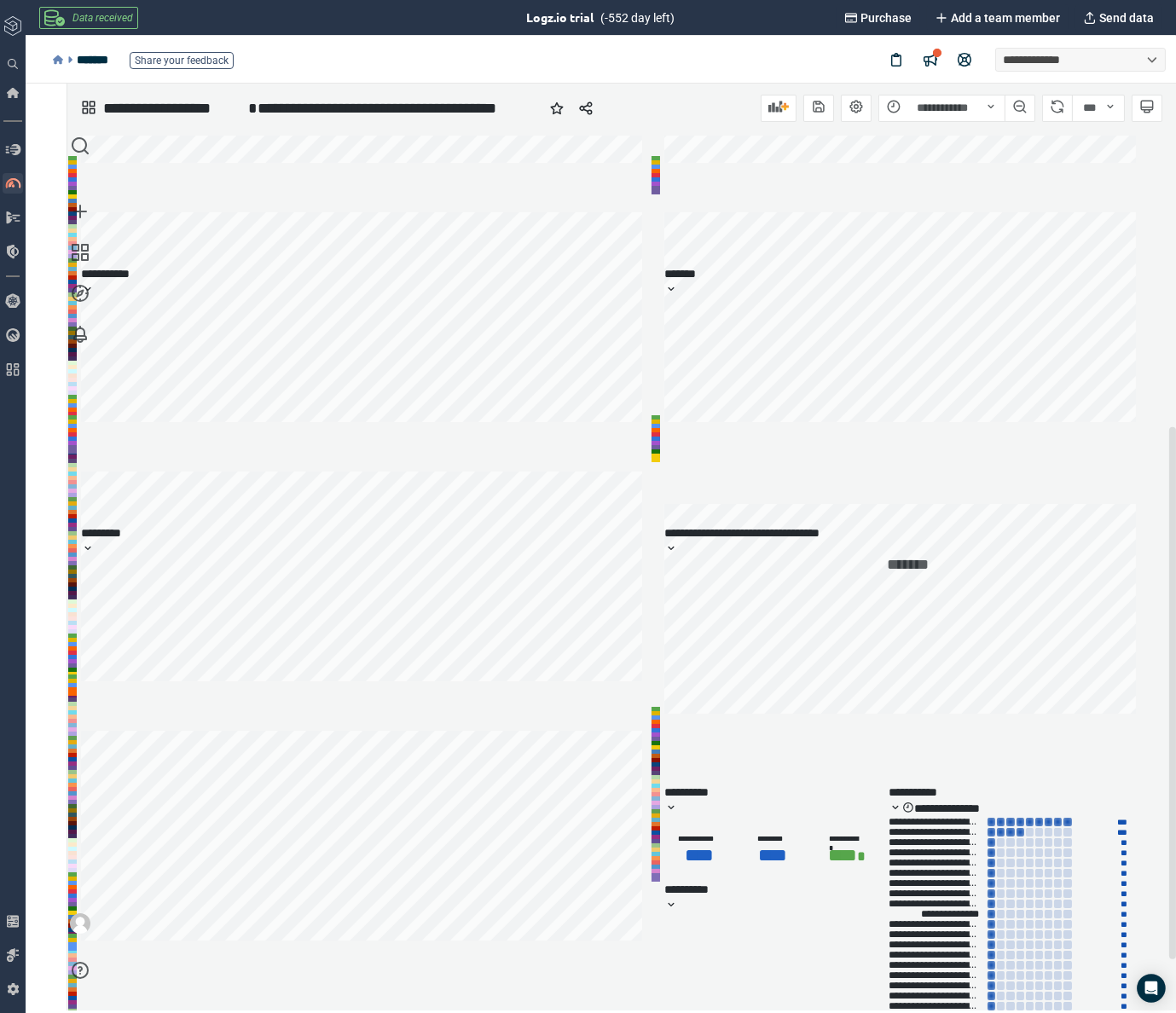 click on "**********" at bounding box center (938, 832) 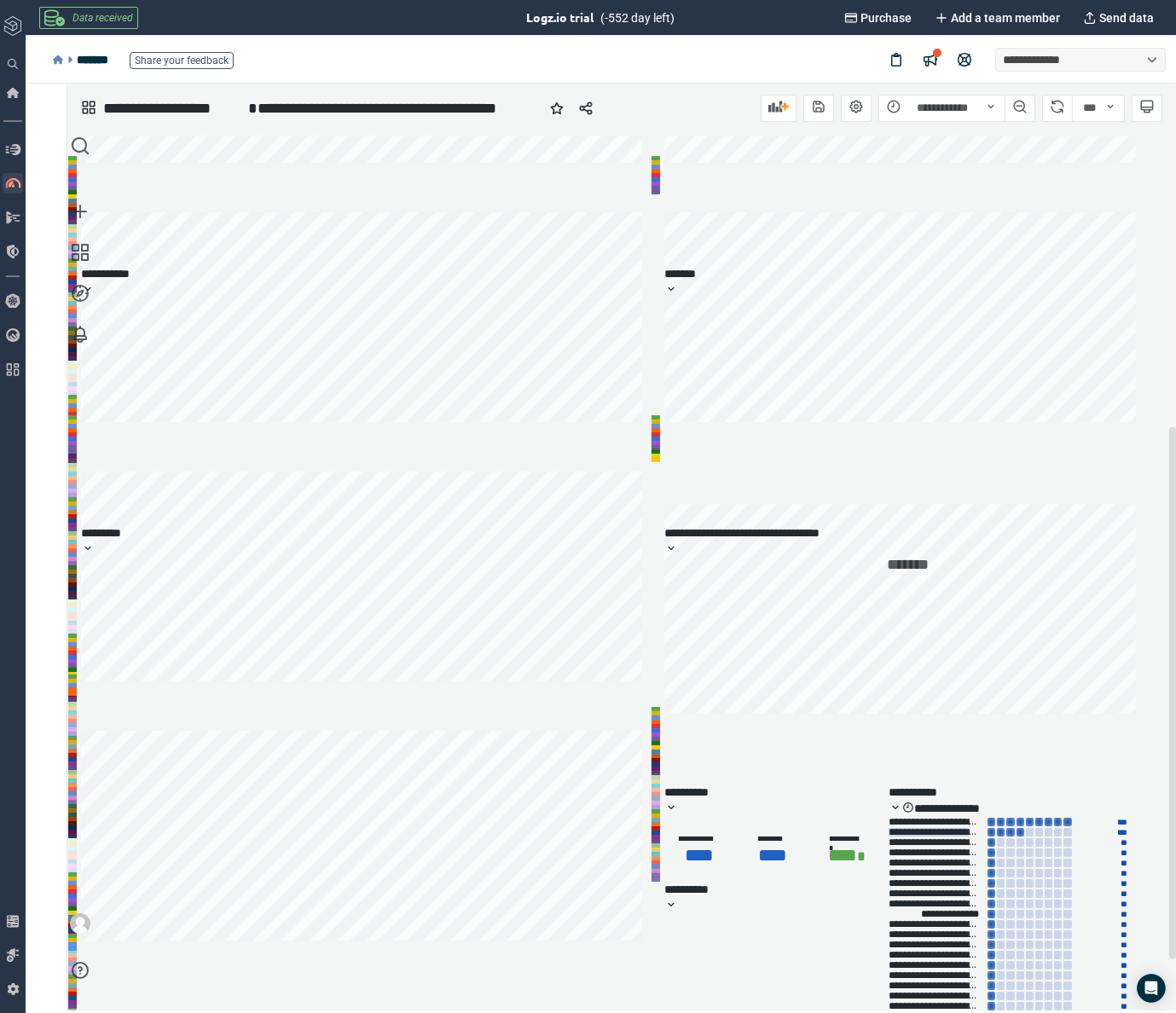 click on "**********" at bounding box center [938, 832] 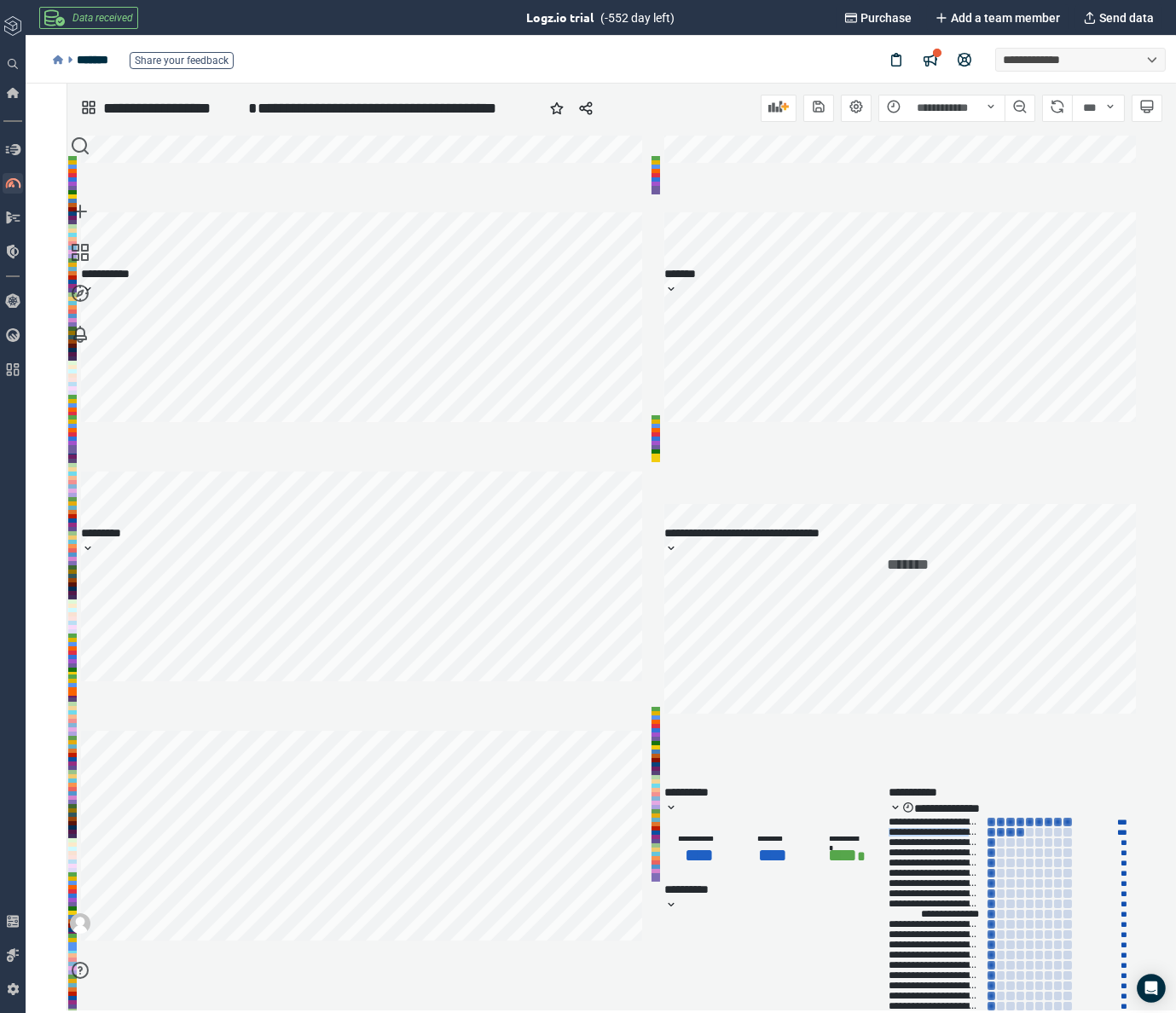 copy on "**********" 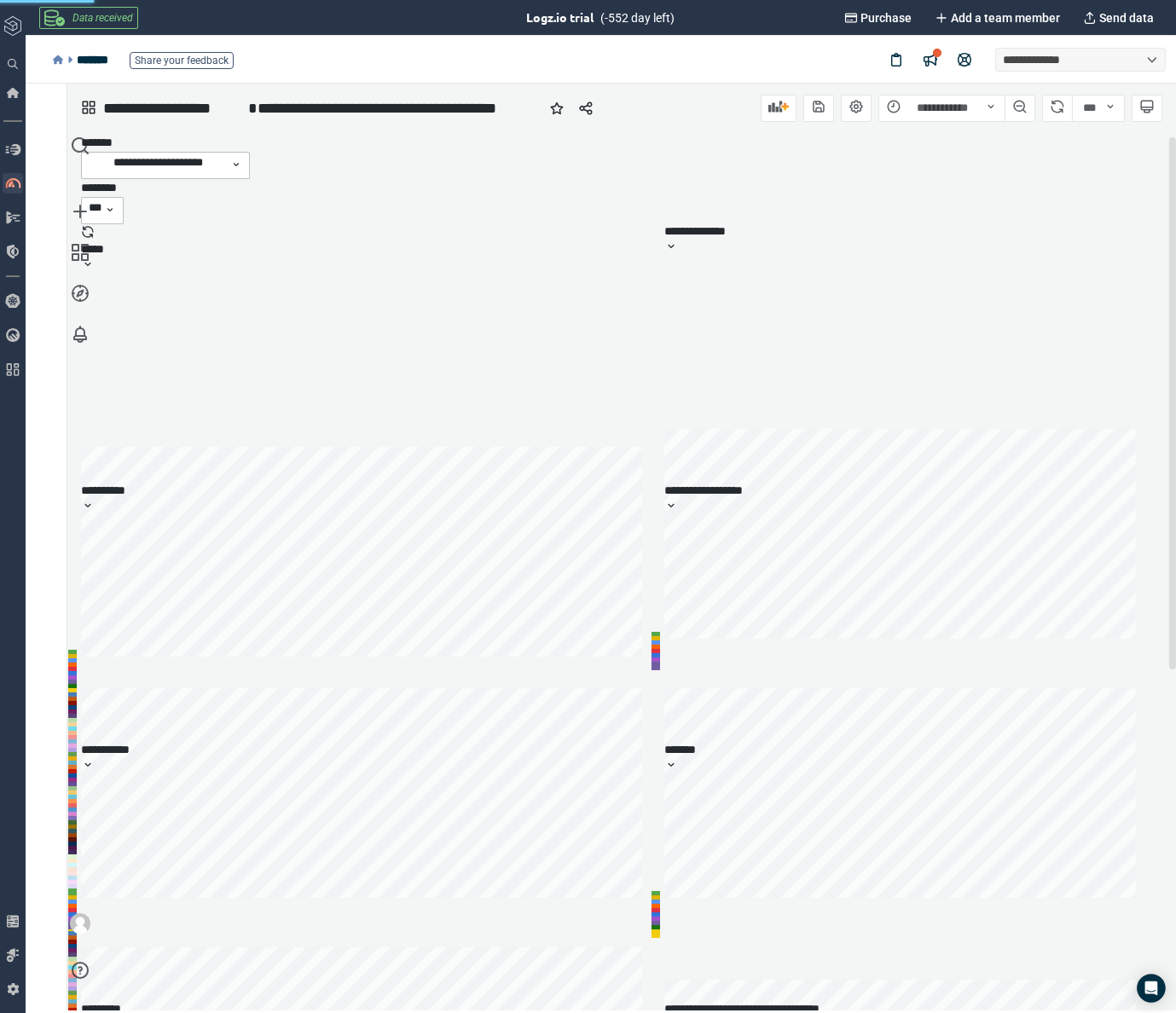 scroll, scrollTop: 0, scrollLeft: 0, axis: both 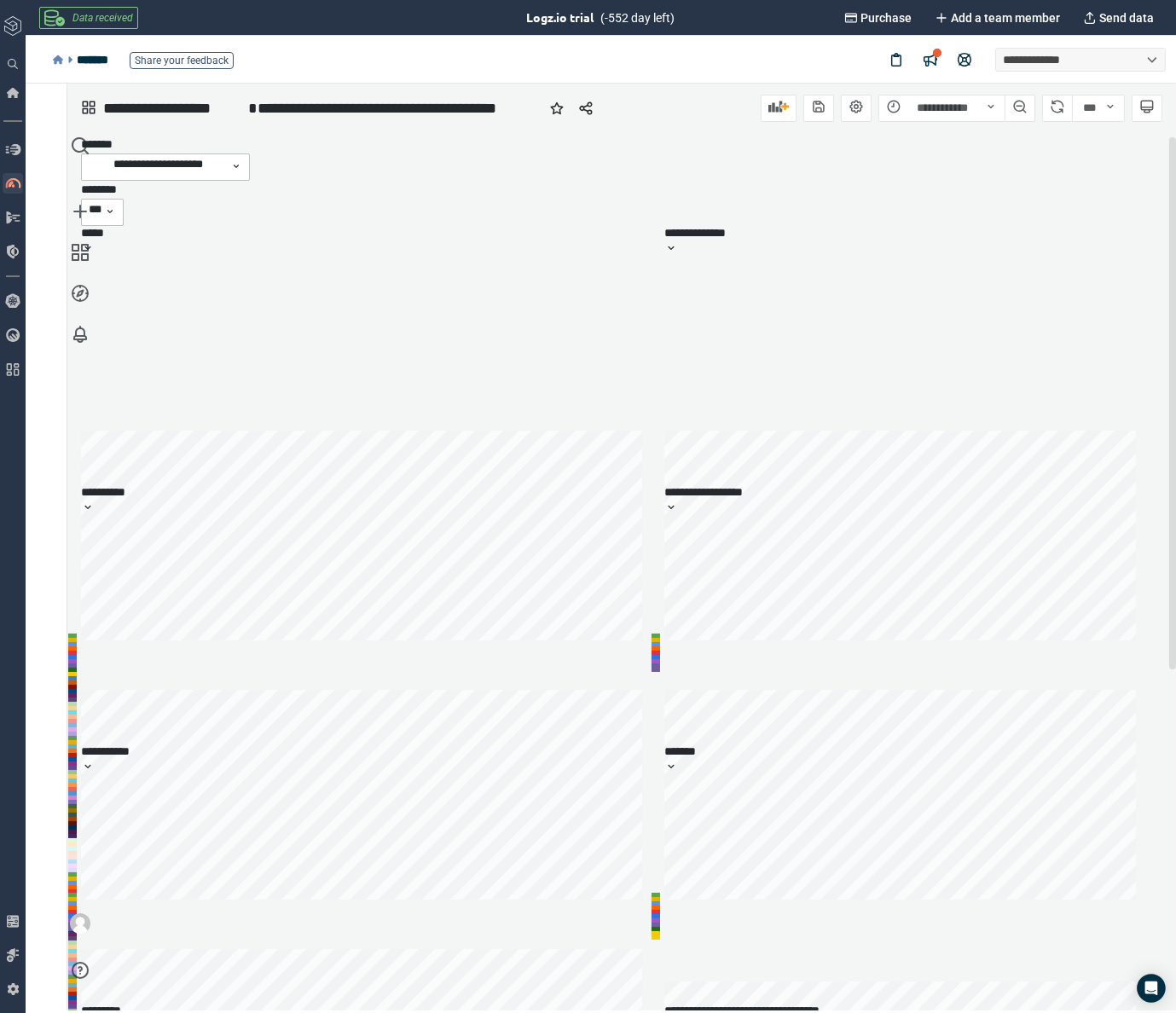 click 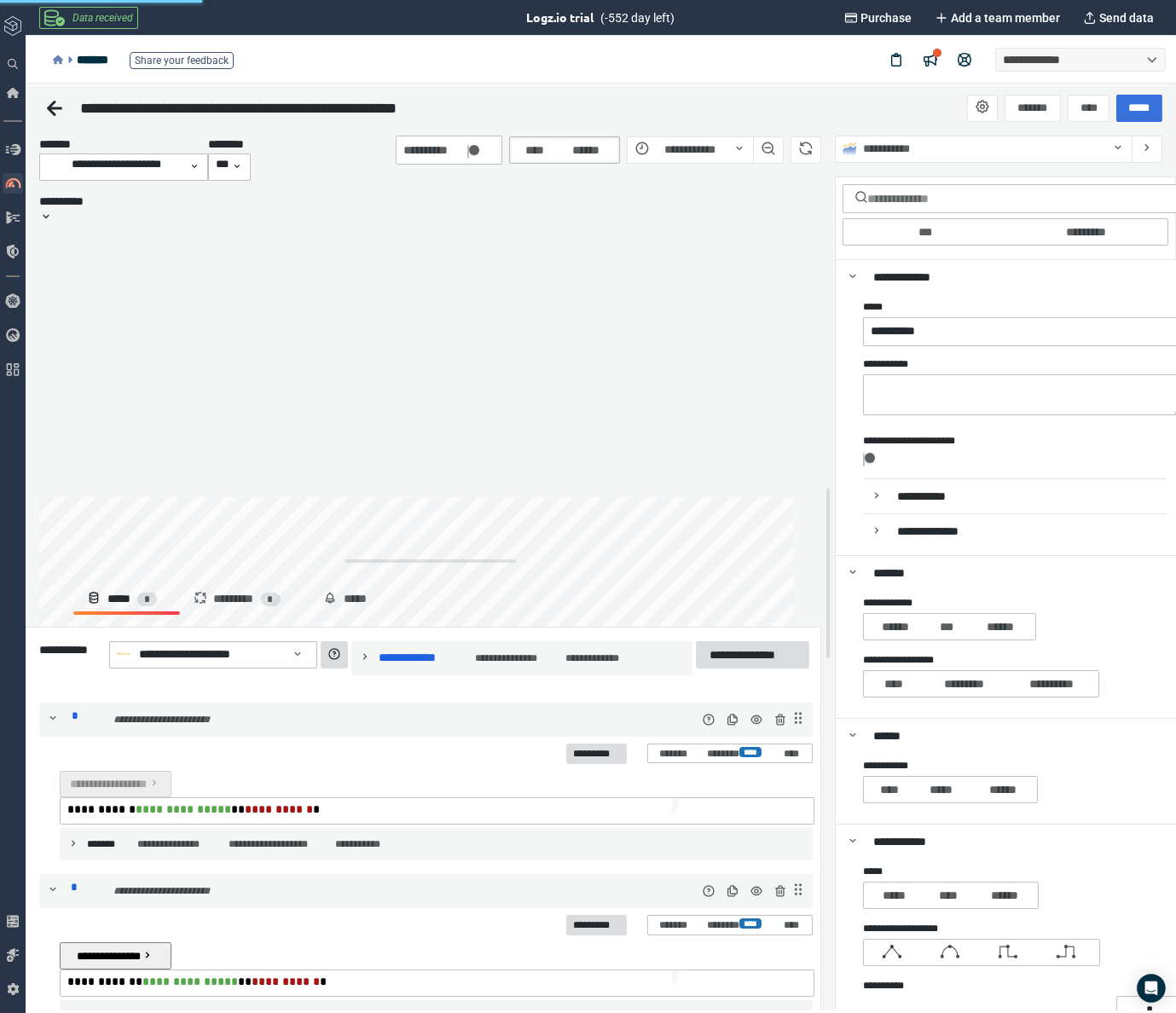 scroll, scrollTop: 7, scrollLeft: 7, axis: both 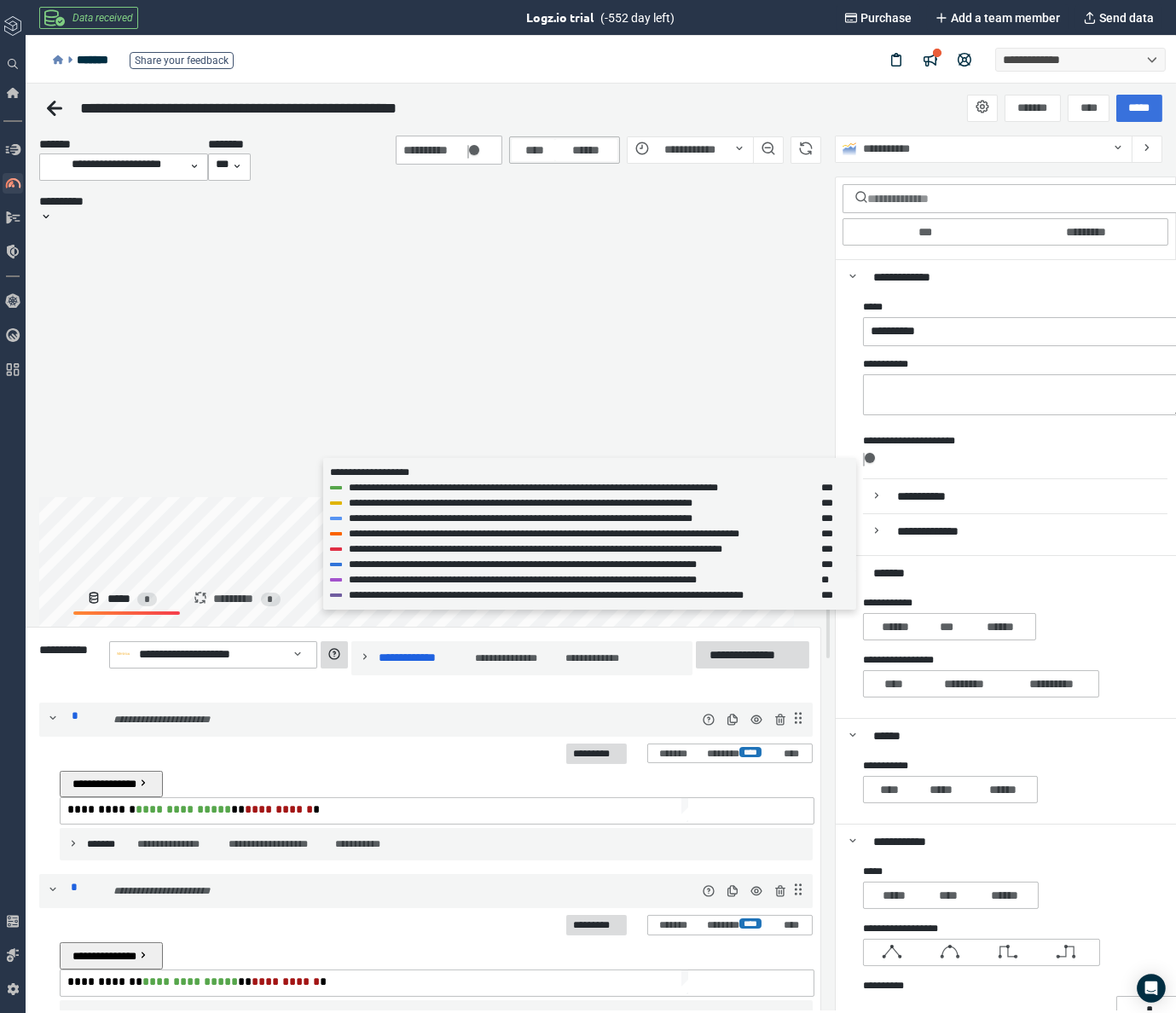 drag, startPoint x: 315, startPoint y: 449, endPoint x: 374, endPoint y: 424, distance: 64.07808 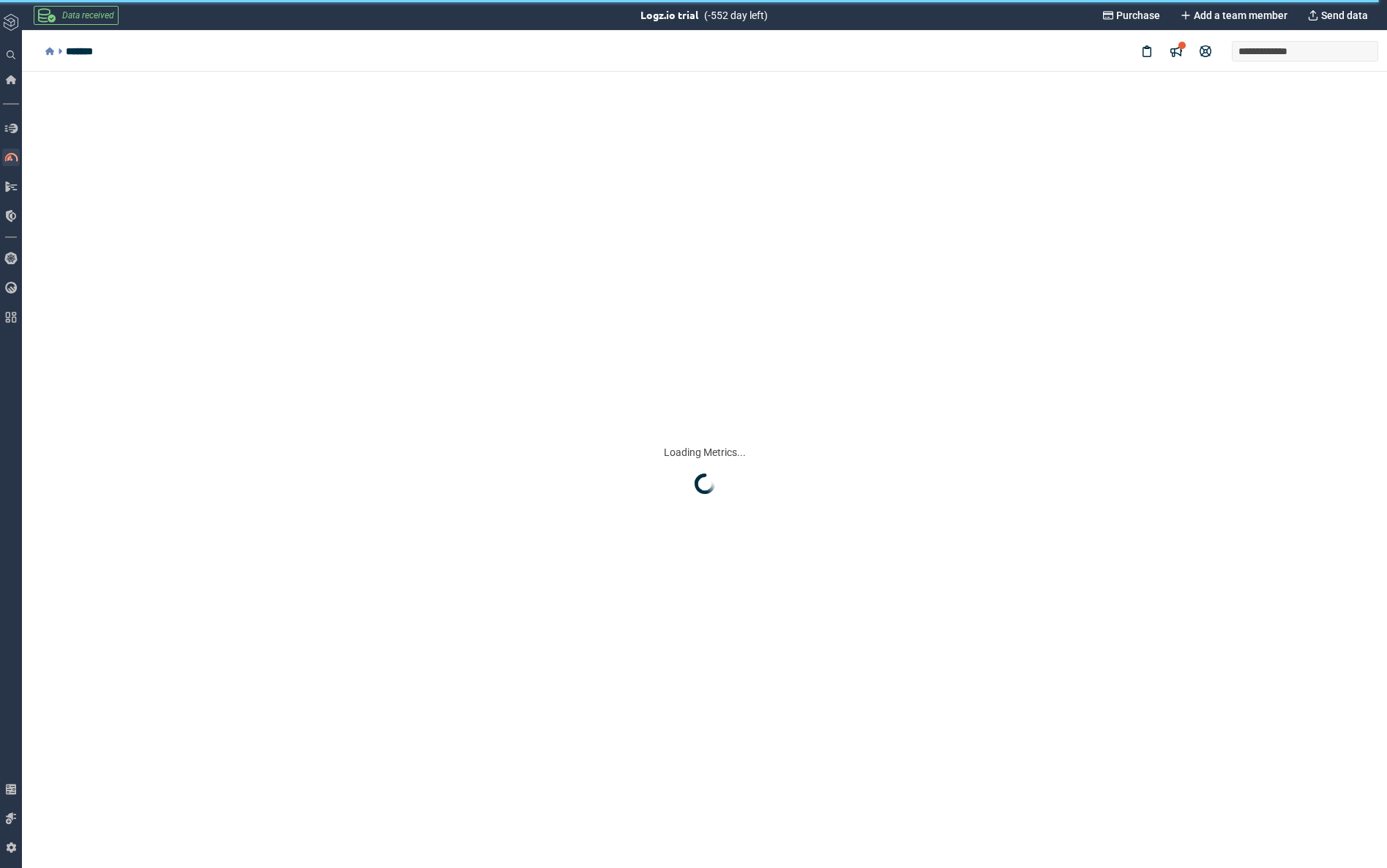 scroll, scrollTop: 0, scrollLeft: 0, axis: both 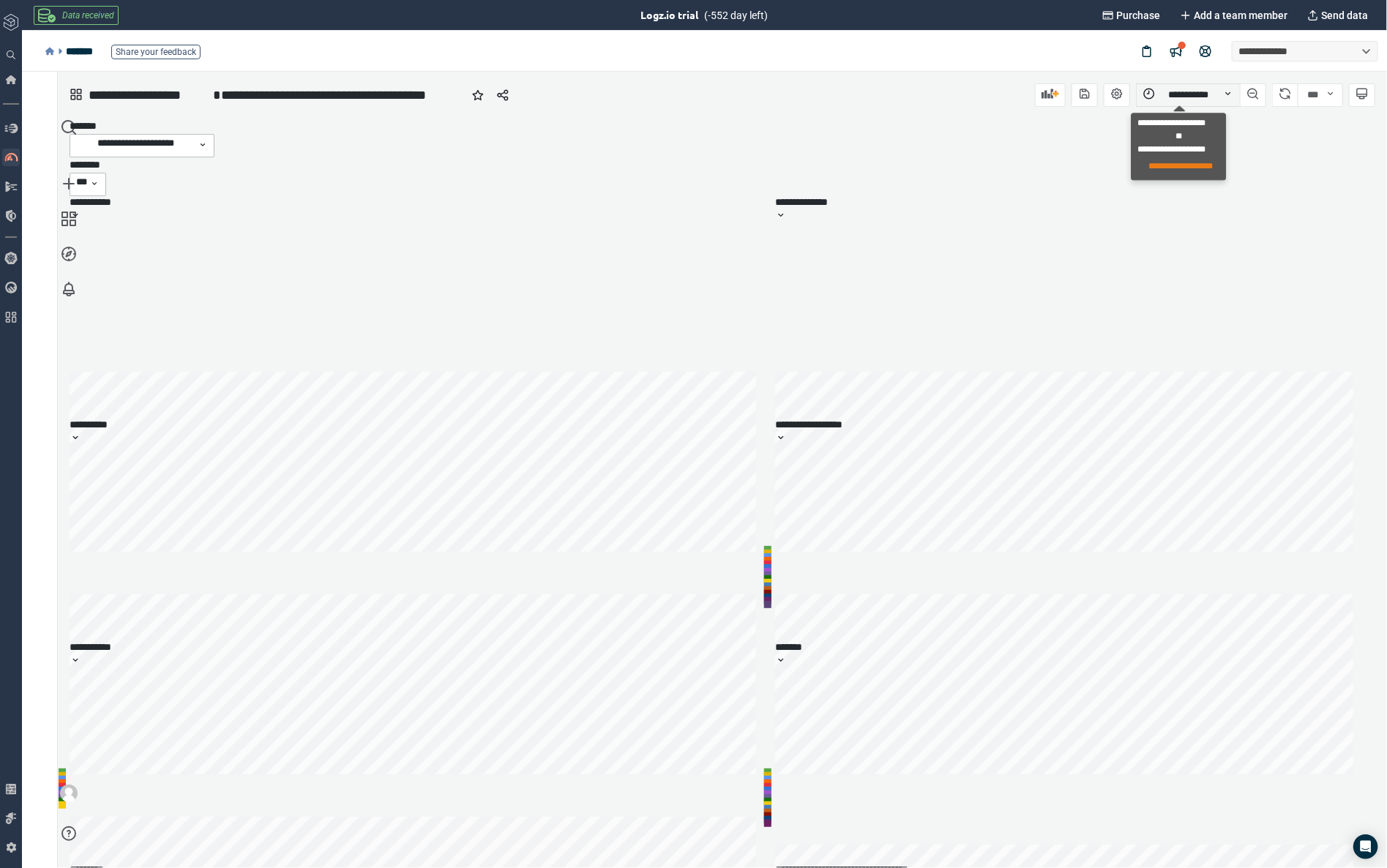 click on "**********" at bounding box center (1188, 94) 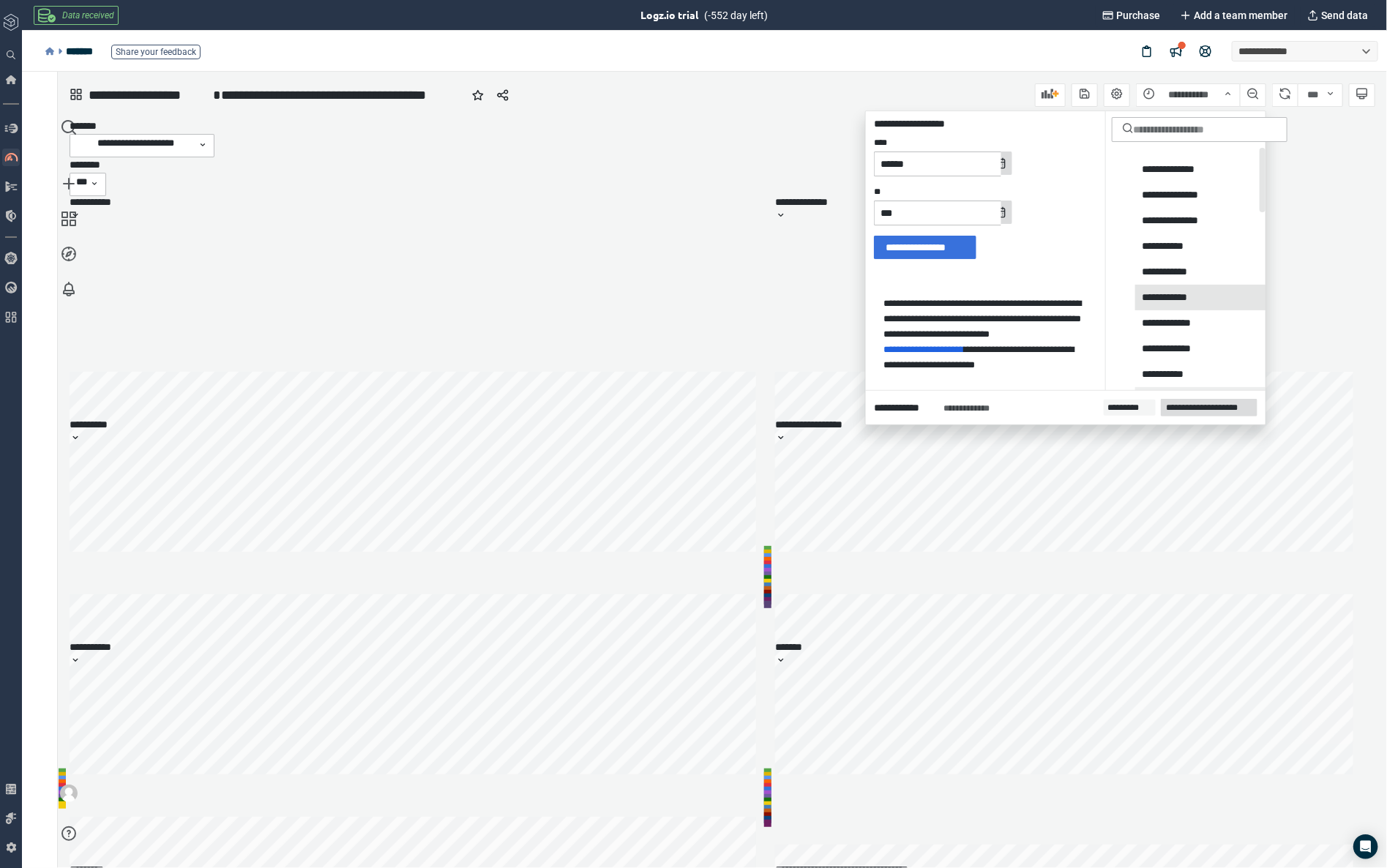 click on "**********" at bounding box center [1170, 296] 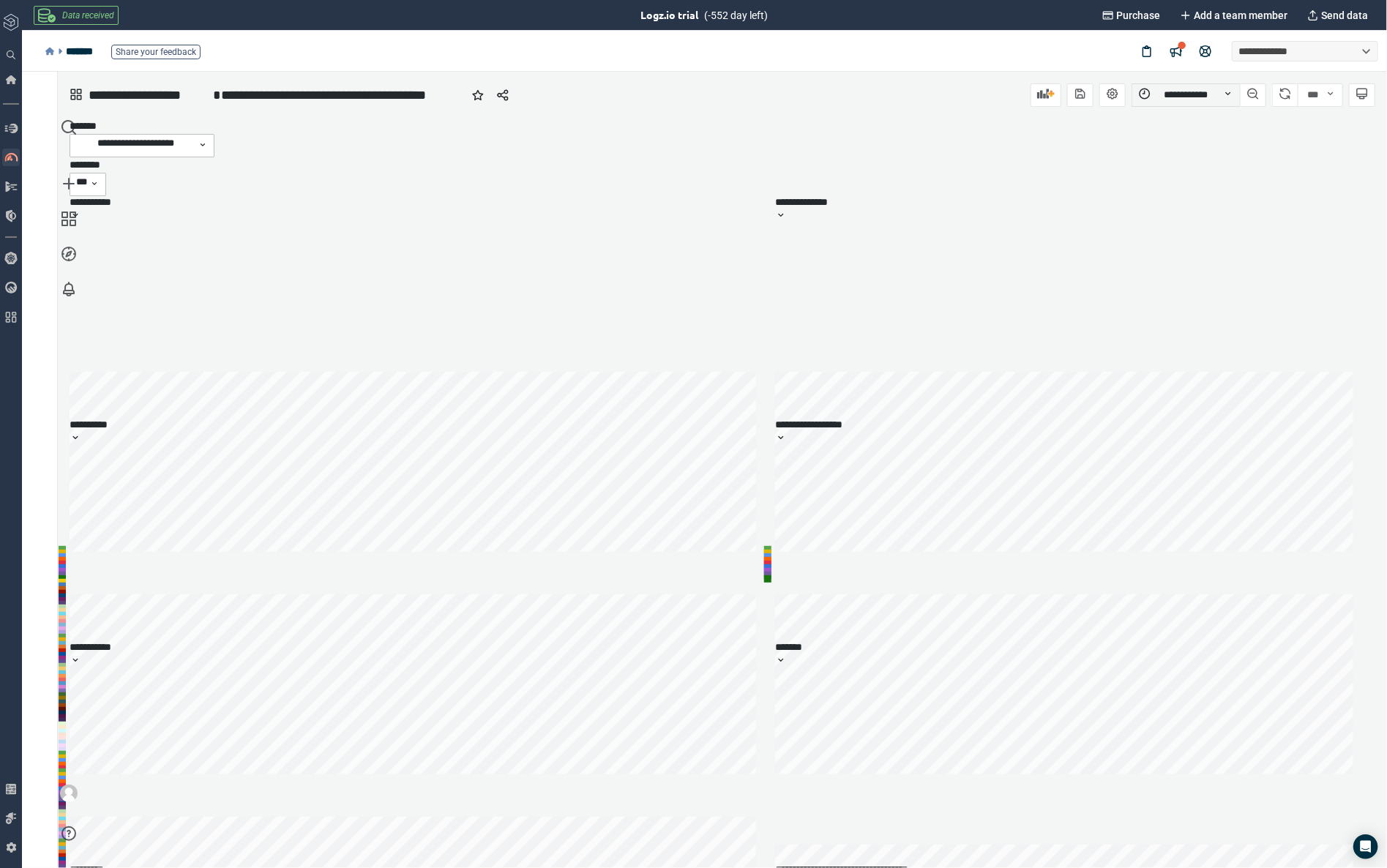 click on "**********" at bounding box center [1186, 94] 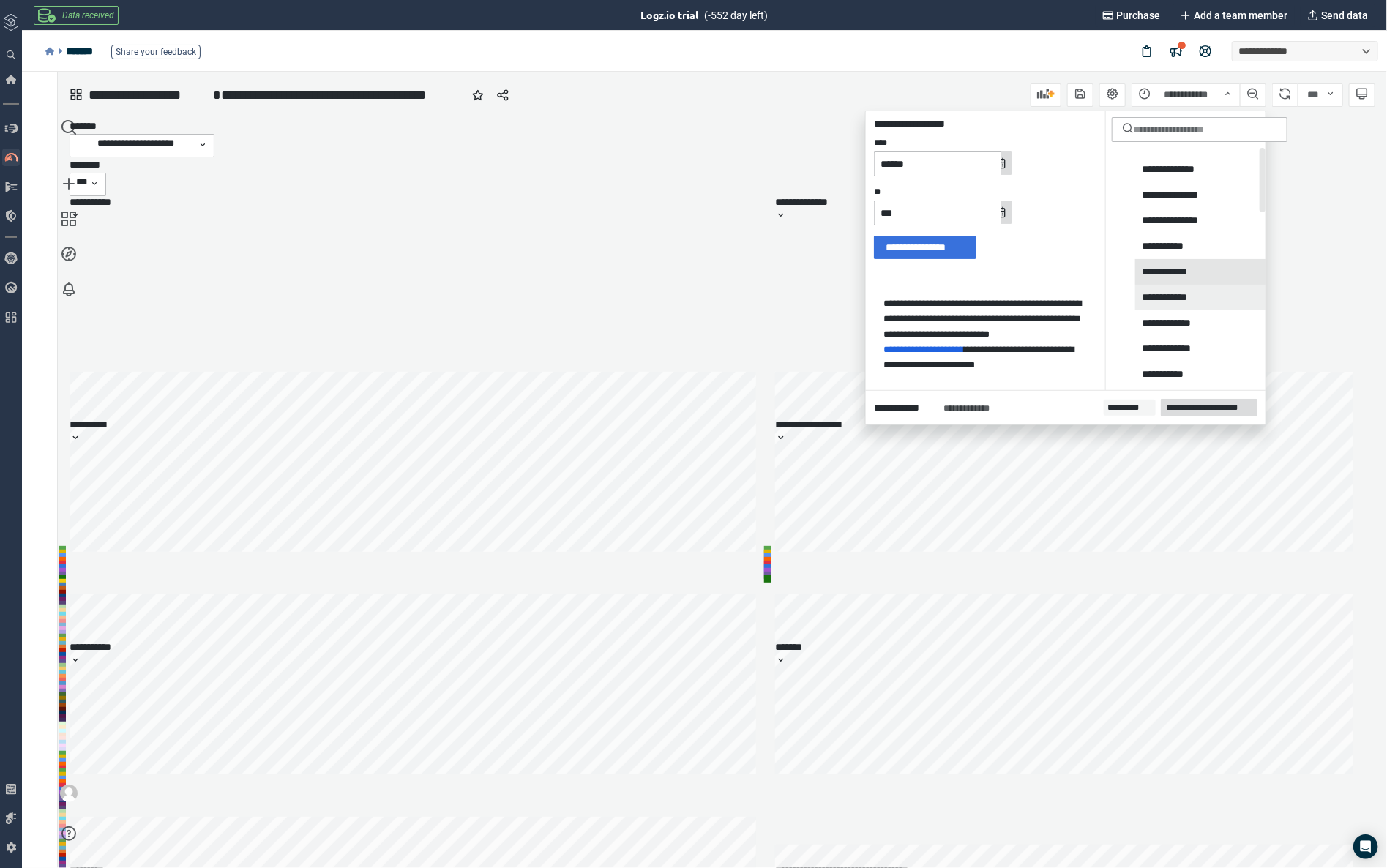 click on "**********" at bounding box center [1170, 271] 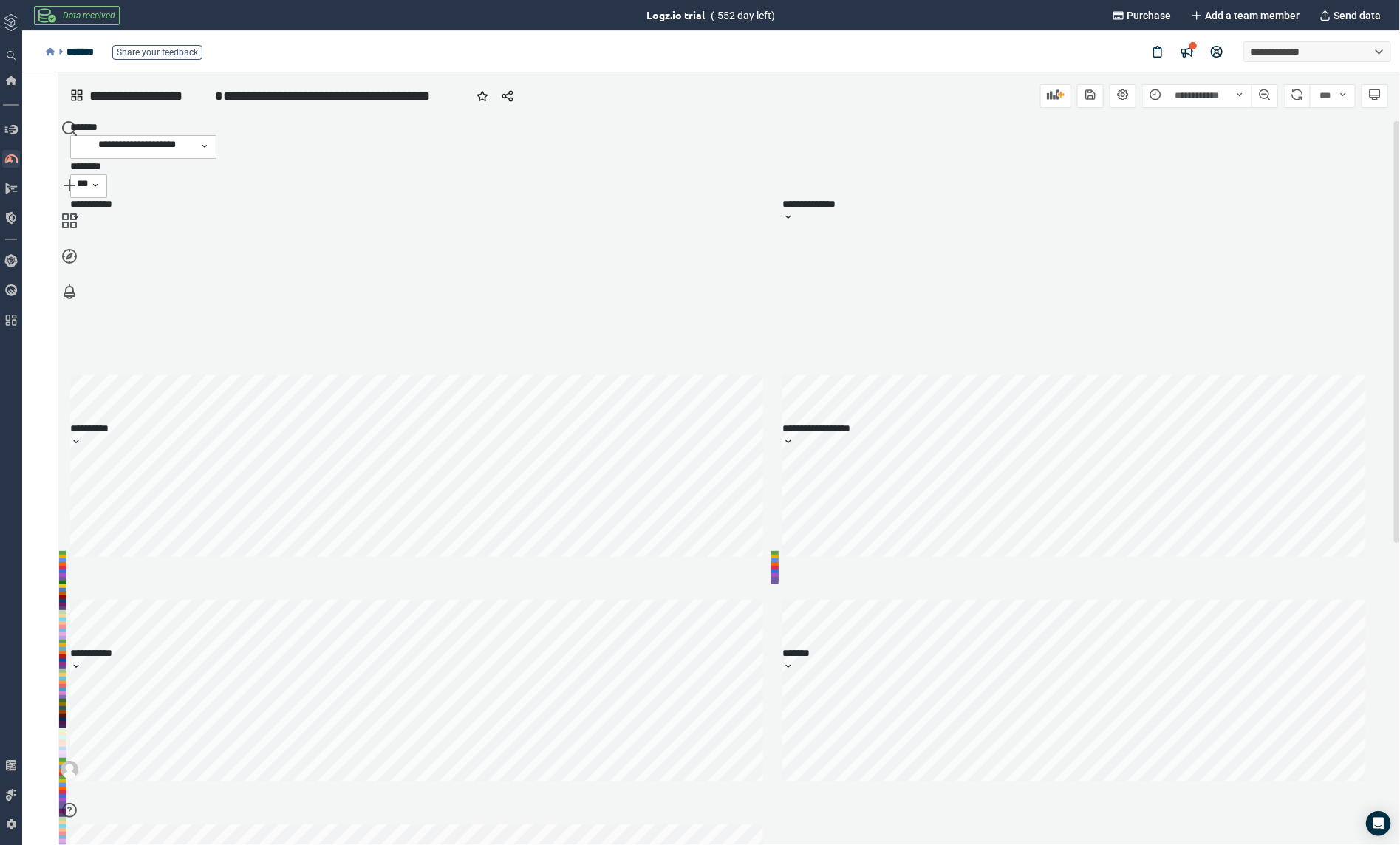 type on "*" 